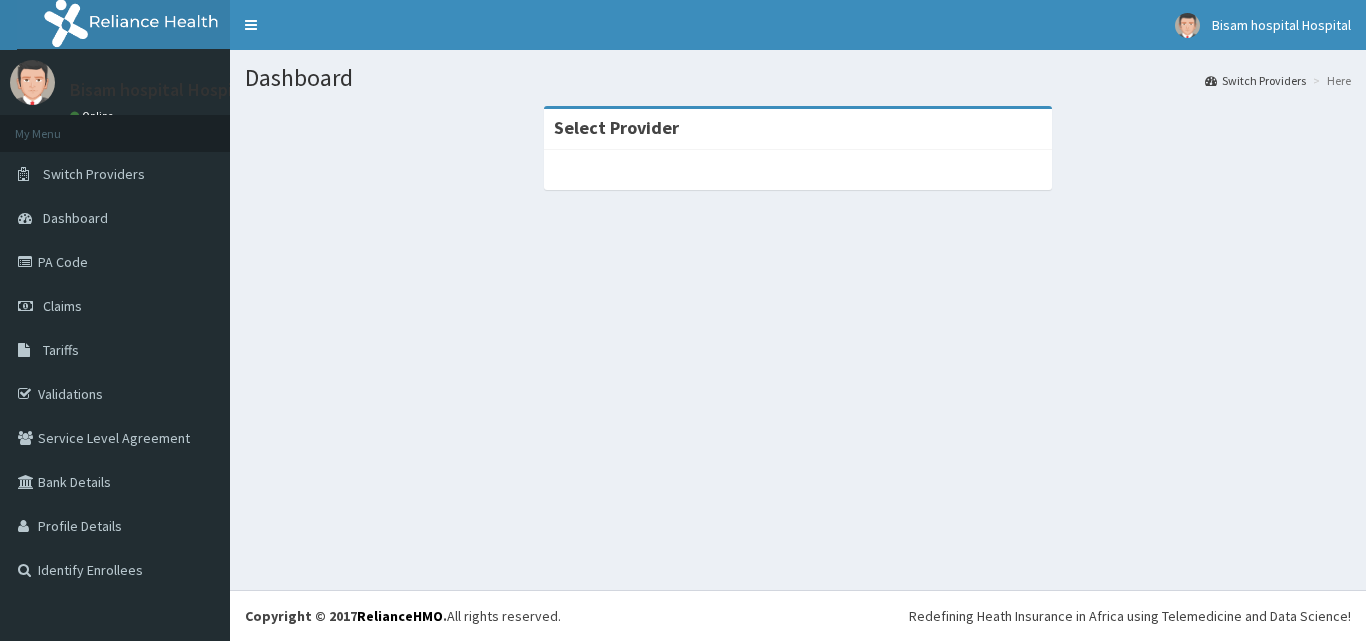 scroll, scrollTop: 0, scrollLeft: 0, axis: both 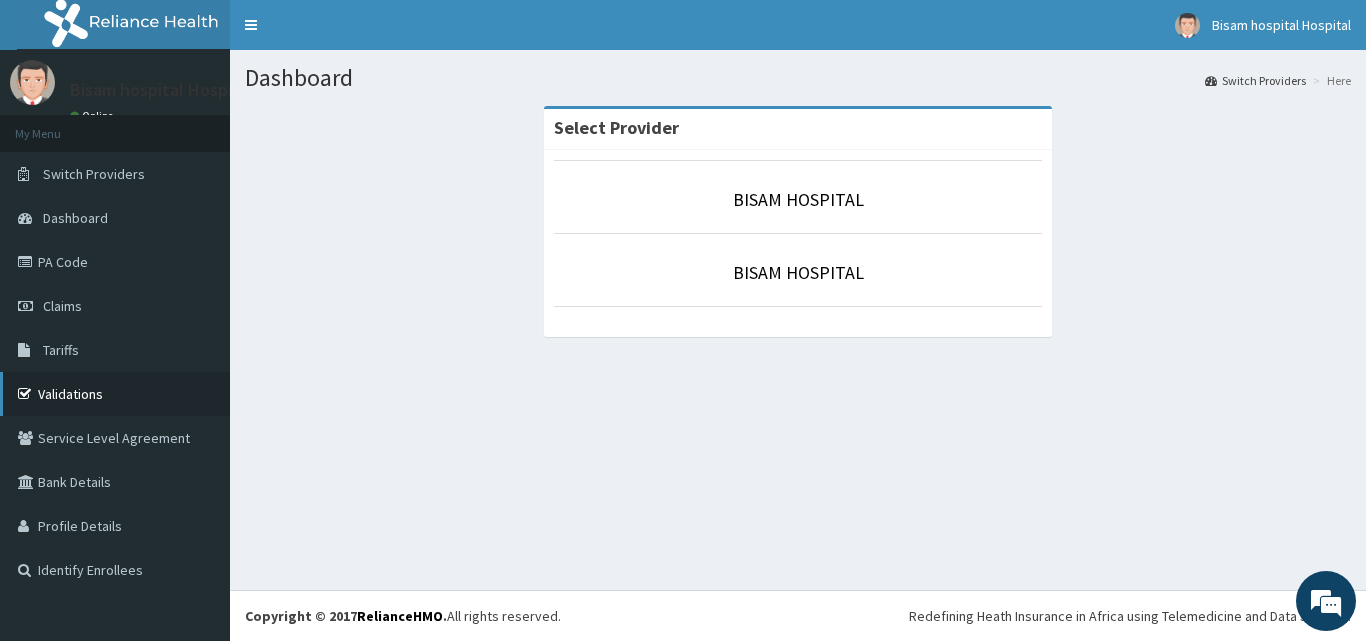 click on "Validations" at bounding box center [115, 394] 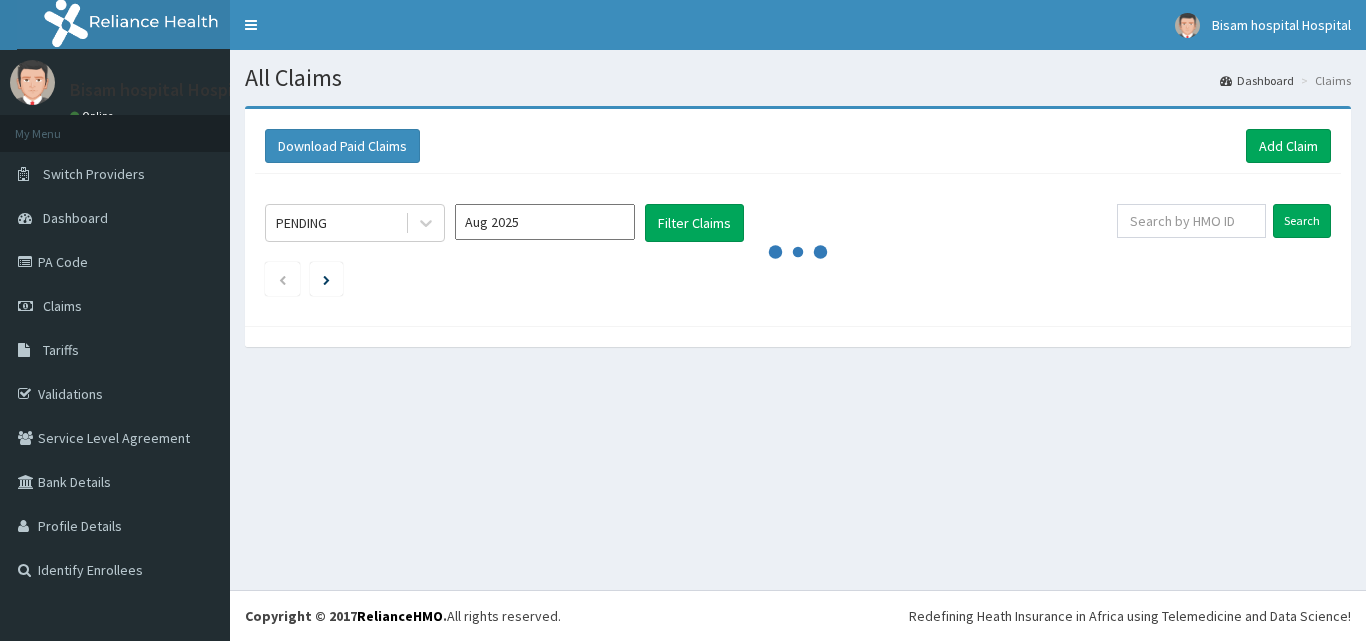 scroll, scrollTop: 0, scrollLeft: 0, axis: both 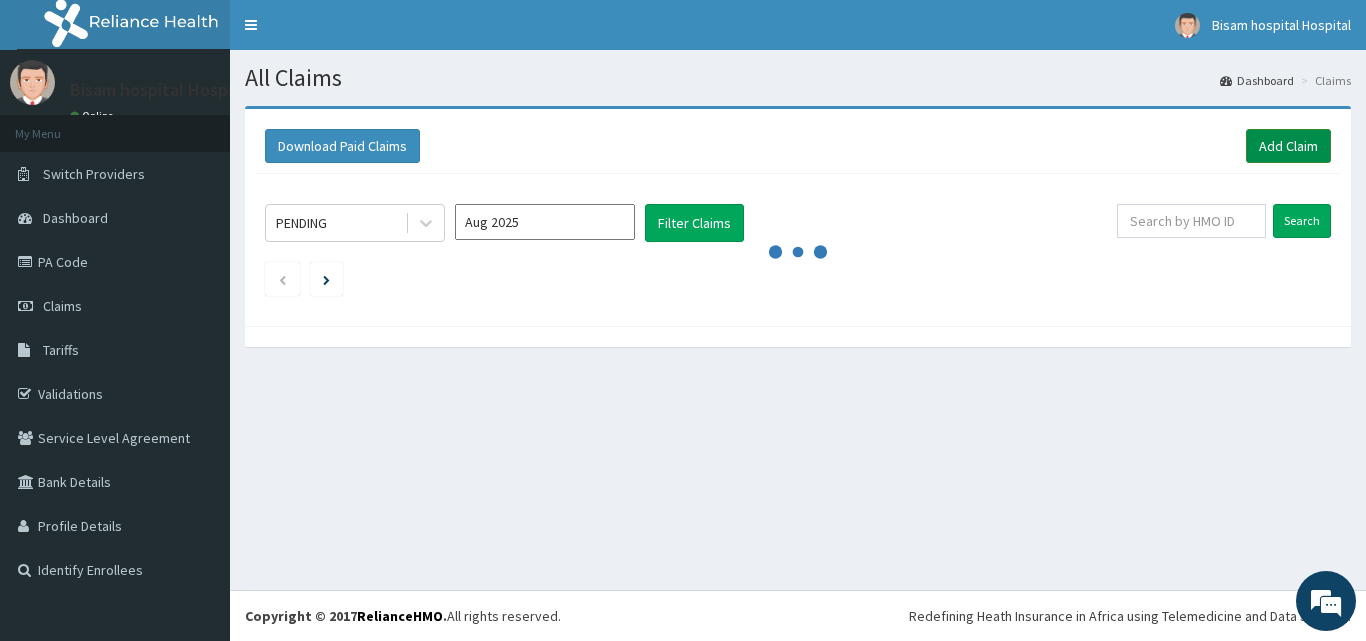 click on "Add Claim" at bounding box center [1288, 146] 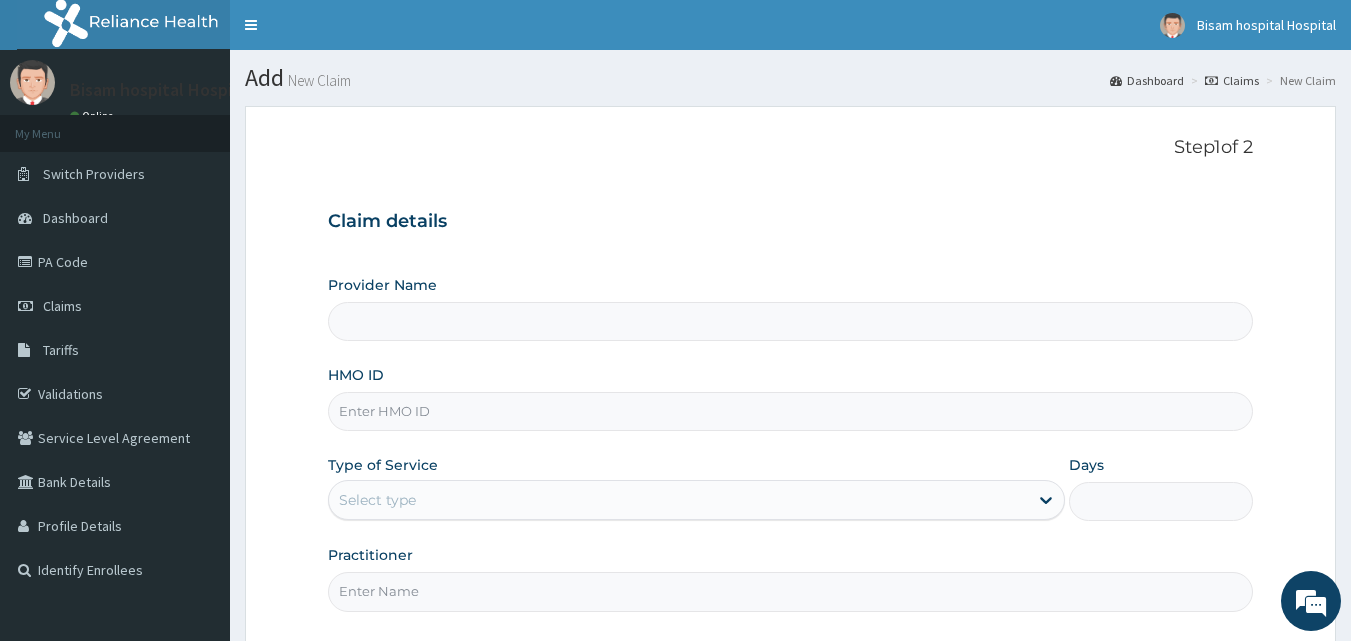 scroll, scrollTop: 0, scrollLeft: 0, axis: both 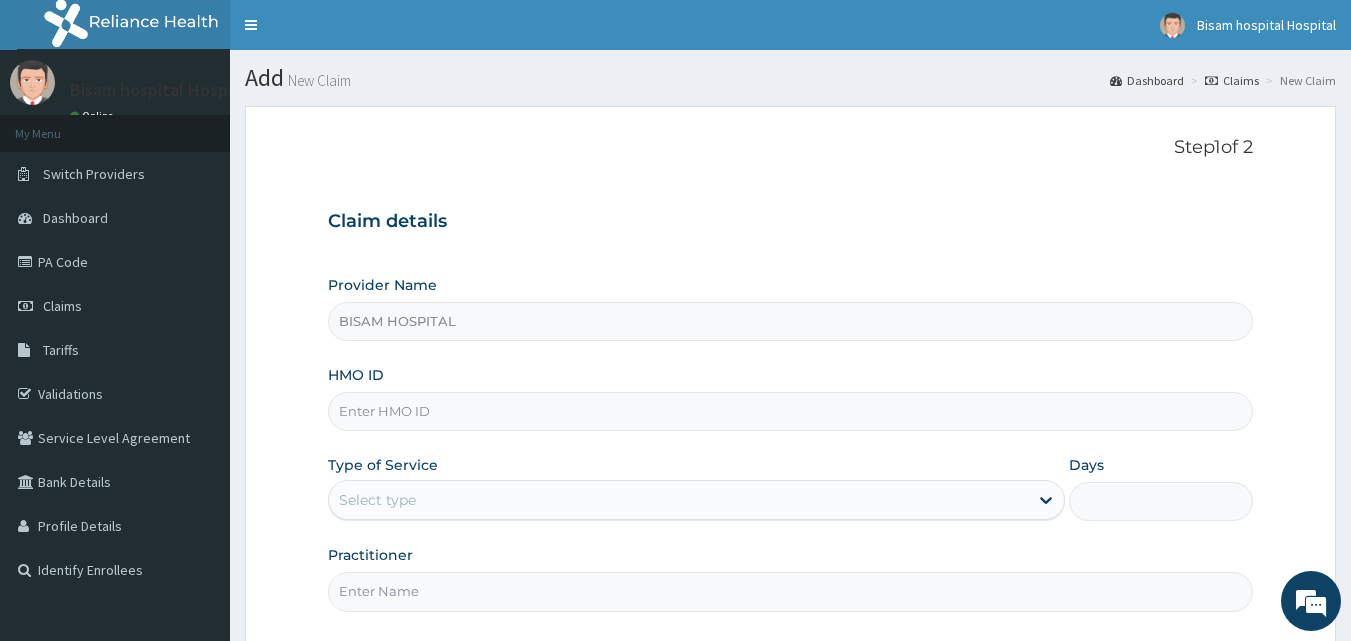 paste on "AVL/10095/A" 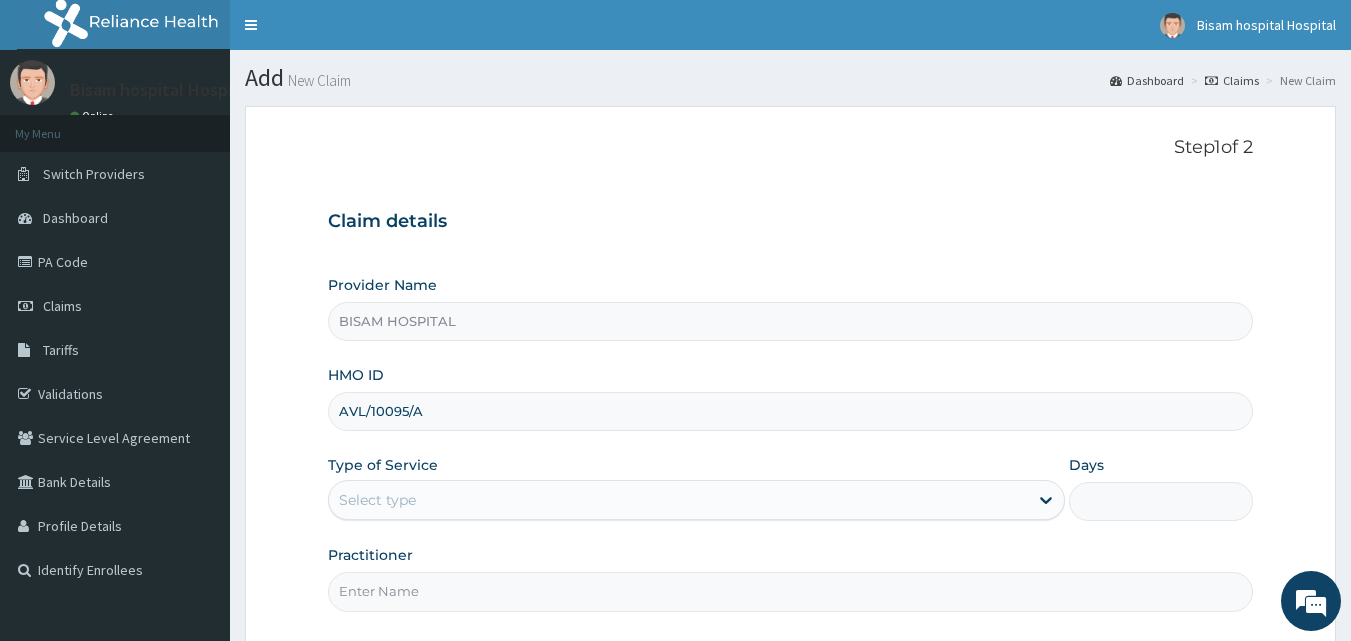 type on "AVL/10095/A" 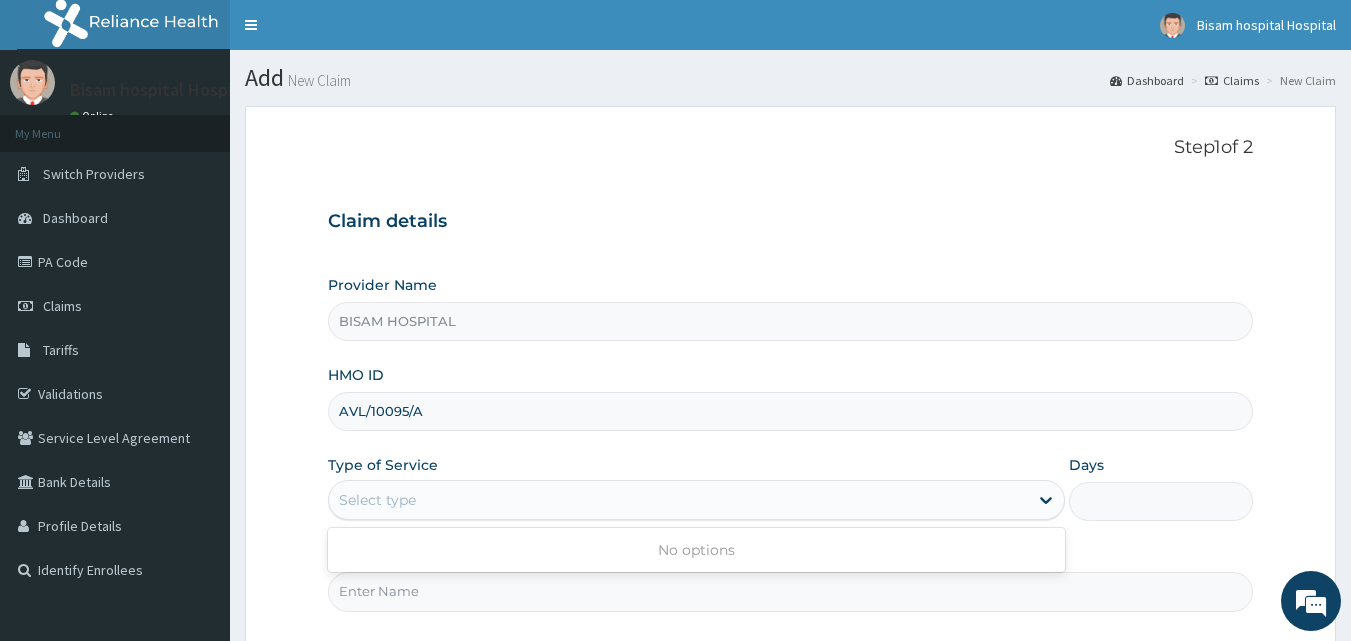 click on "Select type" at bounding box center [678, 500] 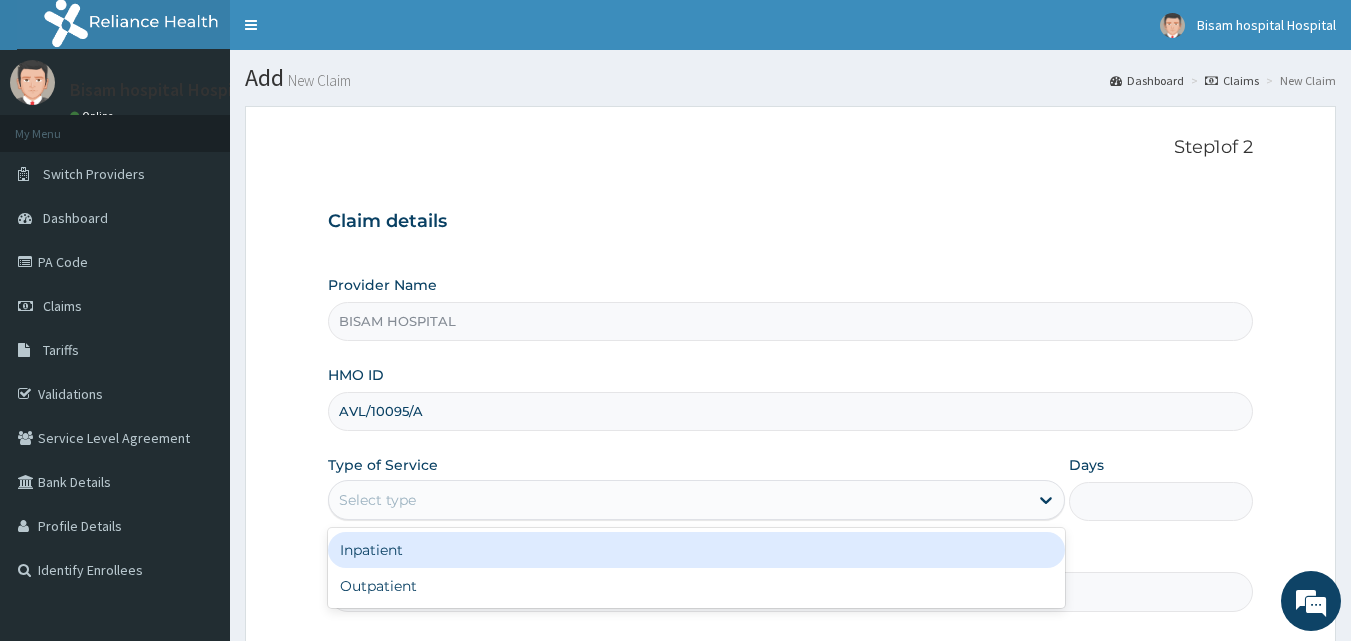 click on "Inpatient" at bounding box center [696, 550] 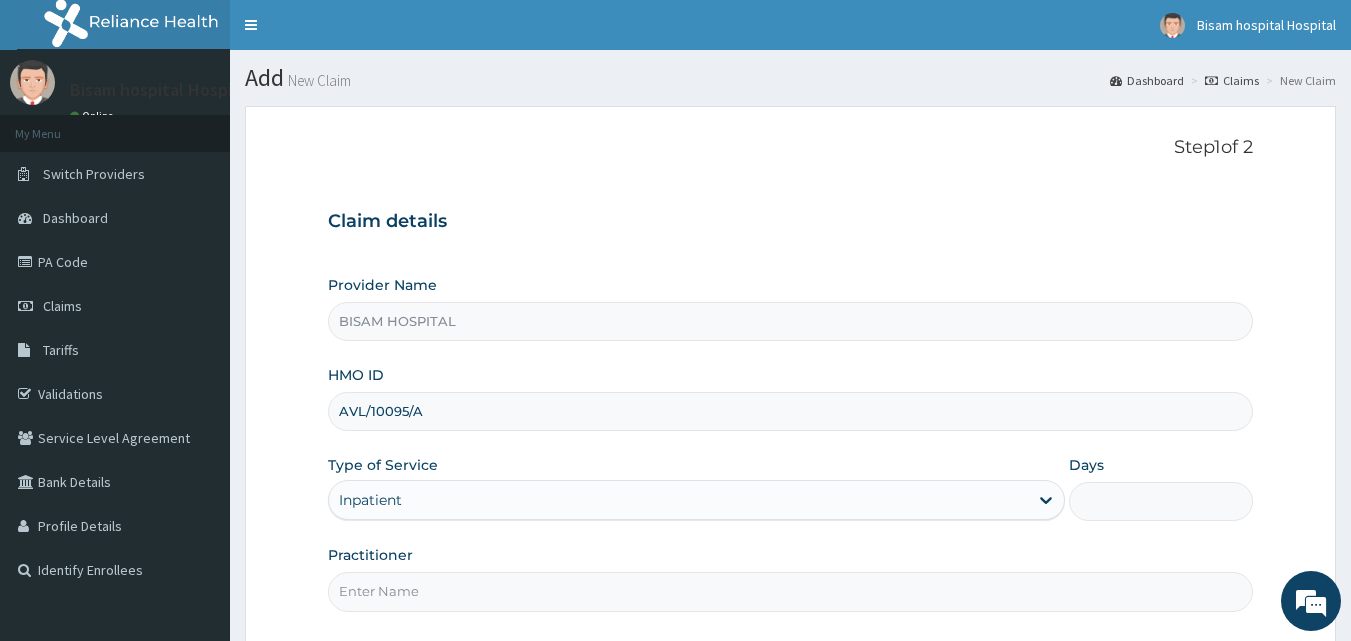click on "Days" at bounding box center [1161, 501] 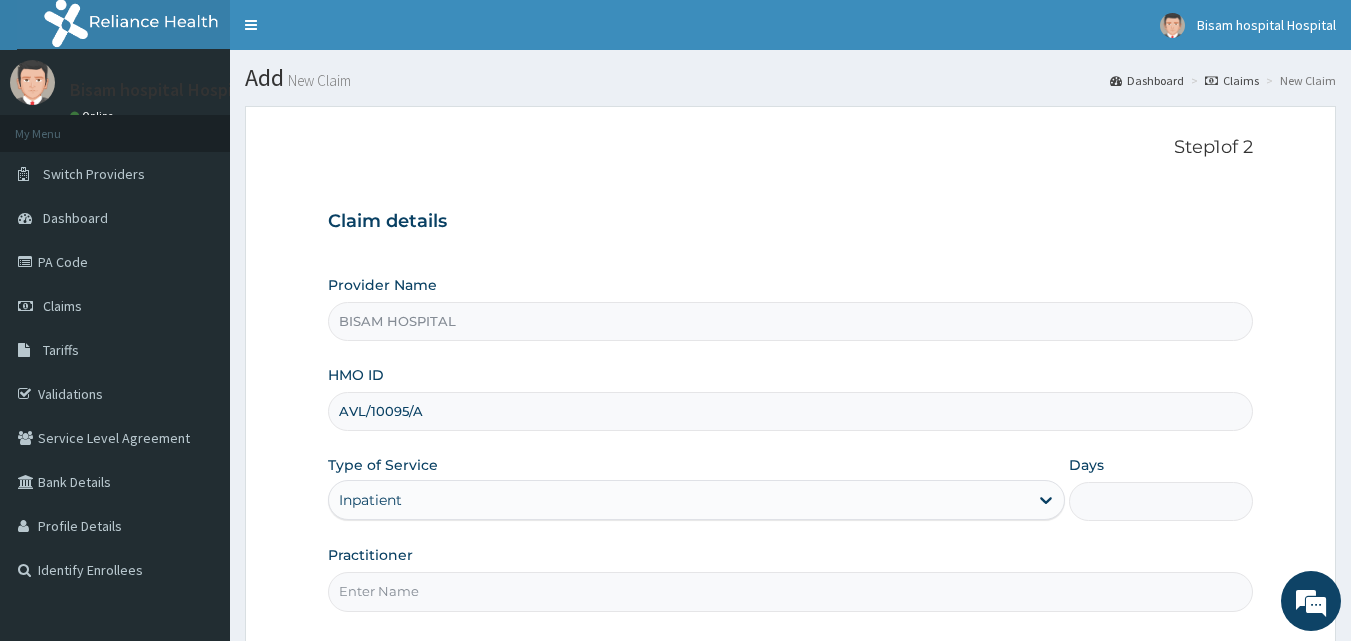scroll, scrollTop: 0, scrollLeft: 0, axis: both 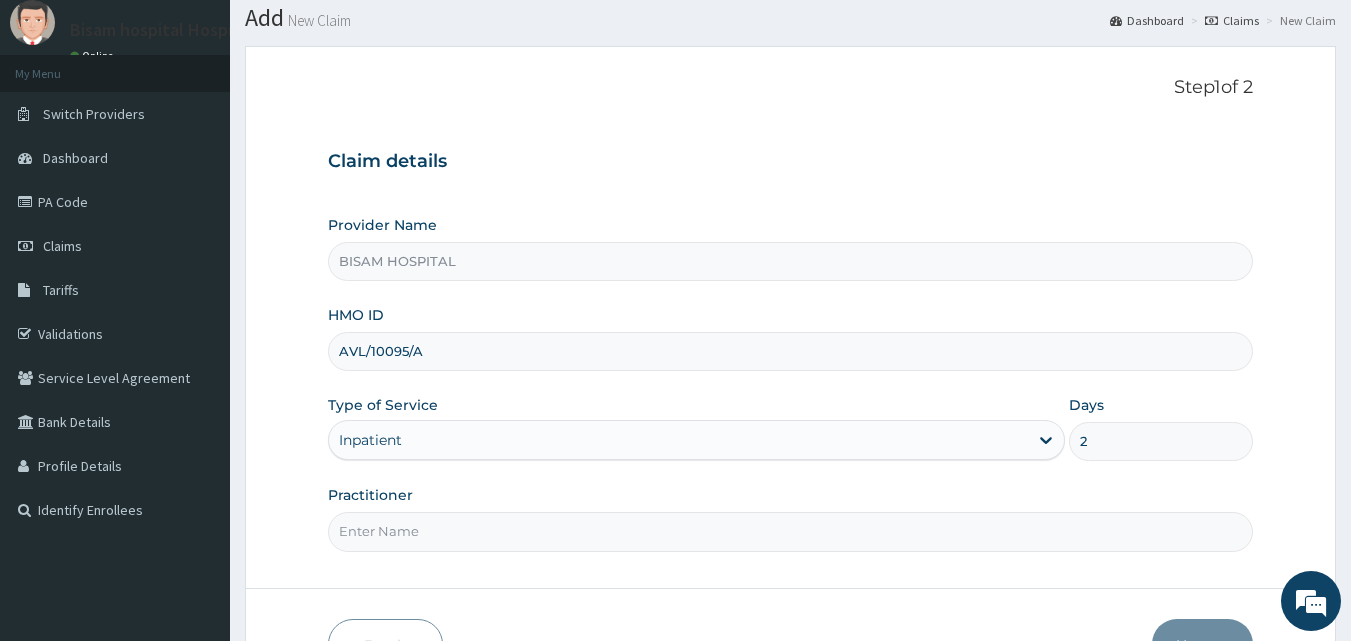 type on "2" 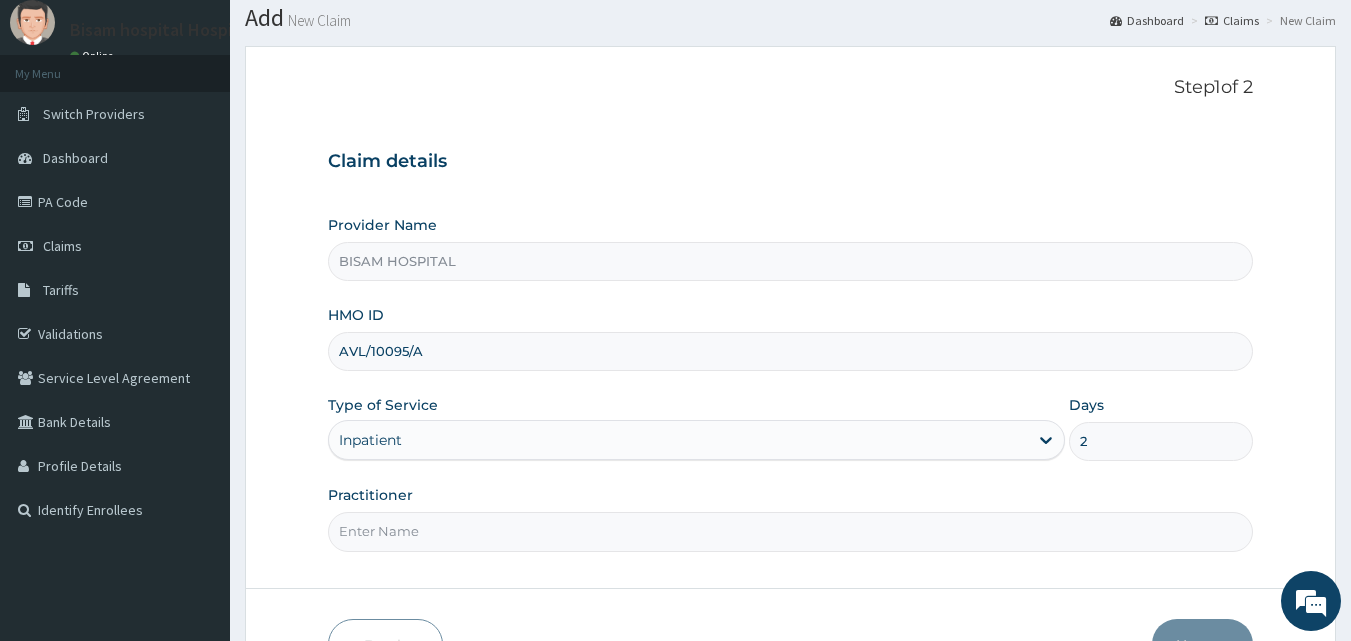 type on "DR [LAST] [LAST]" 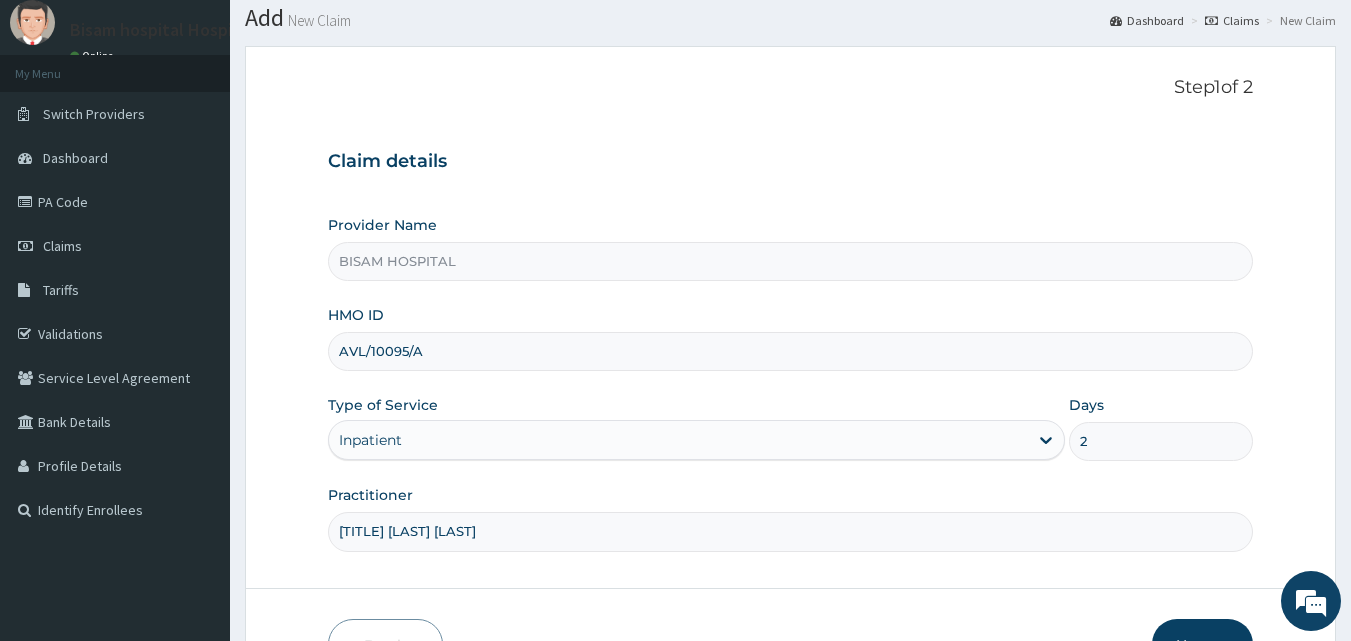 click on "Next" at bounding box center (1202, 645) 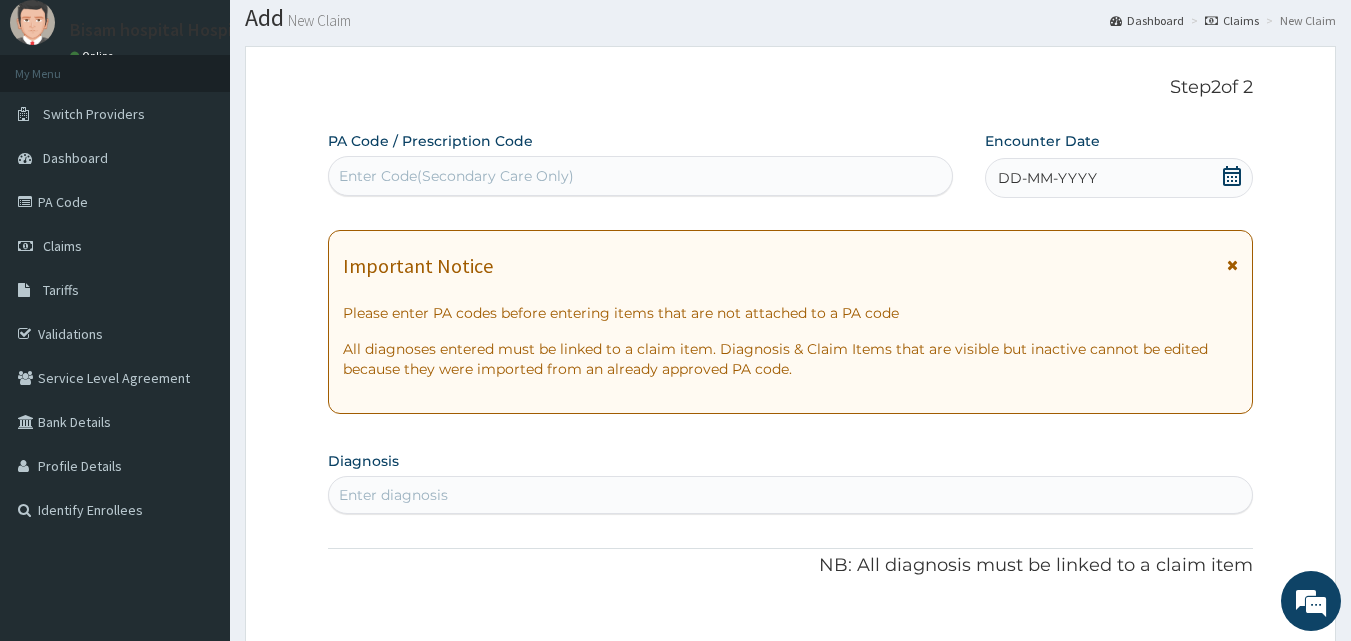 click 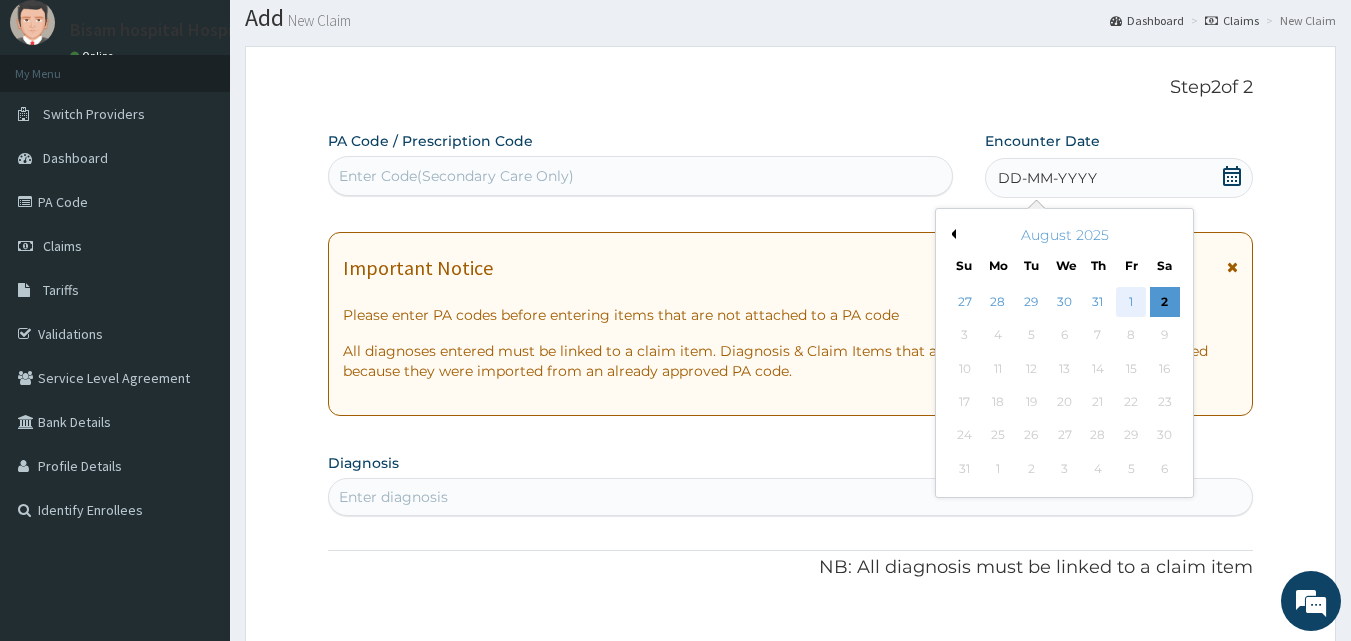 click on "1" at bounding box center [1131, 302] 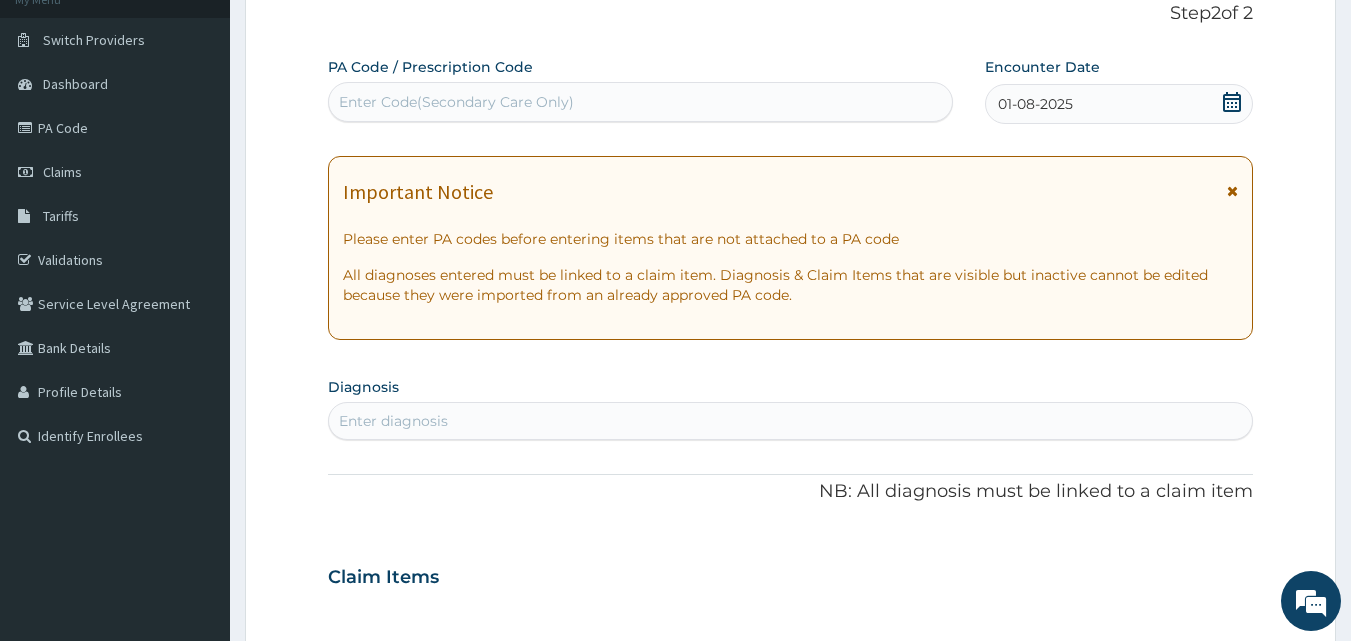 scroll, scrollTop: 169, scrollLeft: 0, axis: vertical 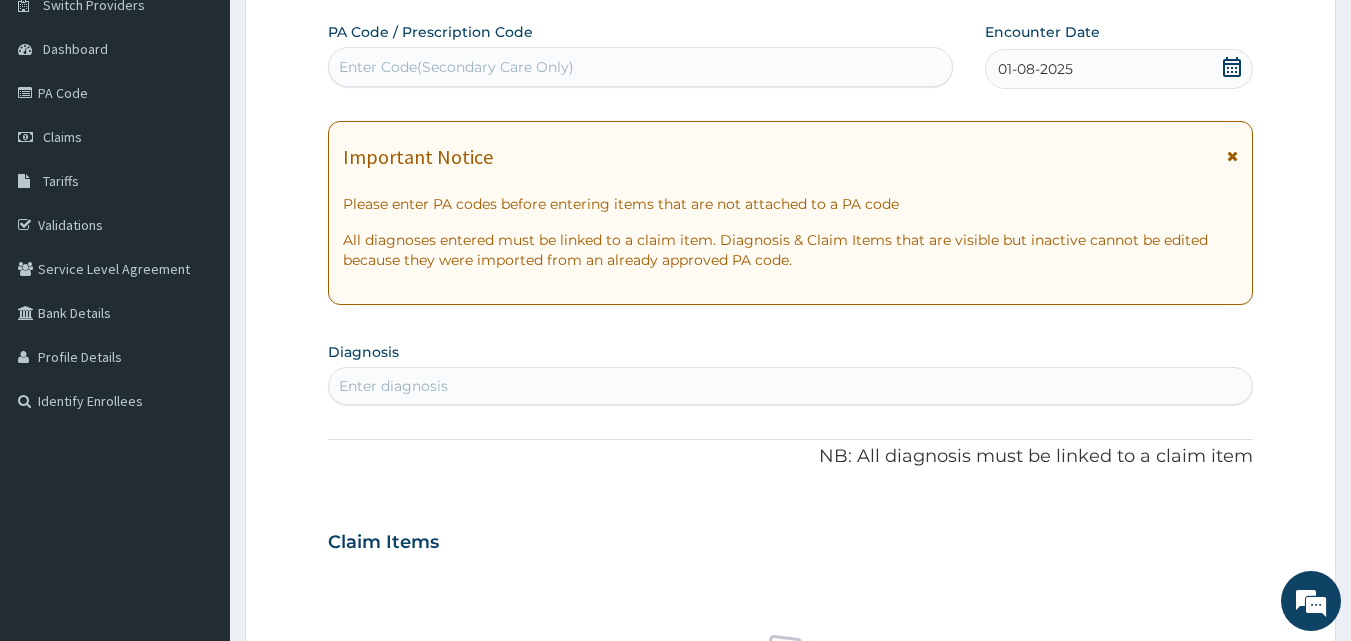 click on "Enter diagnosis" at bounding box center (791, 386) 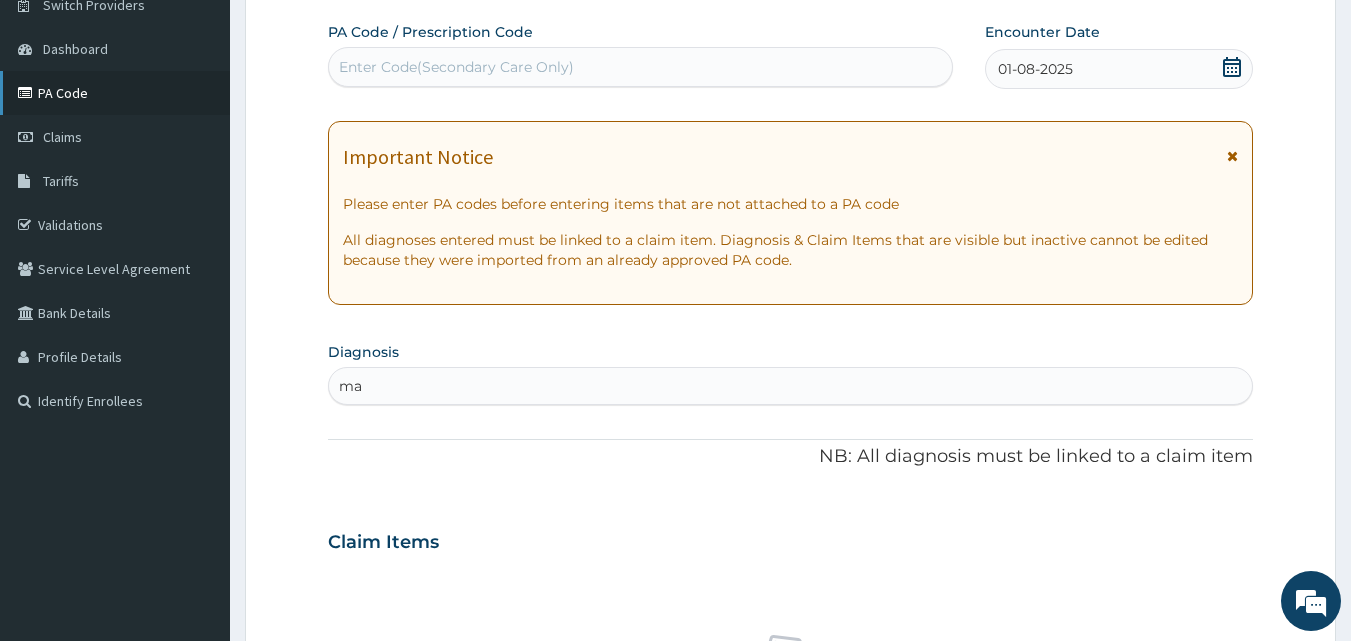 type on "ma" 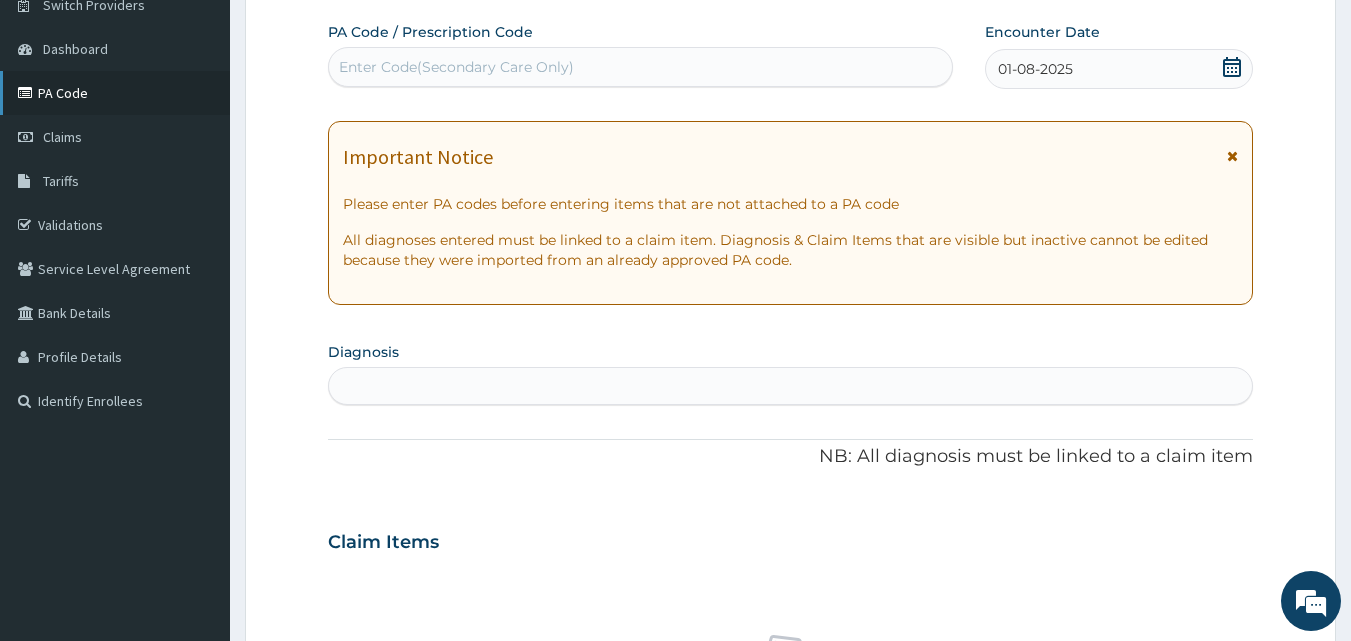 click on "PA Code" at bounding box center (115, 93) 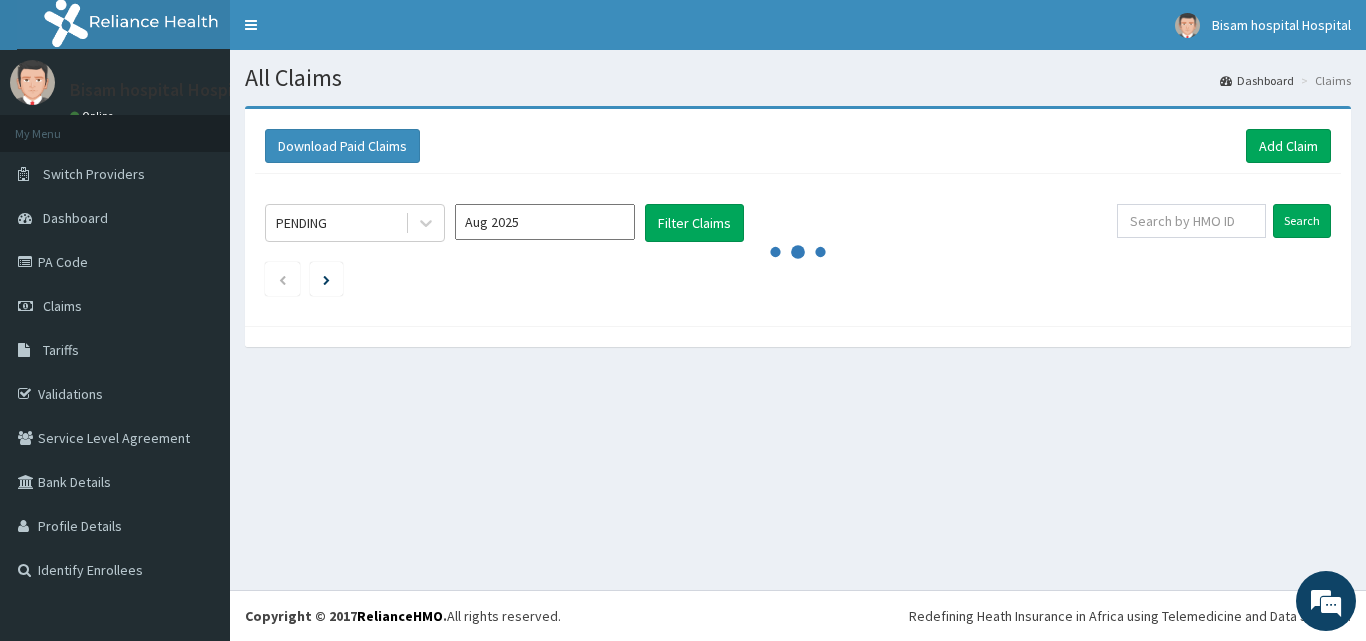 scroll, scrollTop: 0, scrollLeft: 0, axis: both 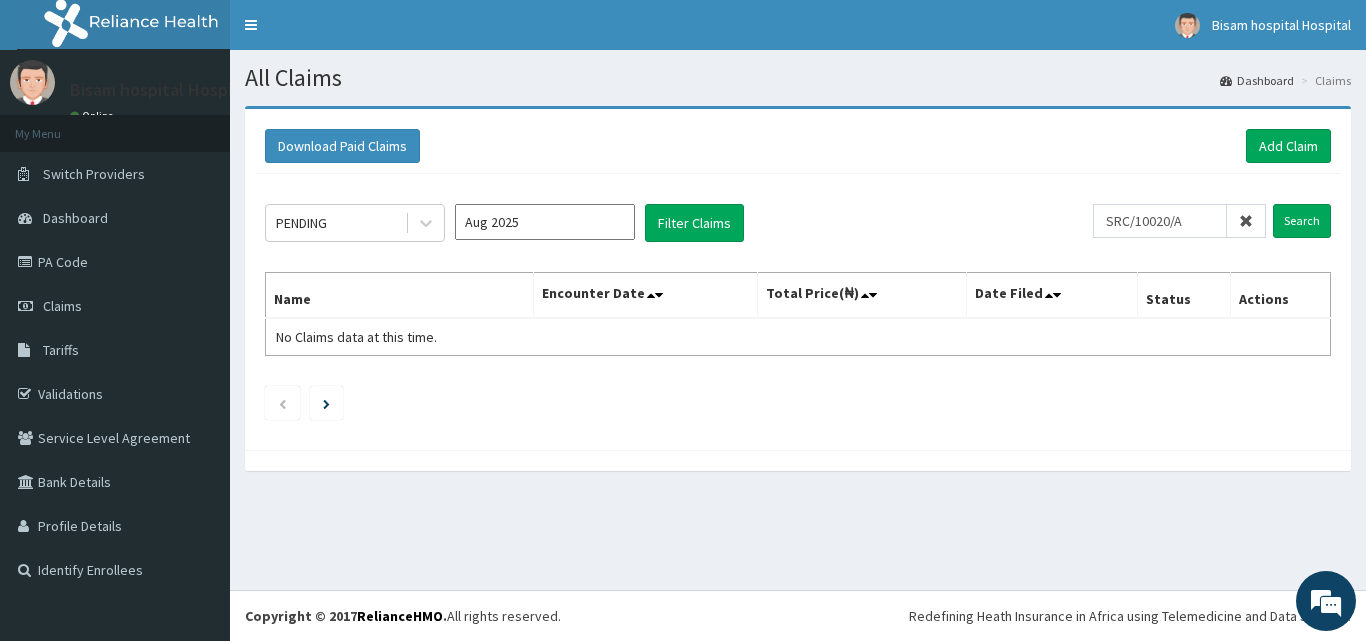 type on "SRC/10020/A" 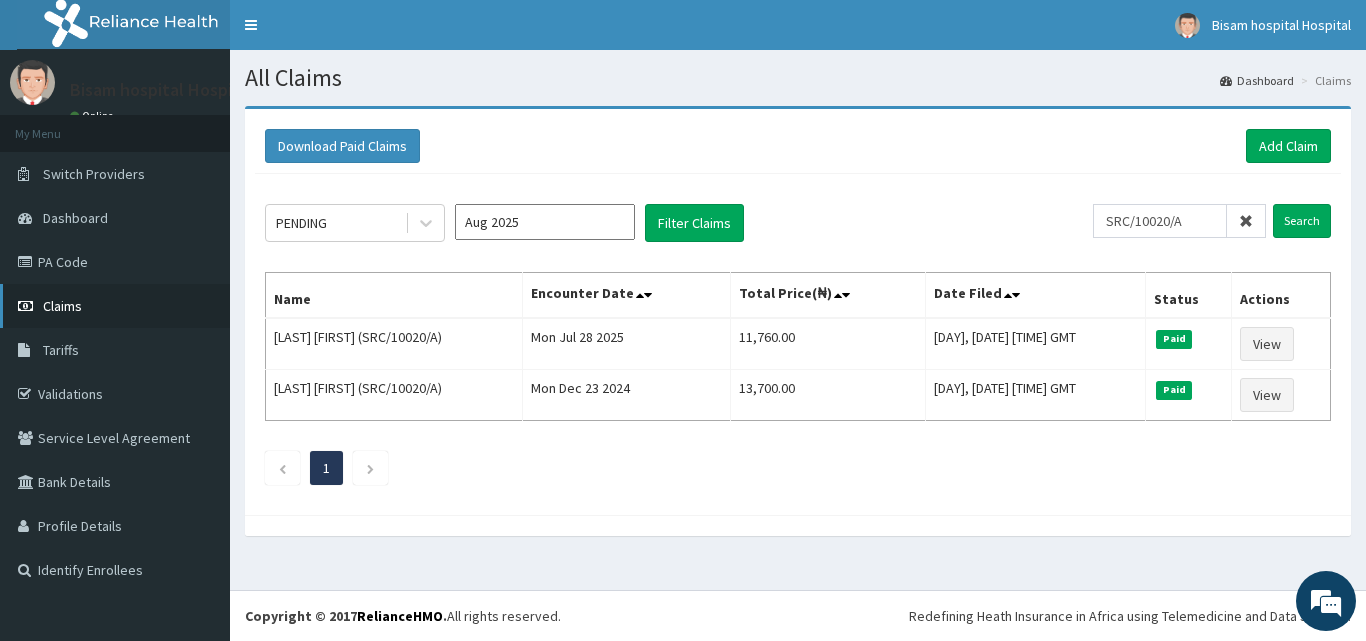 click on "Claims" at bounding box center (62, 306) 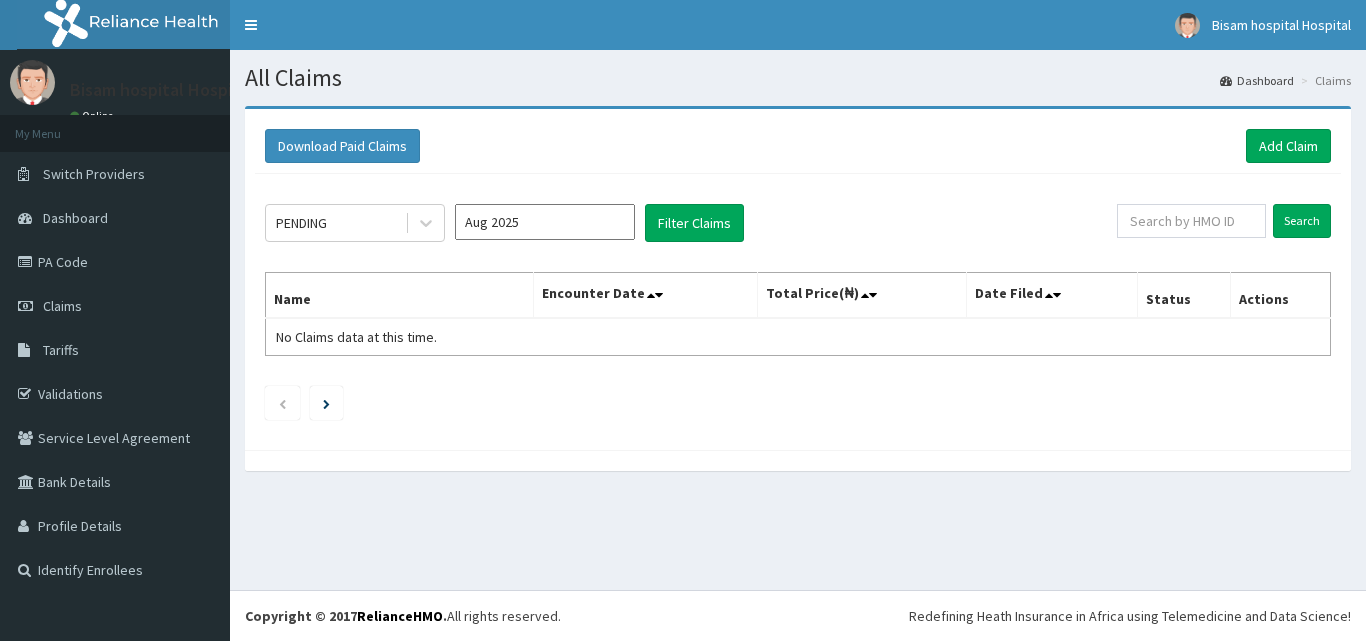 scroll, scrollTop: 0, scrollLeft: 0, axis: both 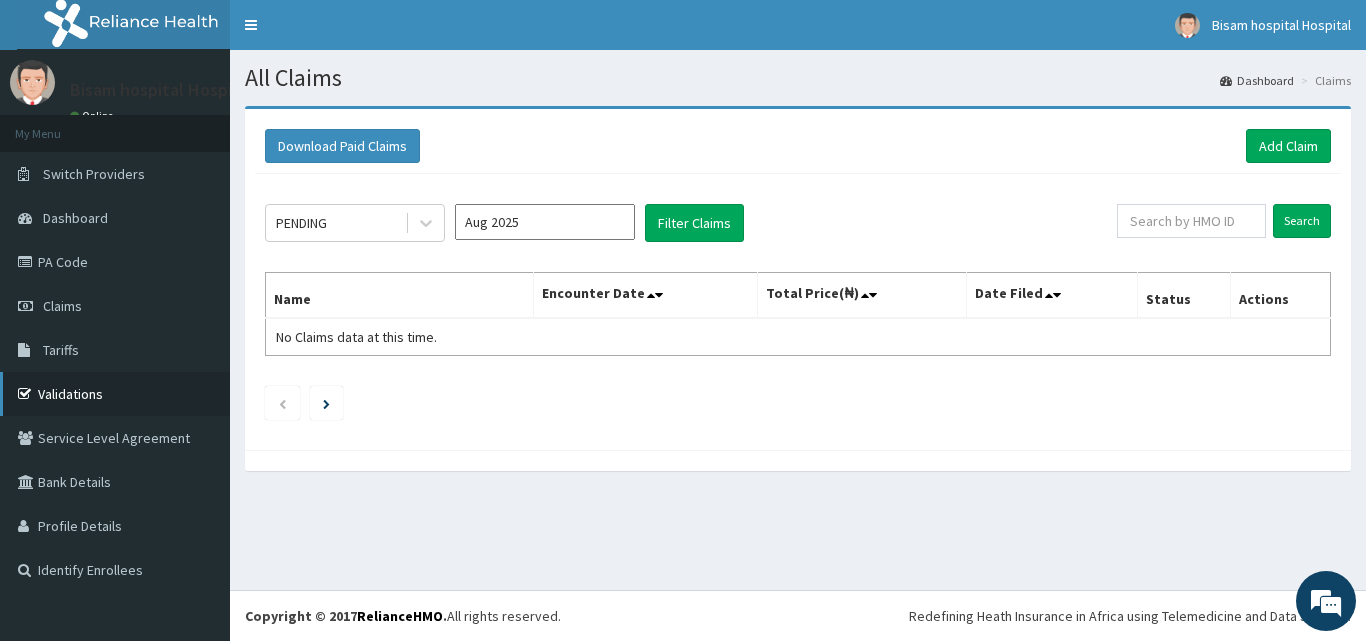 click on "Validations" at bounding box center [115, 394] 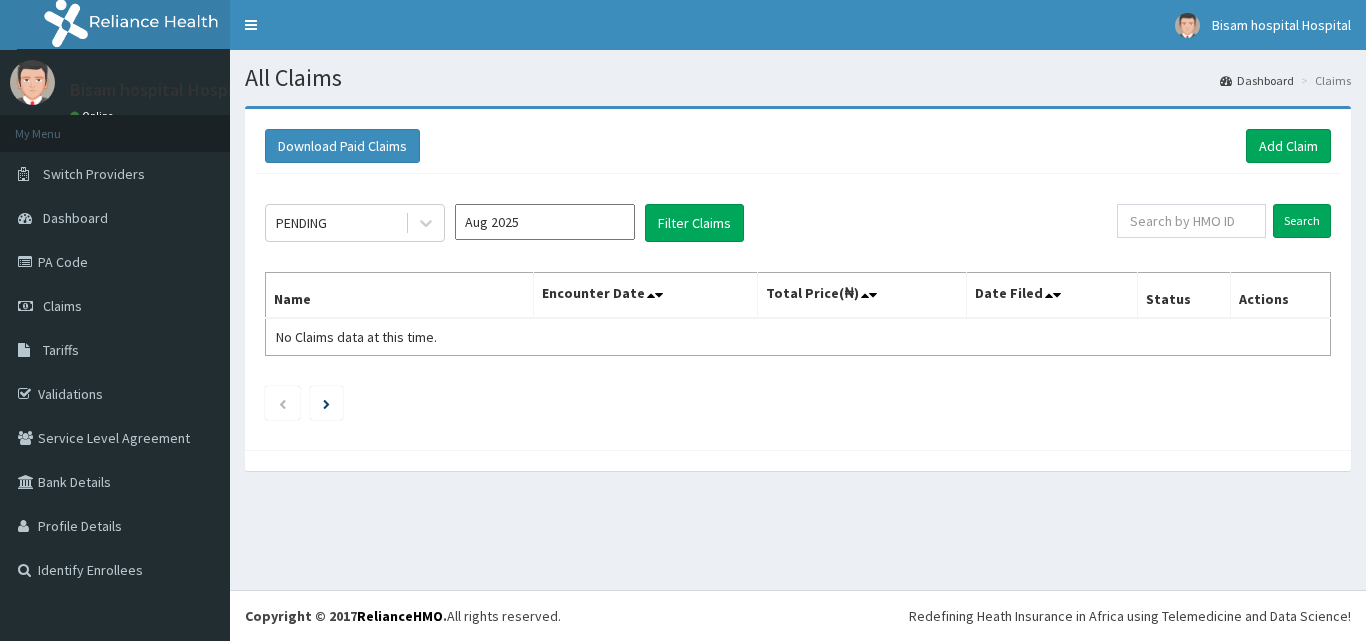 click on "Add Claim" at bounding box center [1288, 146] 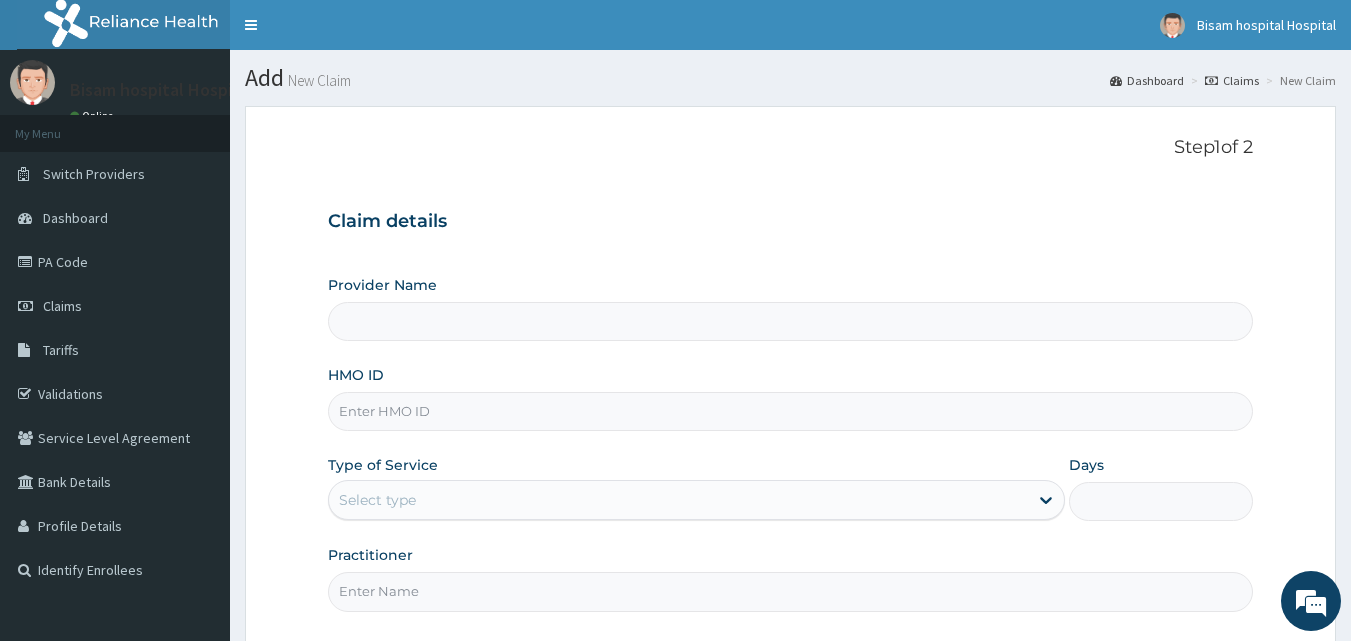 scroll, scrollTop: 0, scrollLeft: 0, axis: both 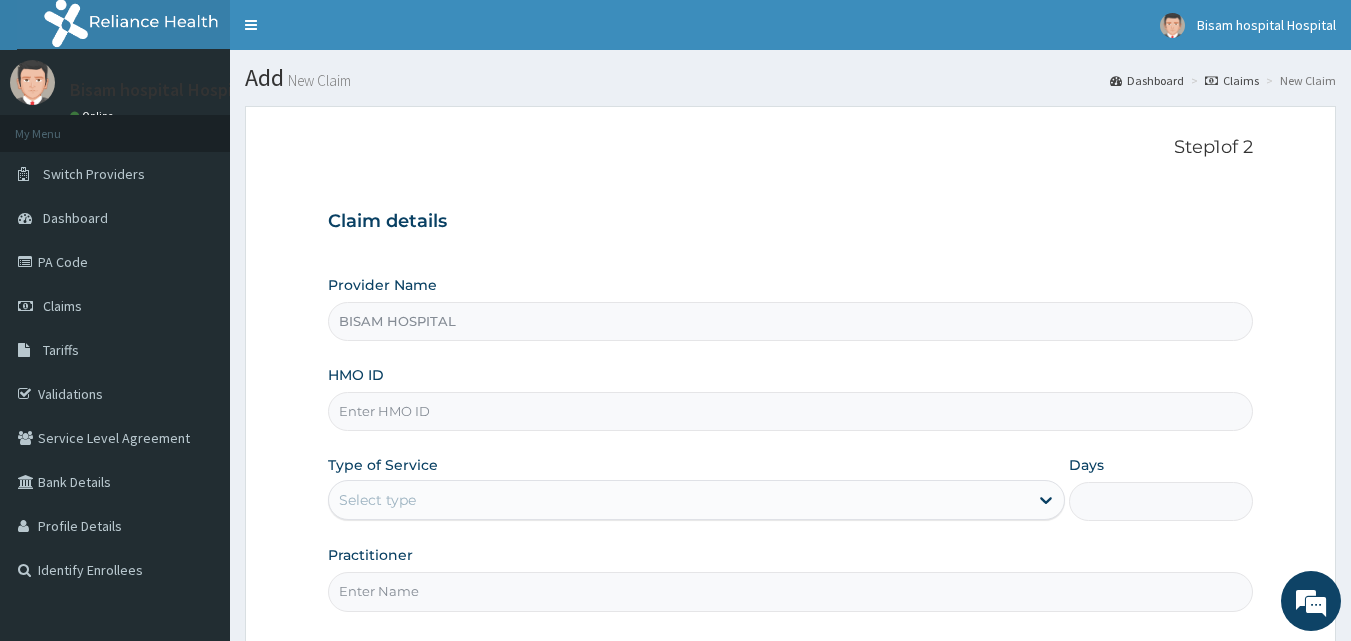 click on "HMO ID" at bounding box center (791, 411) 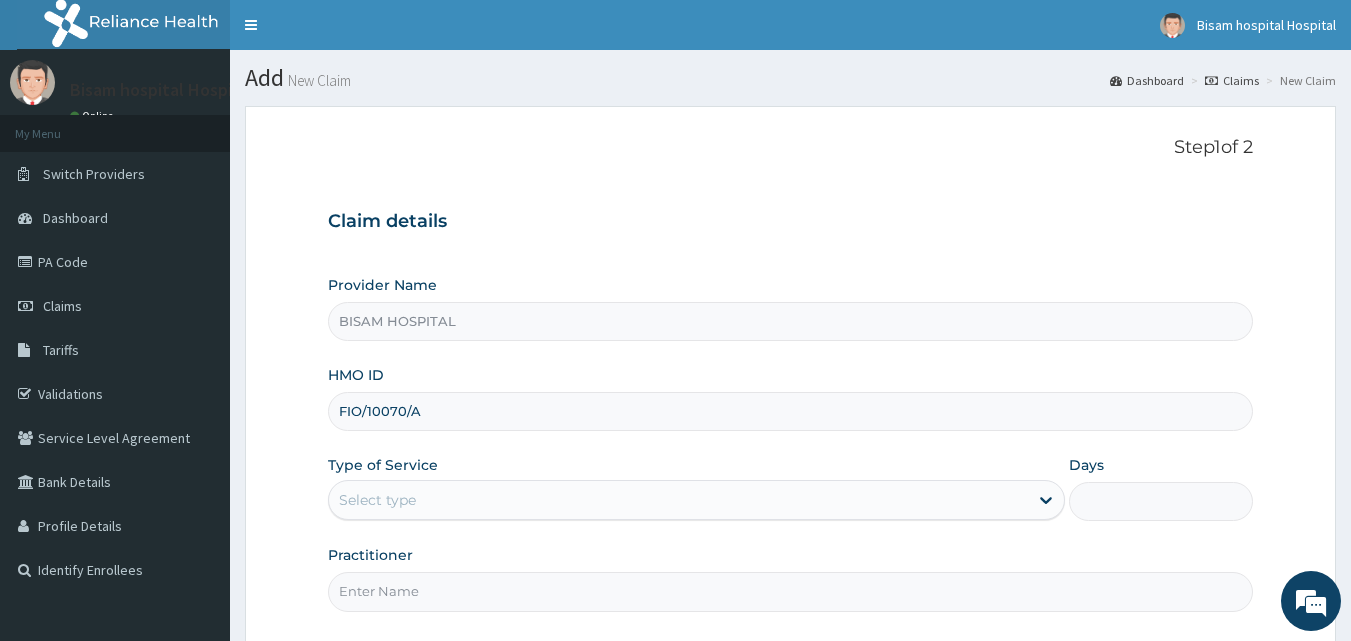 type on "FIO/10070/A" 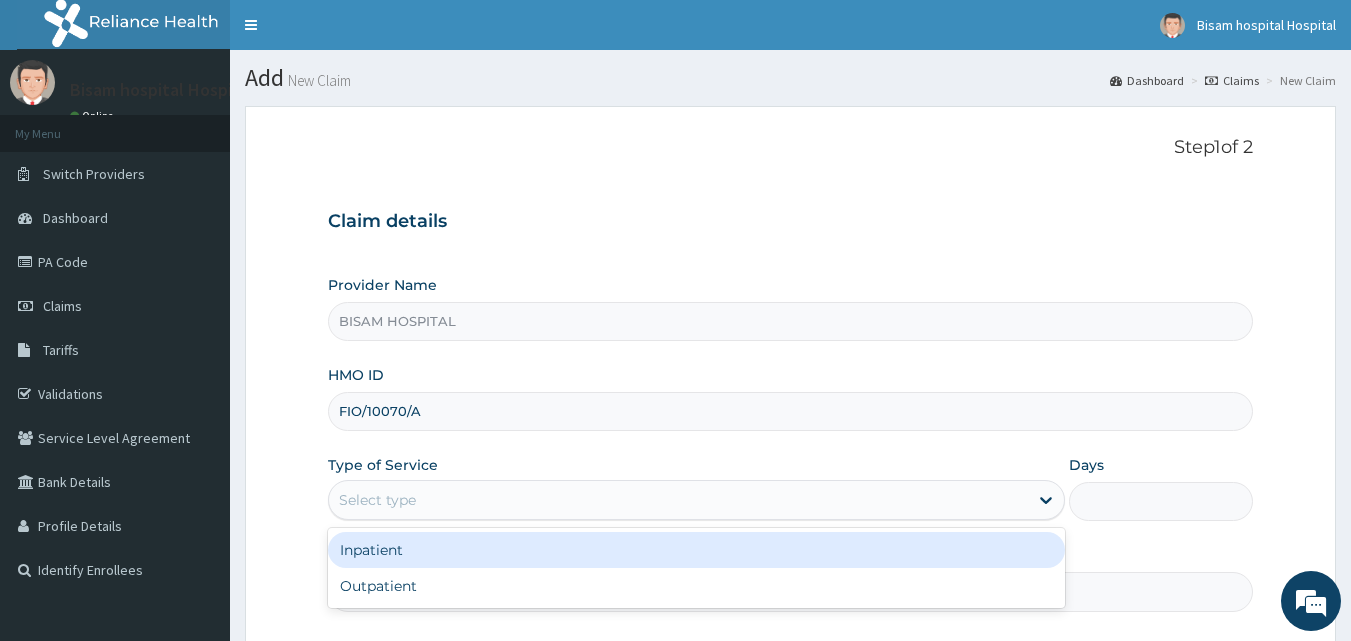 click on "Select type" at bounding box center [678, 500] 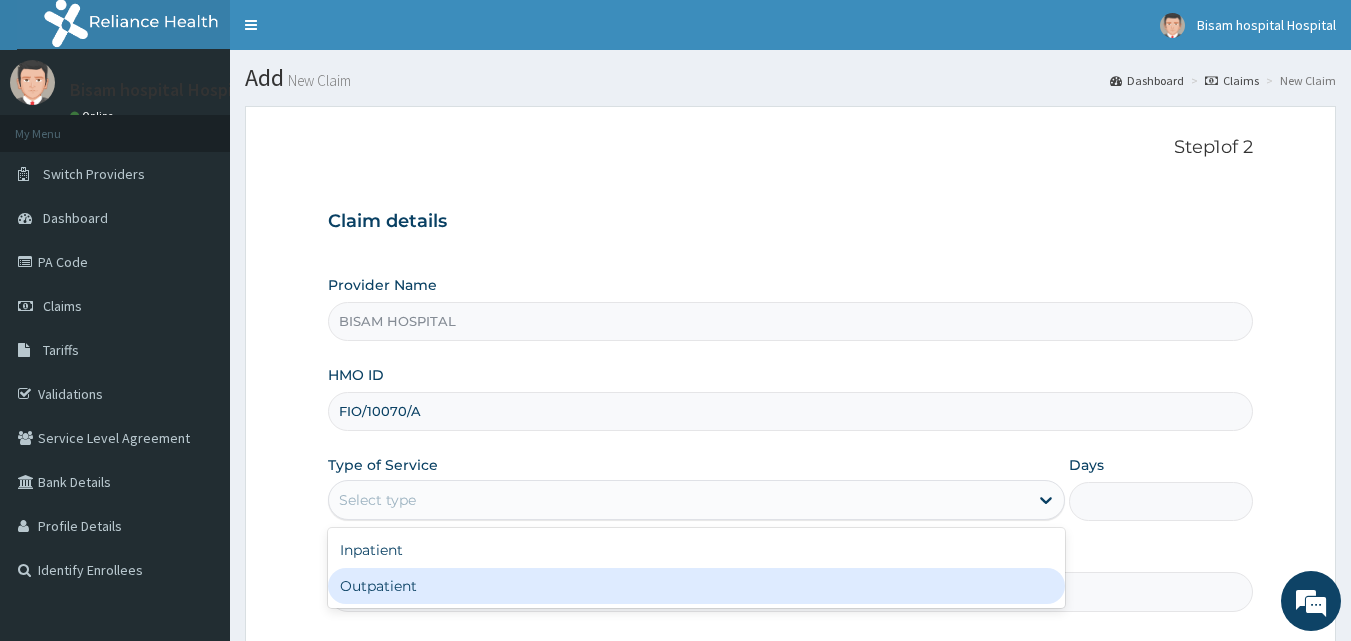 click on "Outpatient" at bounding box center [696, 586] 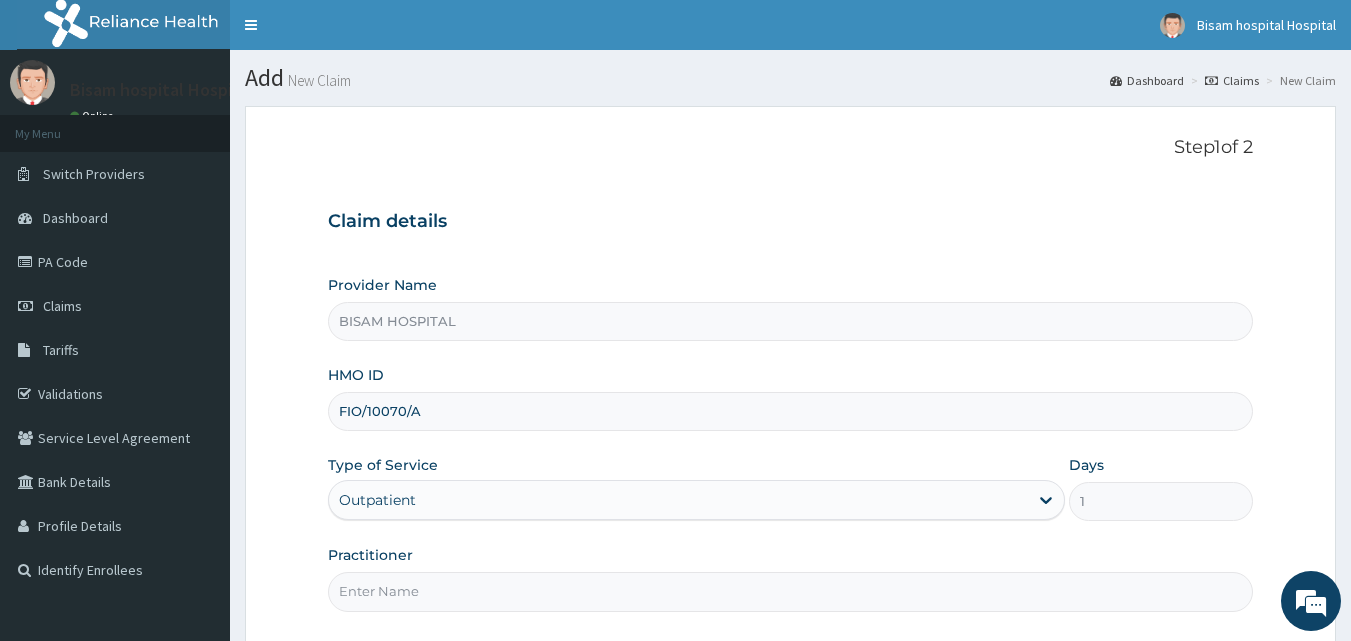 click on "Practitioner" at bounding box center [791, 591] 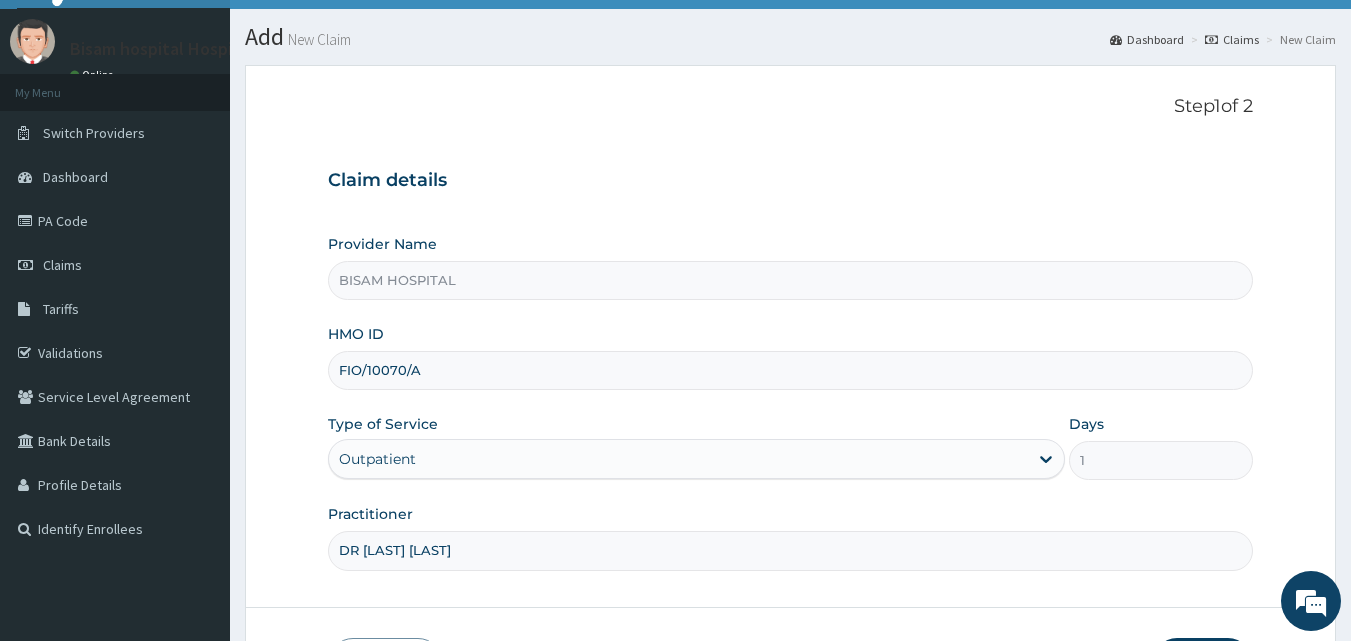 scroll, scrollTop: 121, scrollLeft: 0, axis: vertical 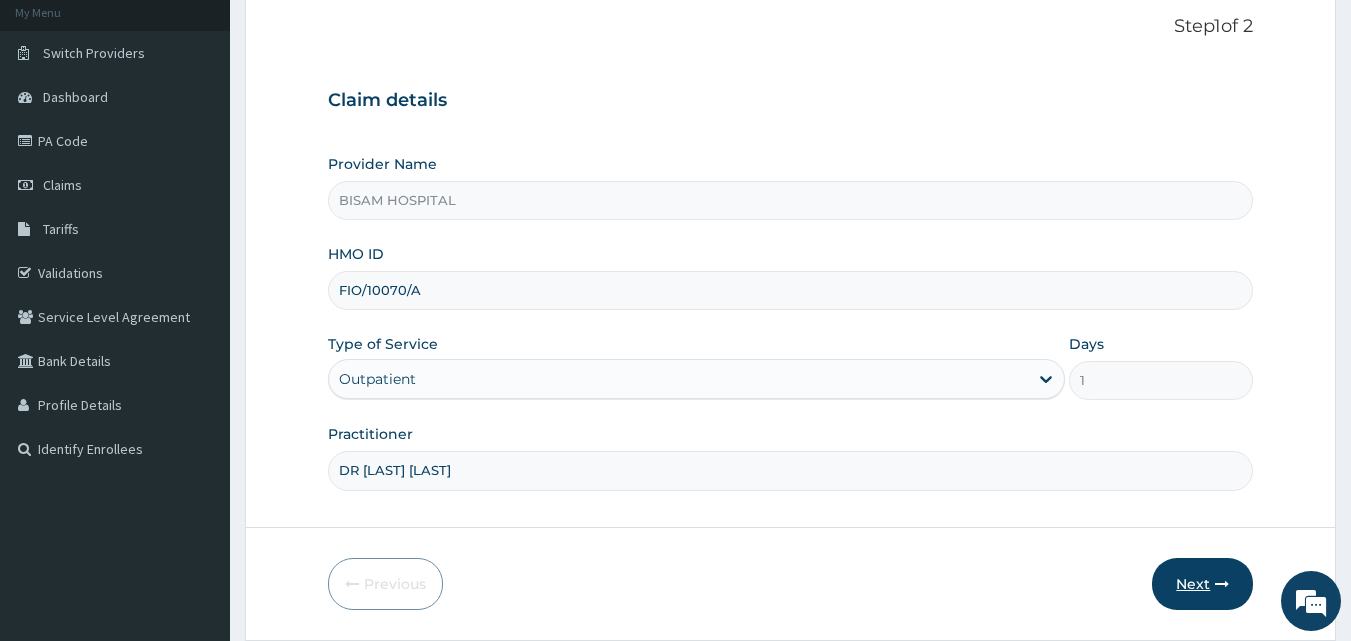 click on "Next" at bounding box center [1202, 584] 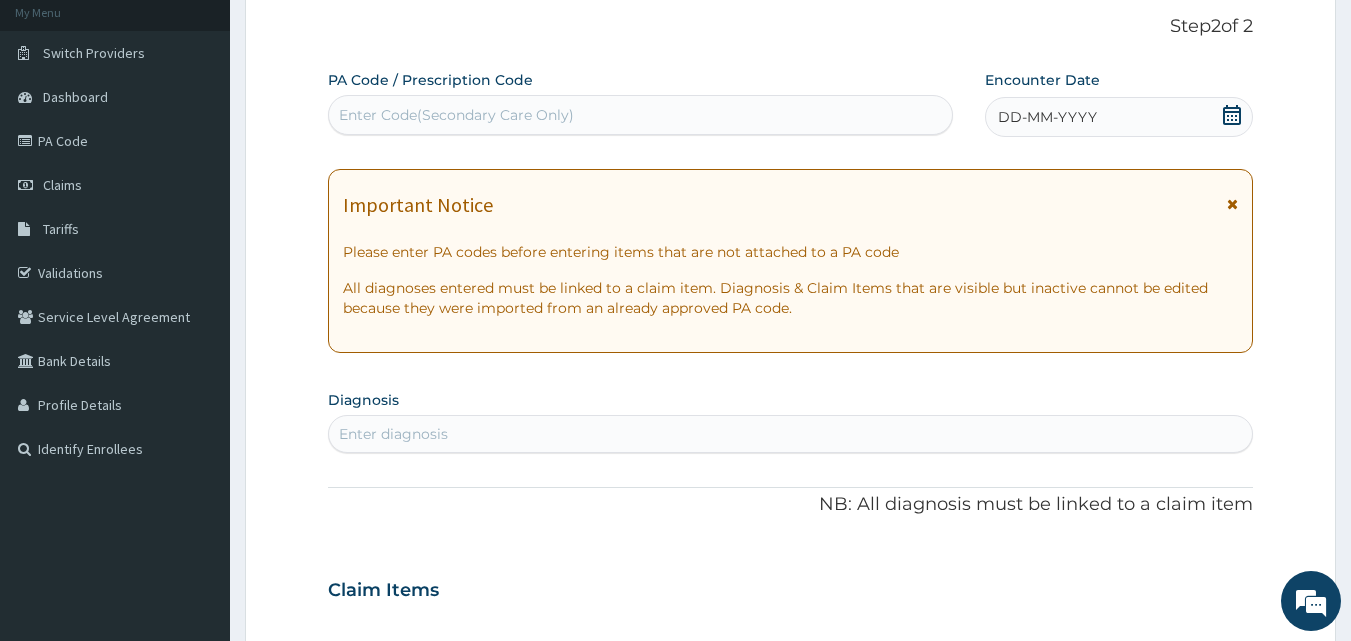 scroll, scrollTop: 0, scrollLeft: 0, axis: both 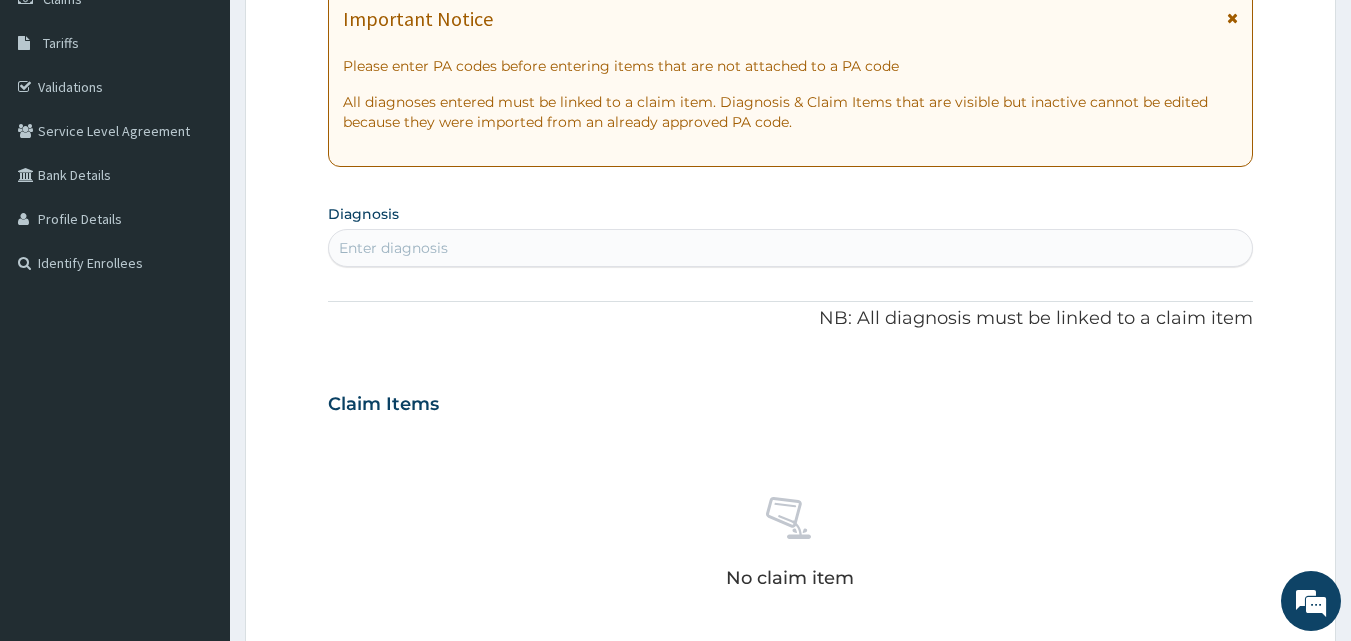 click on "Enter diagnosis" at bounding box center (791, 248) 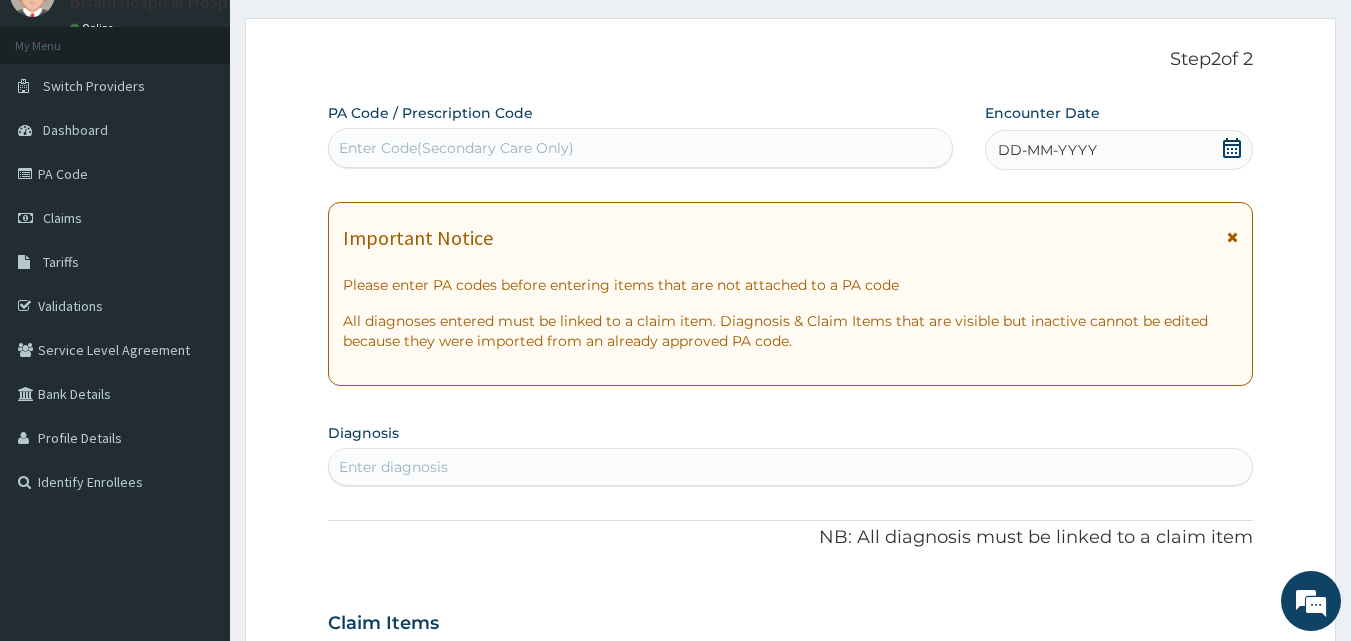 scroll, scrollTop: 43, scrollLeft: 0, axis: vertical 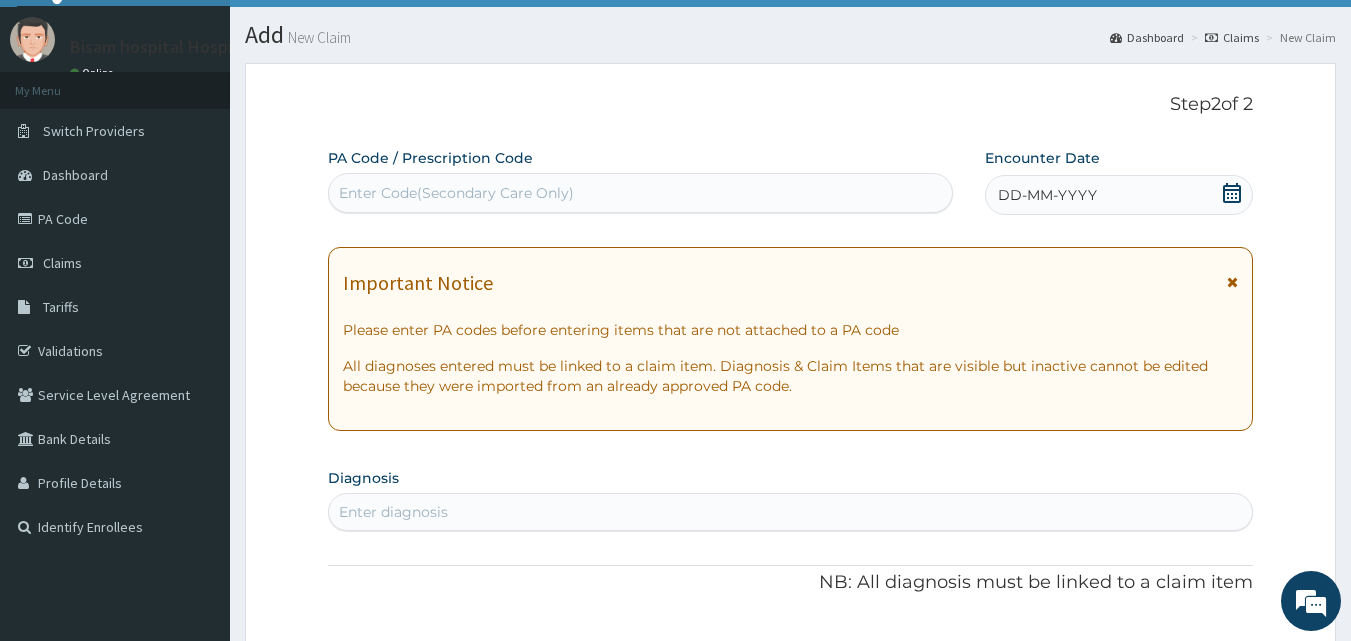click on "PA Code / Prescription Code Enter Code(Secondary Care Only)" at bounding box center (641, 180) 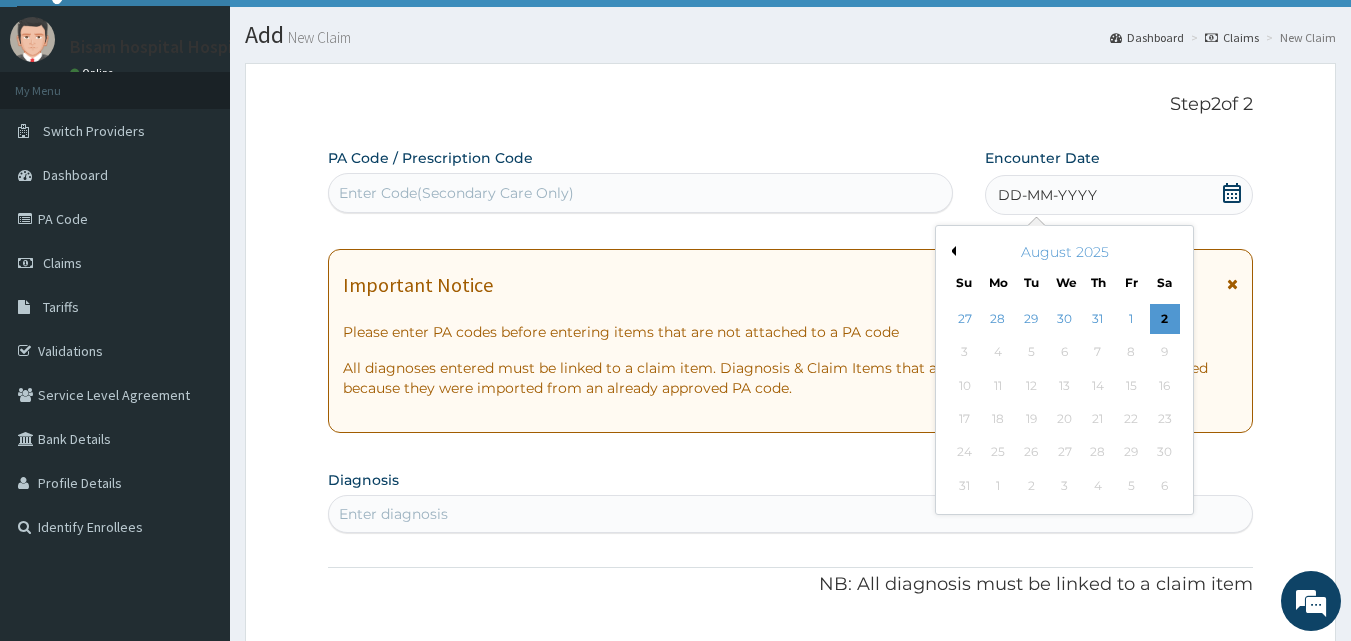 click on "Previous Month" at bounding box center [951, 251] 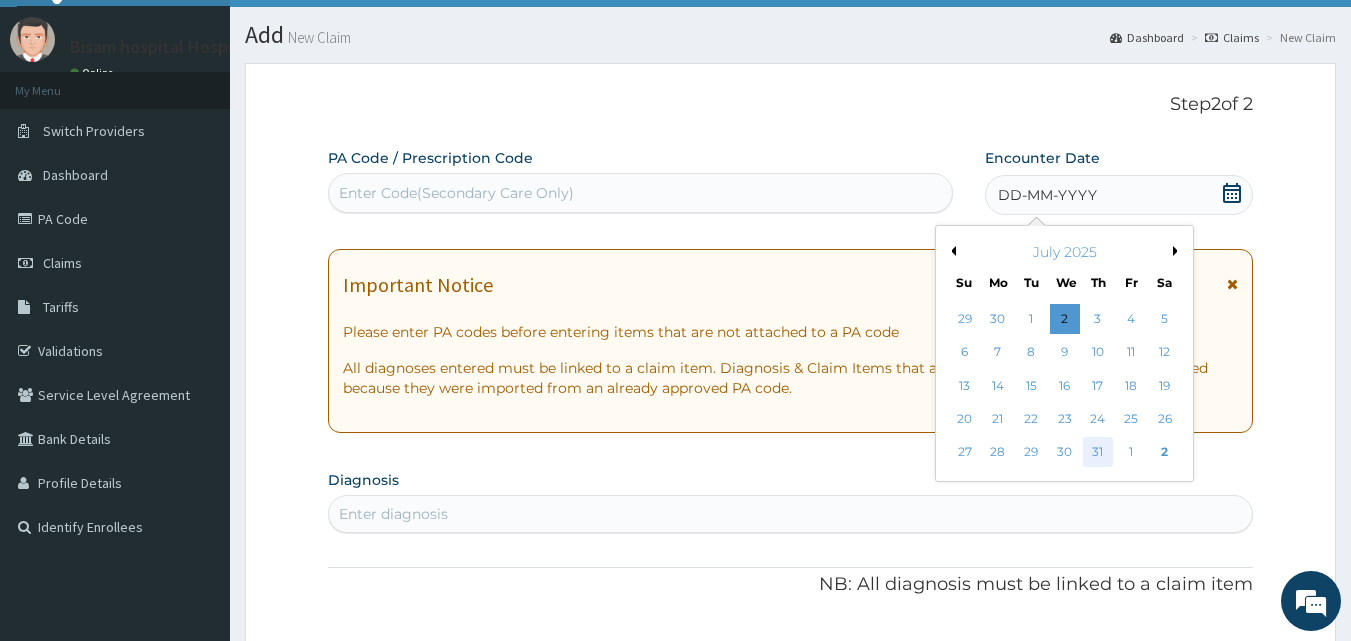 click on "31" at bounding box center (1098, 453) 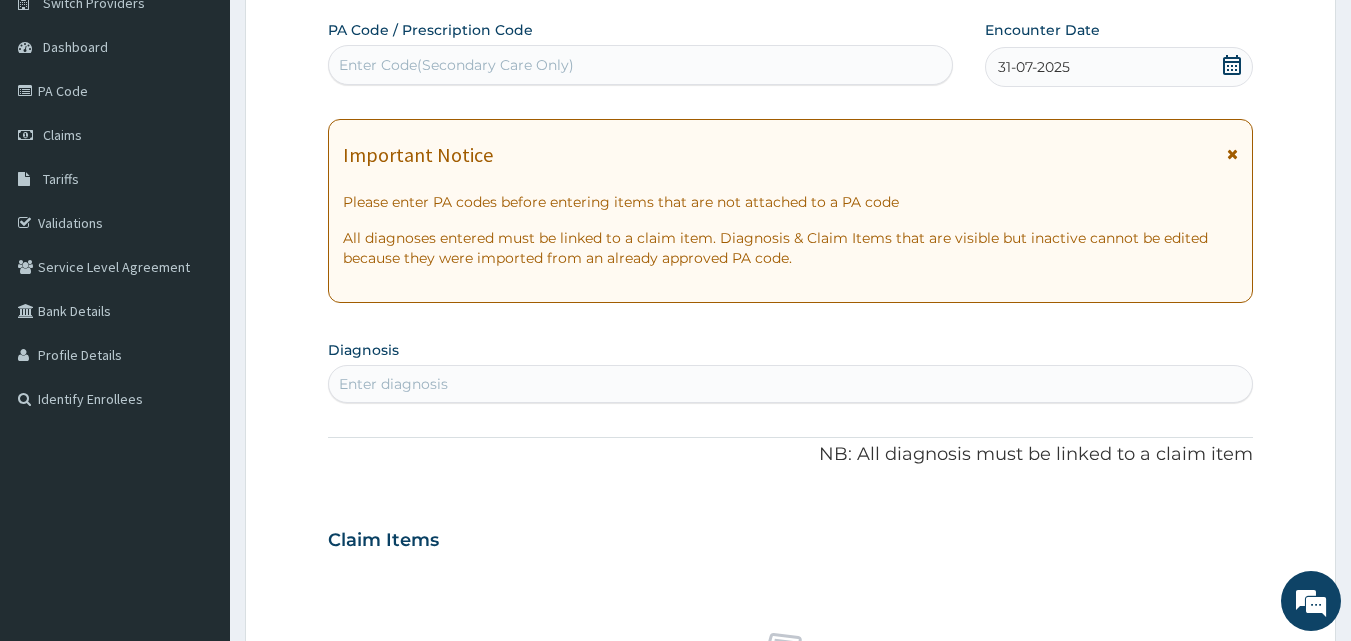 scroll, scrollTop: 302, scrollLeft: 0, axis: vertical 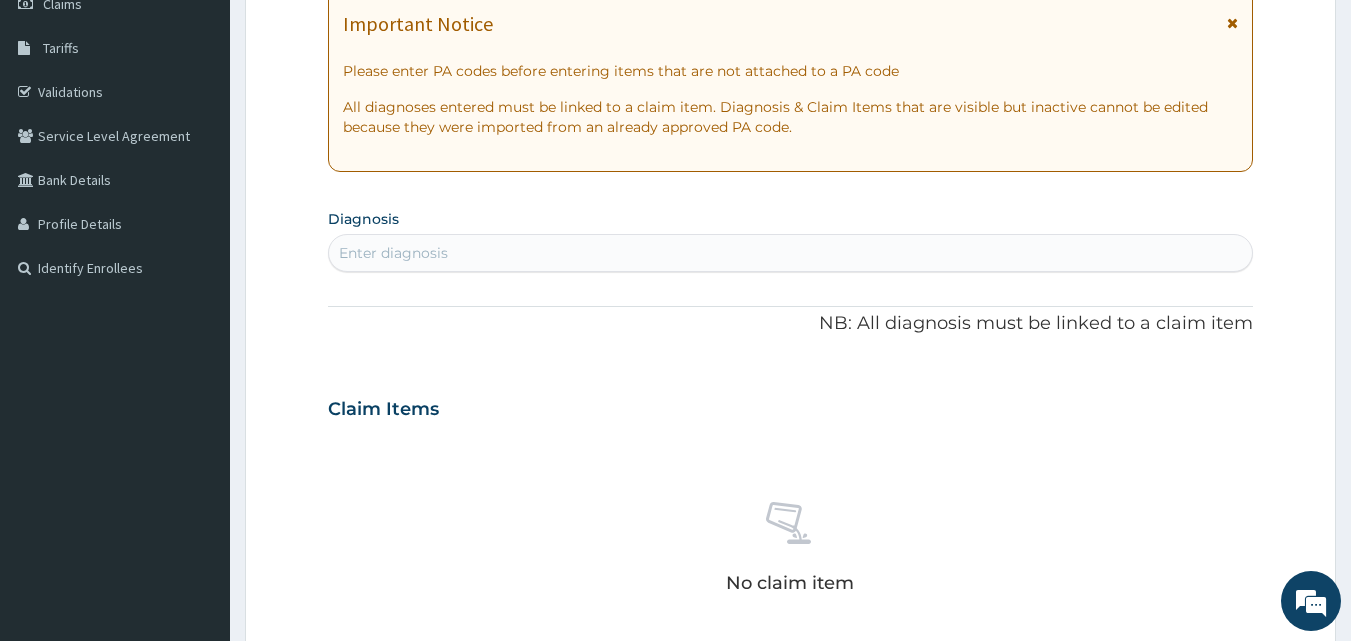 click on "Enter diagnosis" at bounding box center [791, 253] 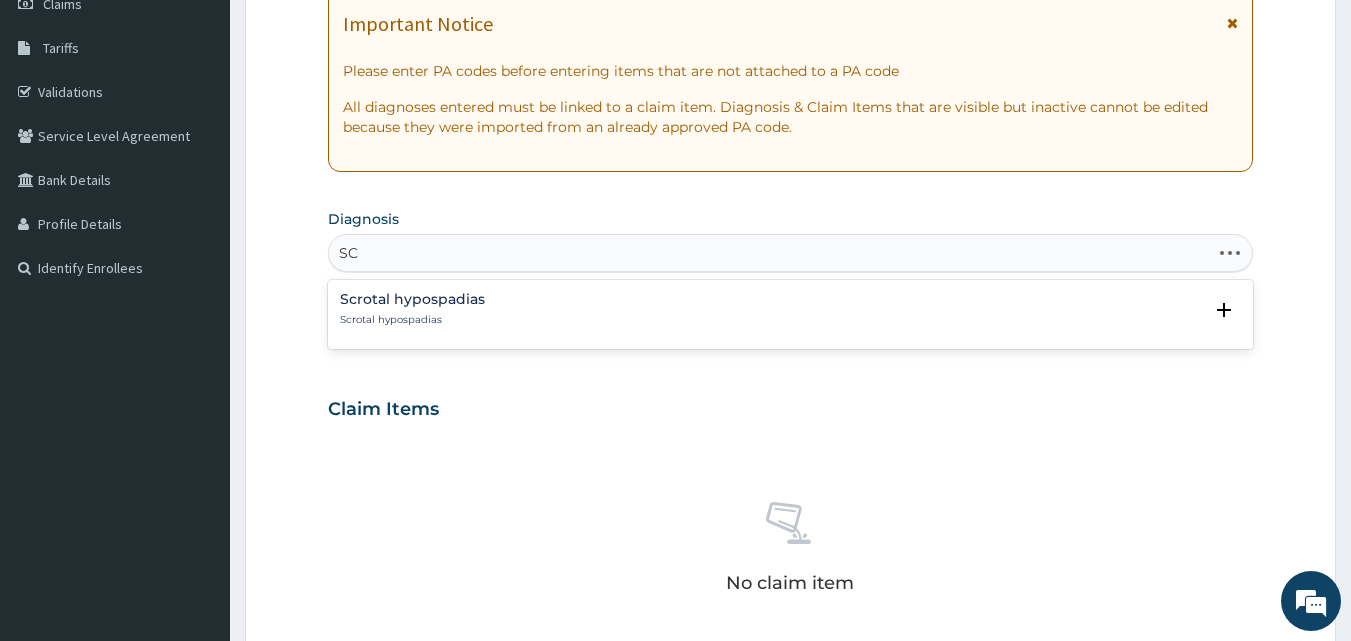 type on "S" 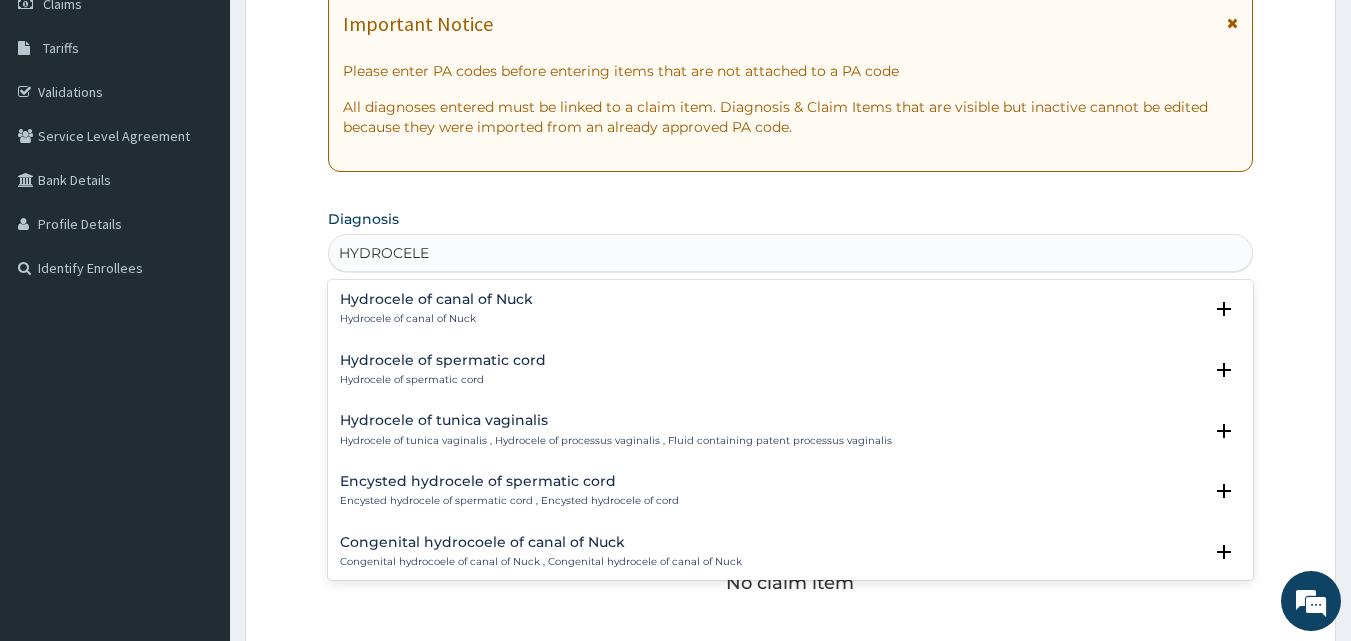 scroll, scrollTop: 436, scrollLeft: 0, axis: vertical 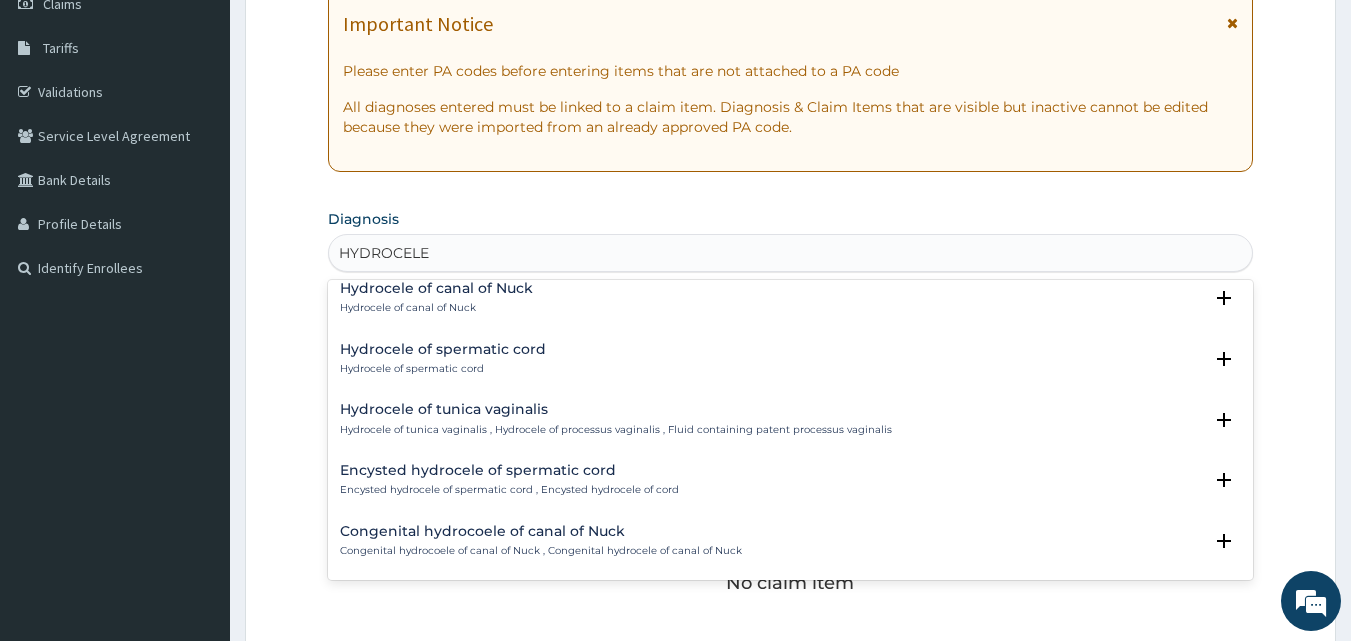 type on "HYDROCELE" 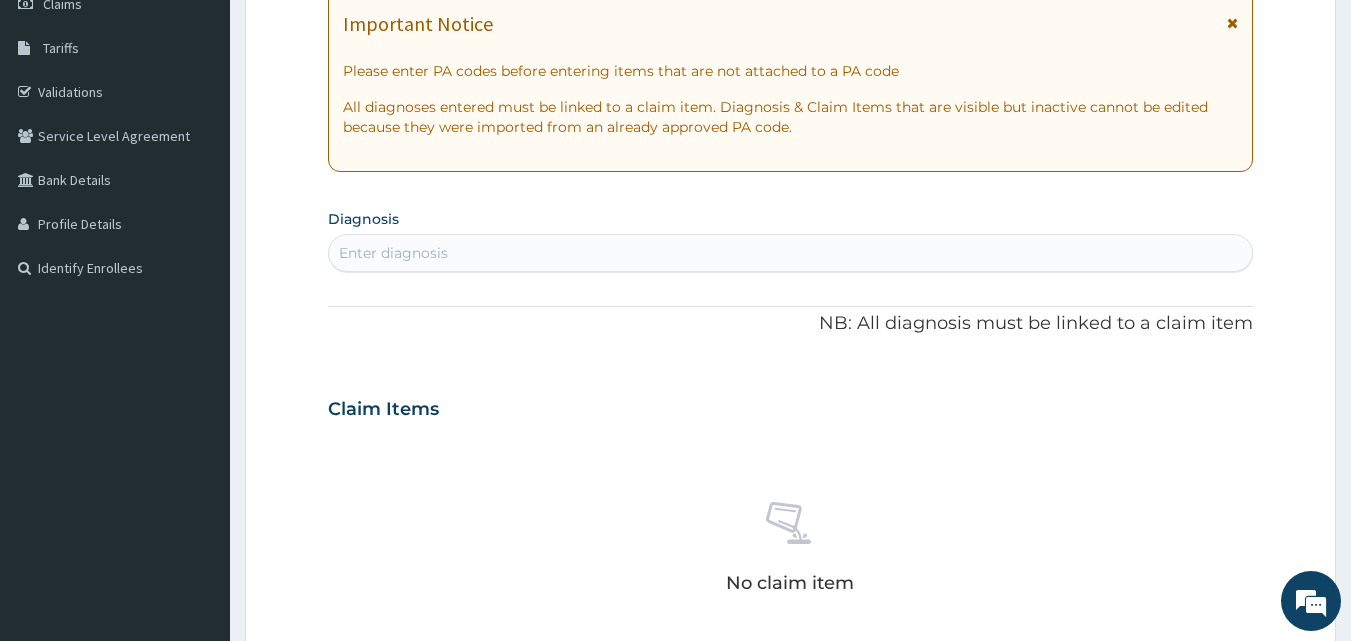 click on "No claim item" at bounding box center [791, 551] 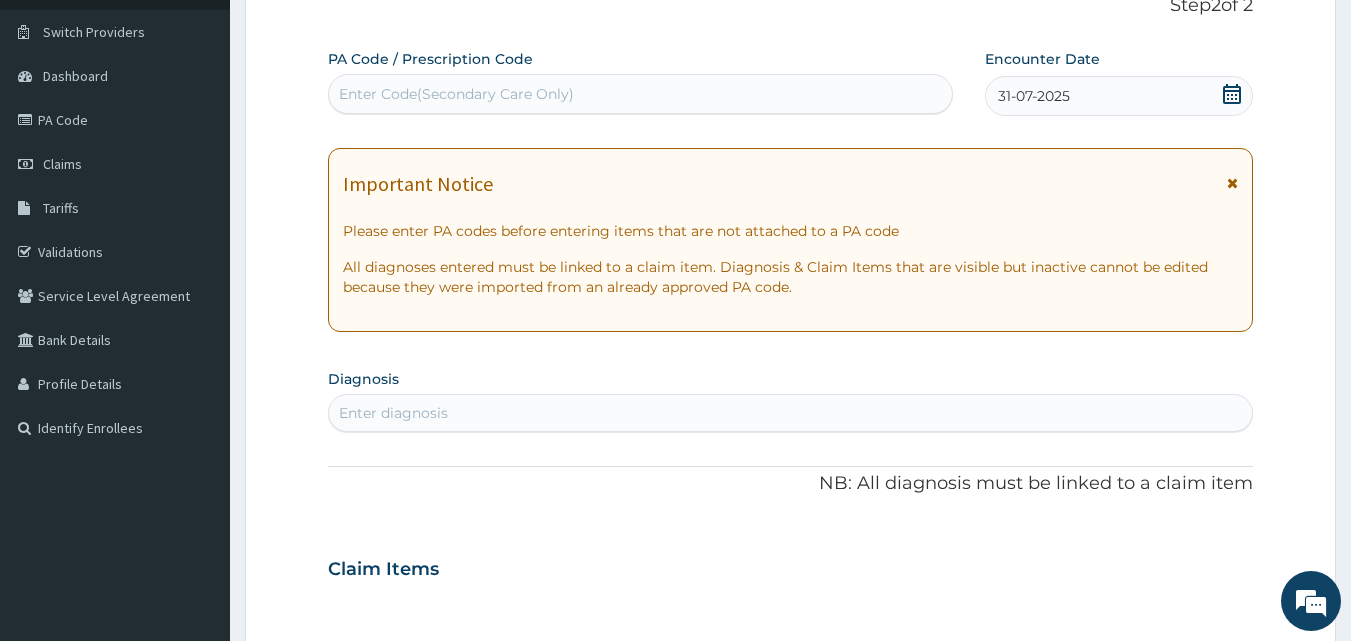 scroll, scrollTop: 166, scrollLeft: 0, axis: vertical 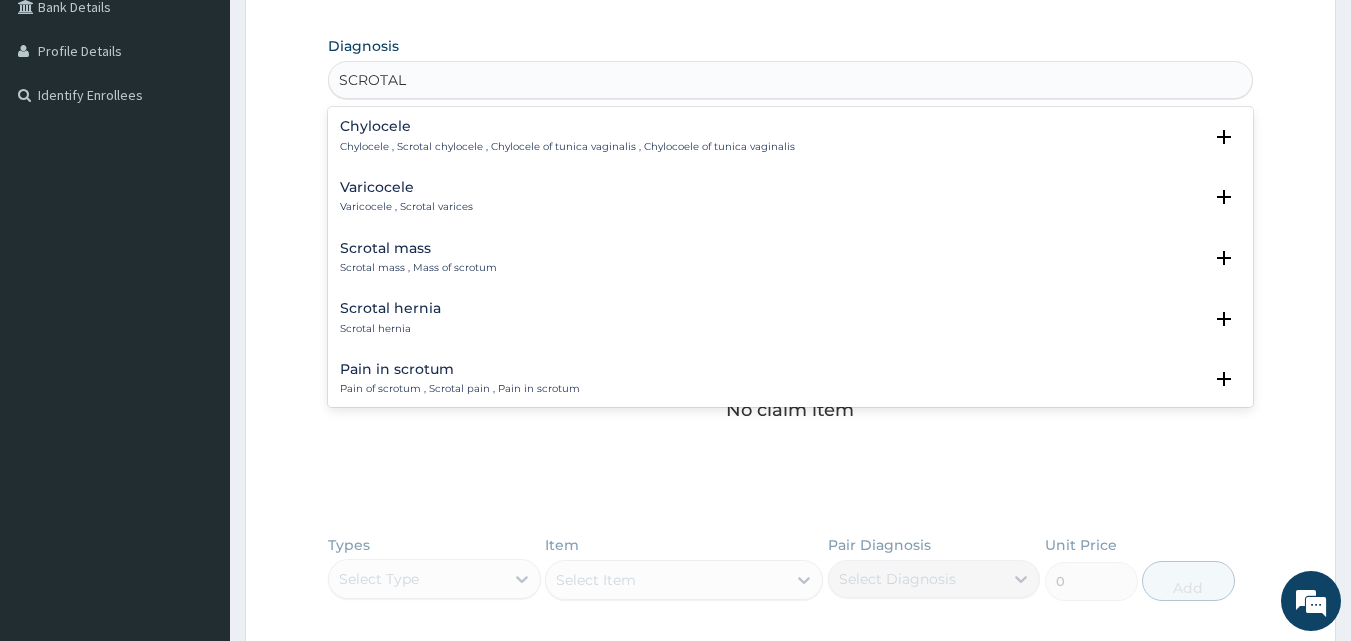type on "SCROTAL" 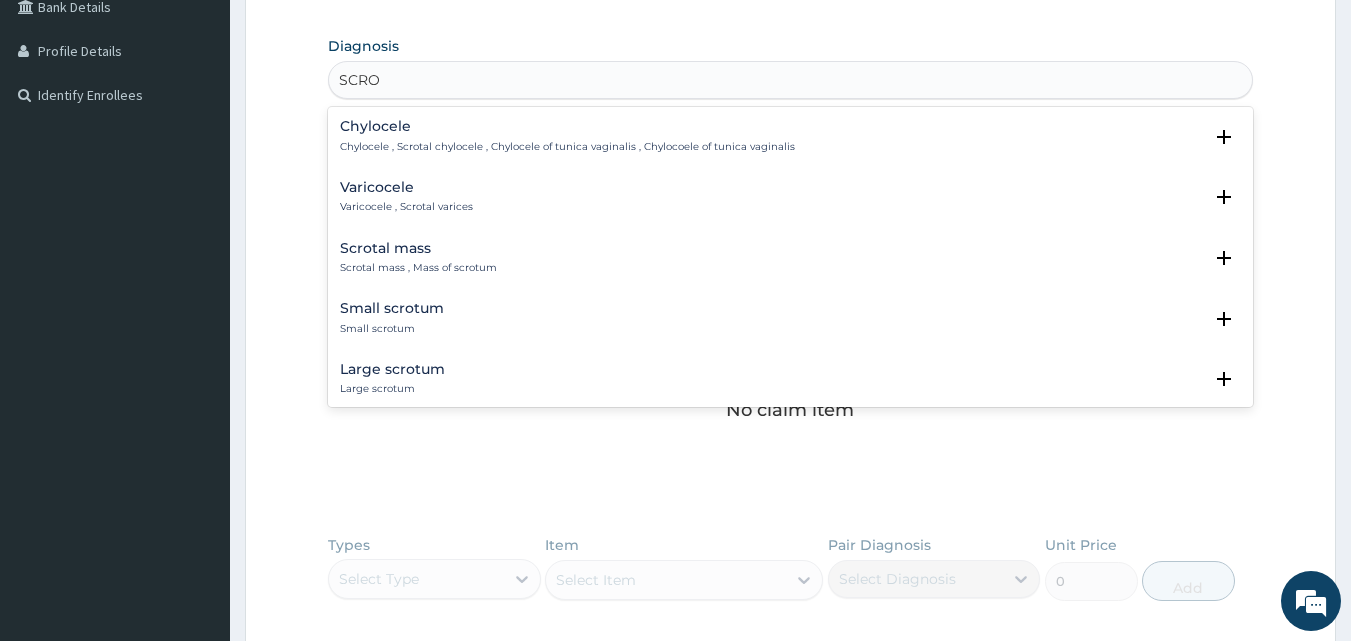 type on "SCRO" 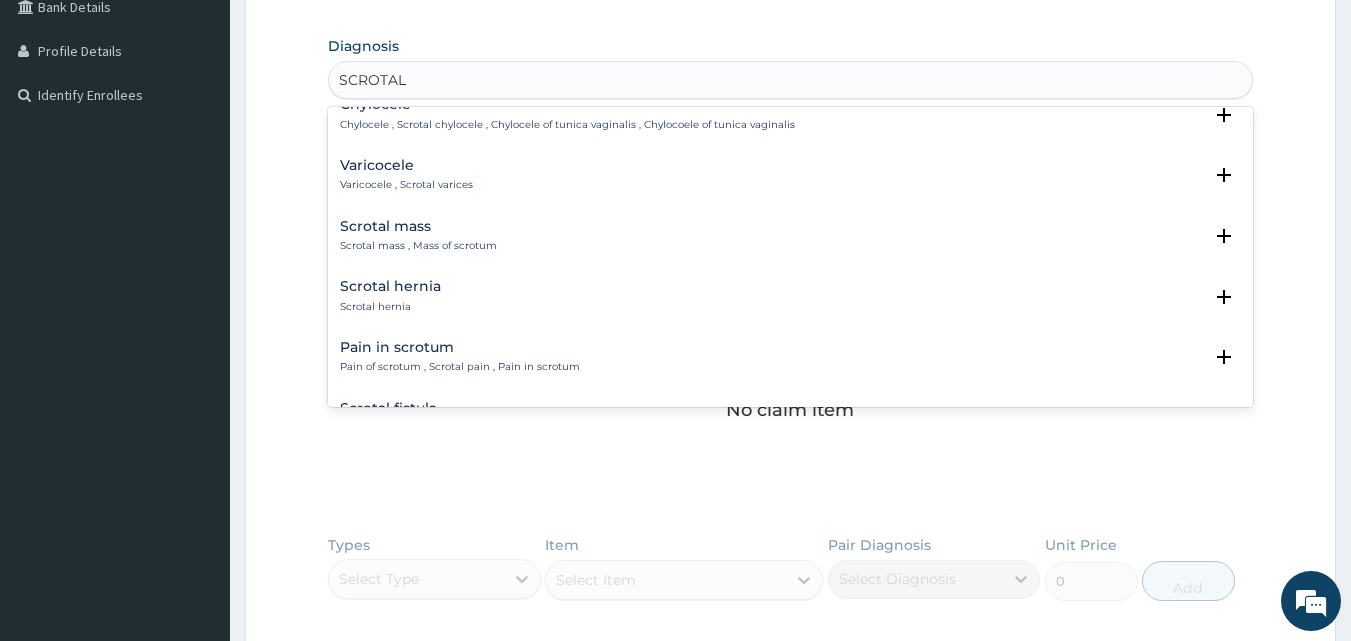 scroll, scrollTop: 0, scrollLeft: 0, axis: both 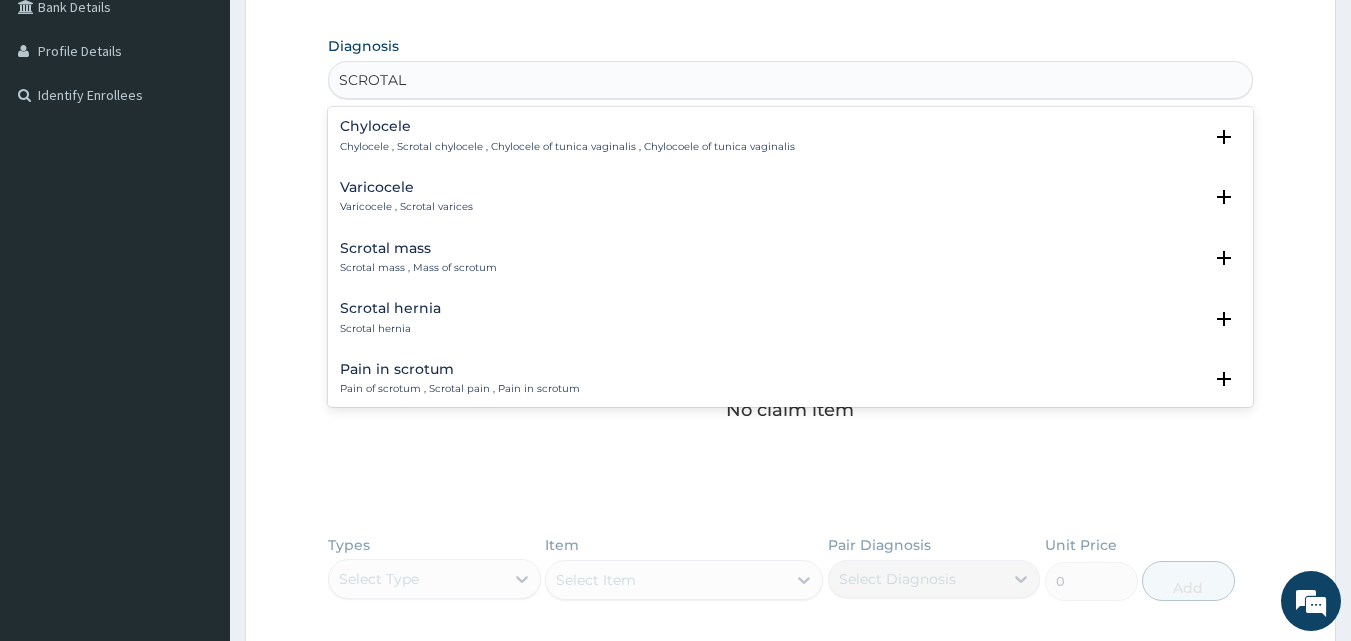 type on "SCROTAL" 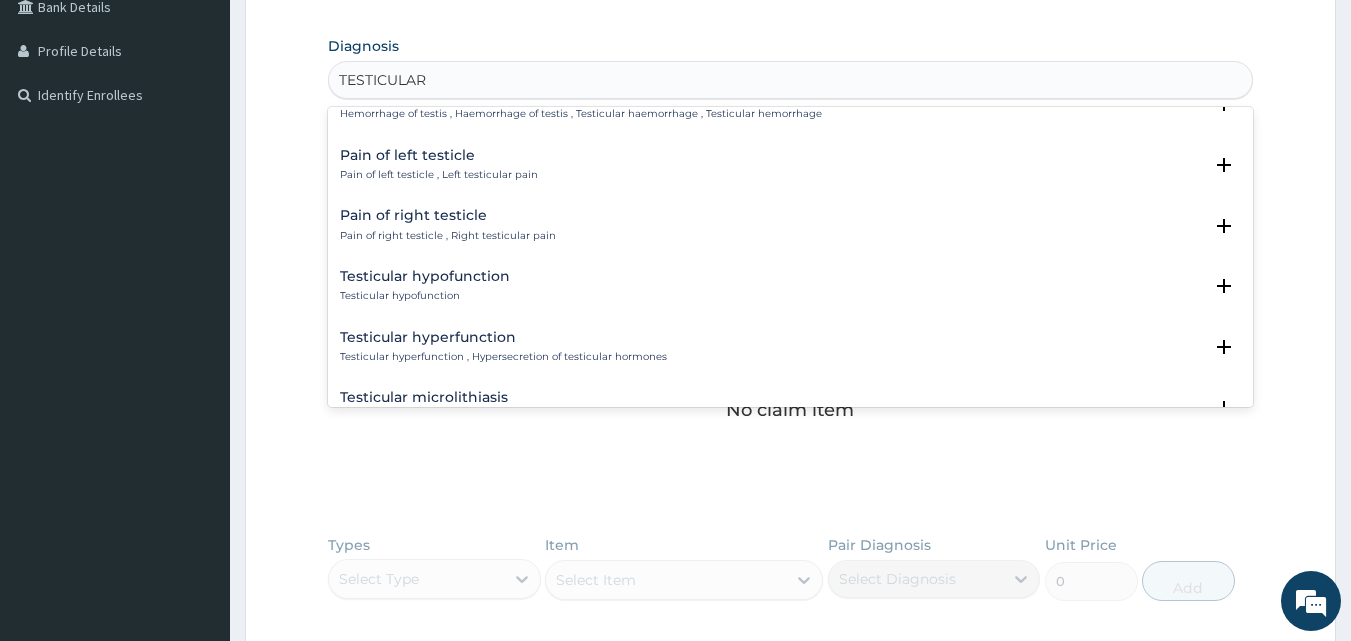 scroll, scrollTop: 768, scrollLeft: 0, axis: vertical 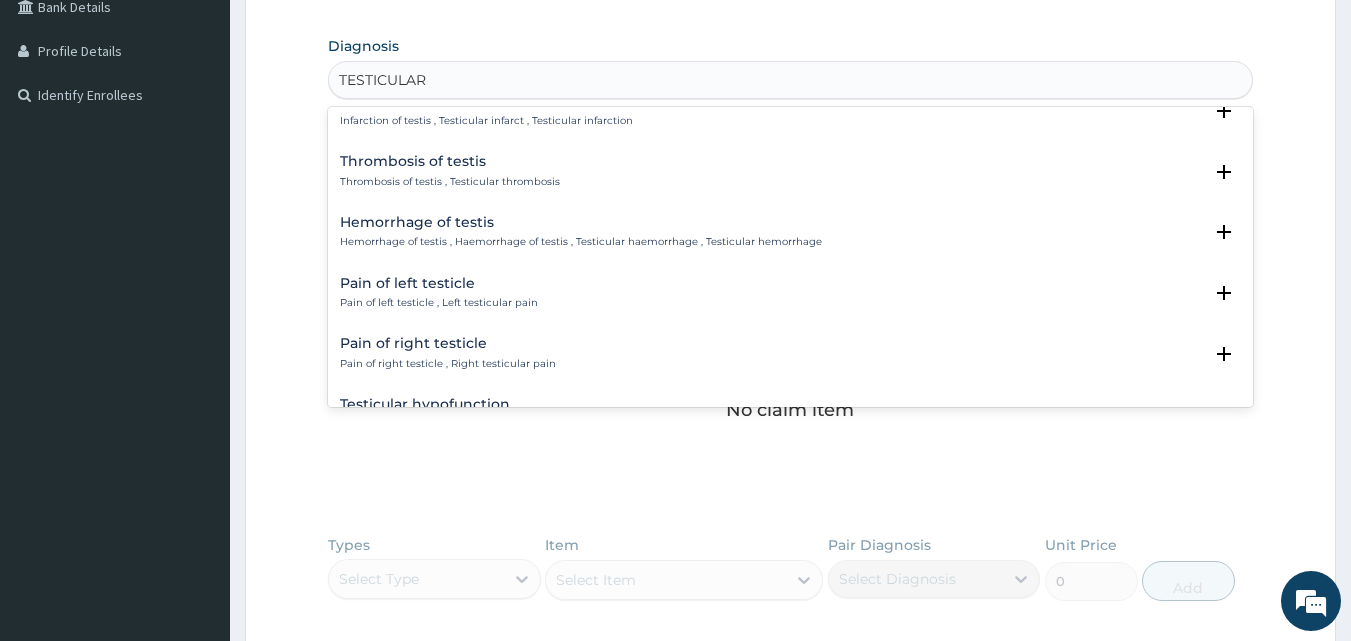 type on "TESTICULAR" 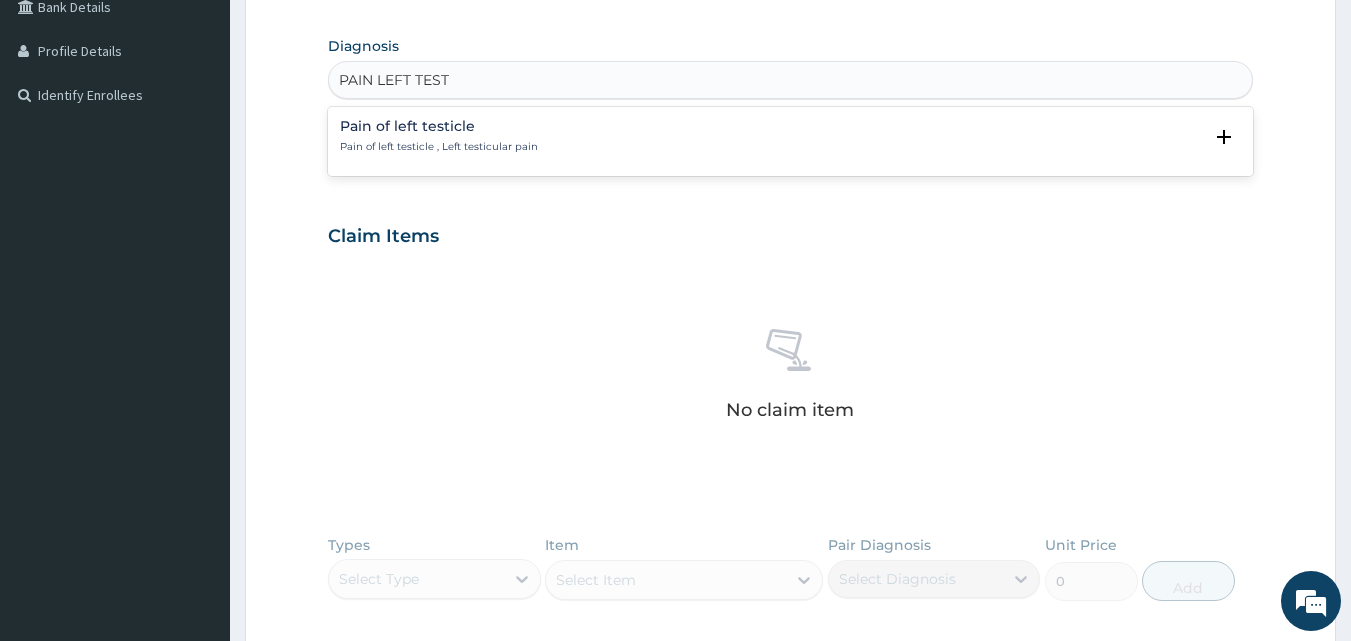 type on "PAIN LEFT TEST" 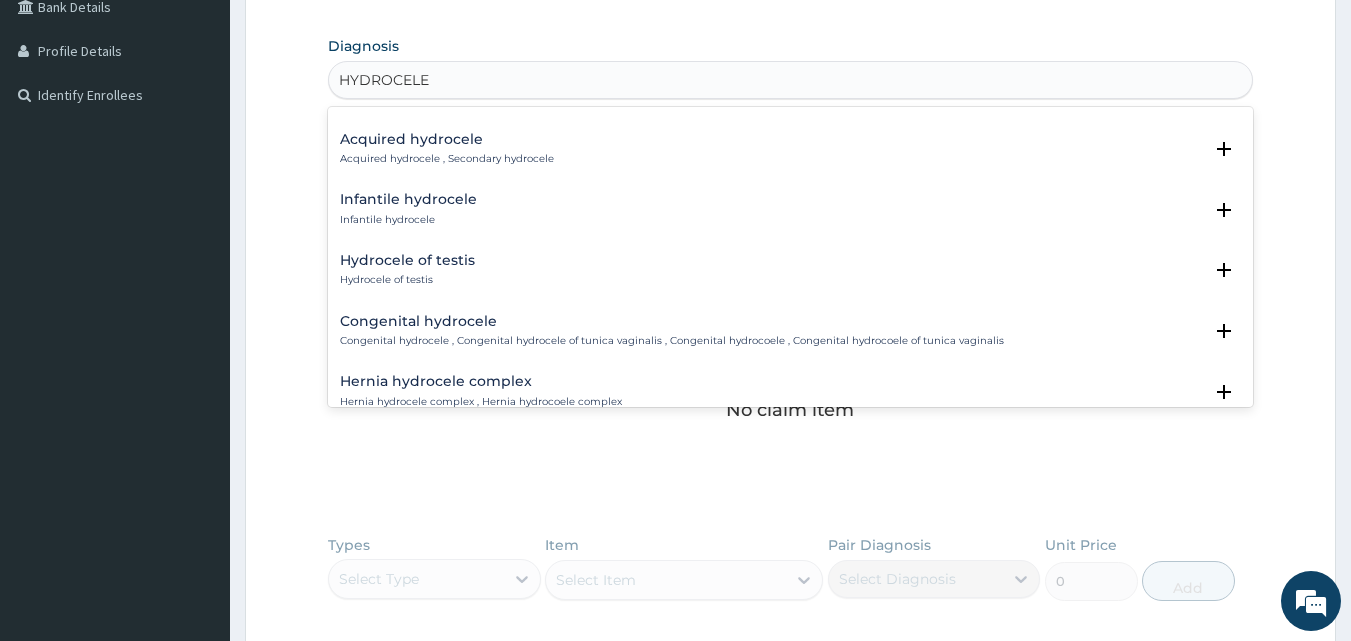 scroll, scrollTop: 120, scrollLeft: 0, axis: vertical 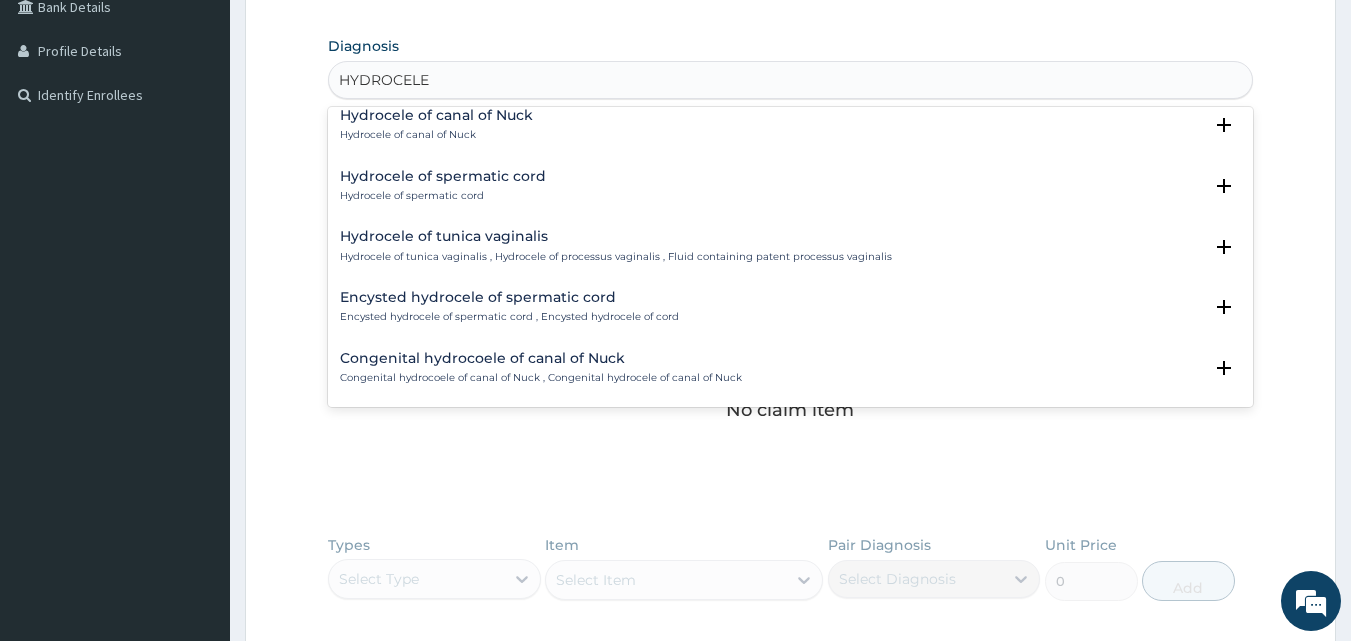 type on "HYDROCELE" 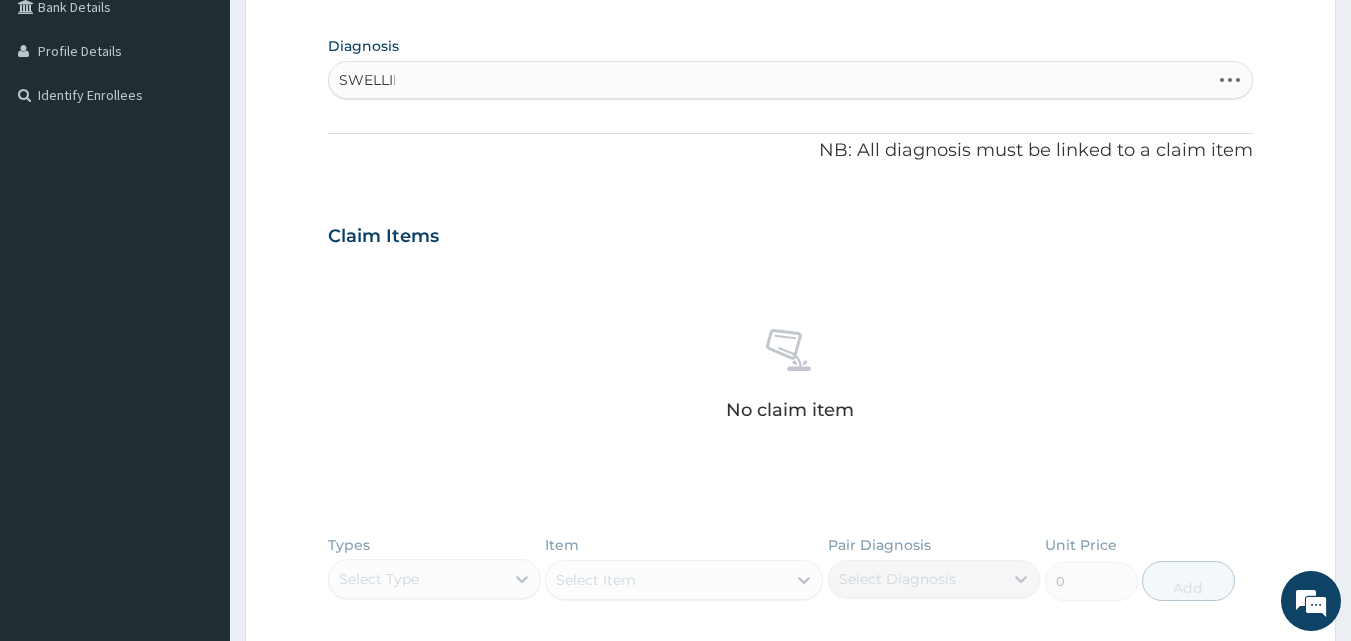 type on "SWELLING" 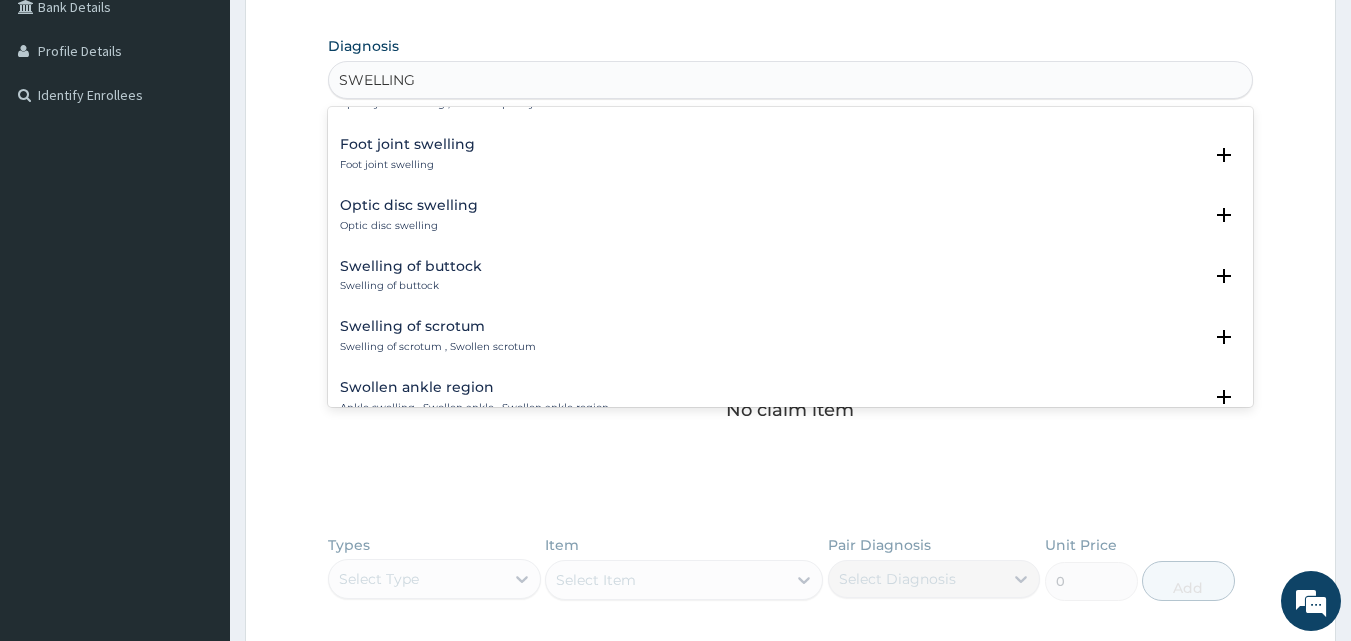 scroll, scrollTop: 2720, scrollLeft: 0, axis: vertical 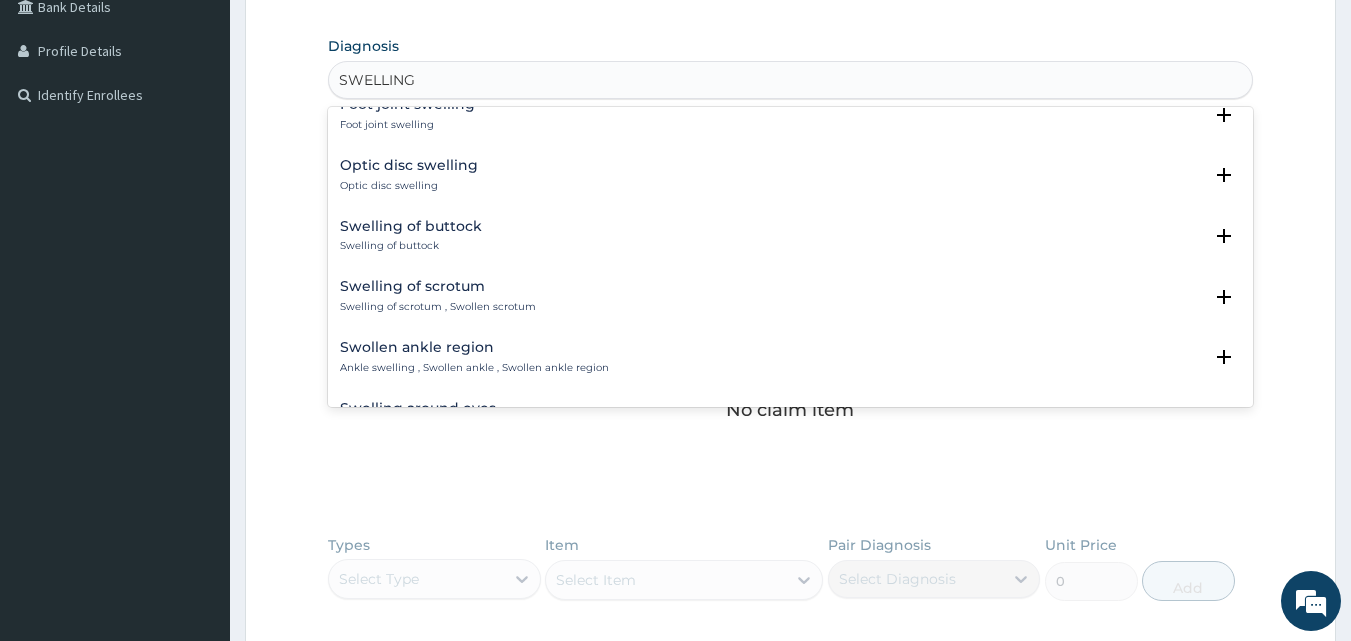click on "Swelling of scrotum , Swollen scrotum" at bounding box center (438, 307) 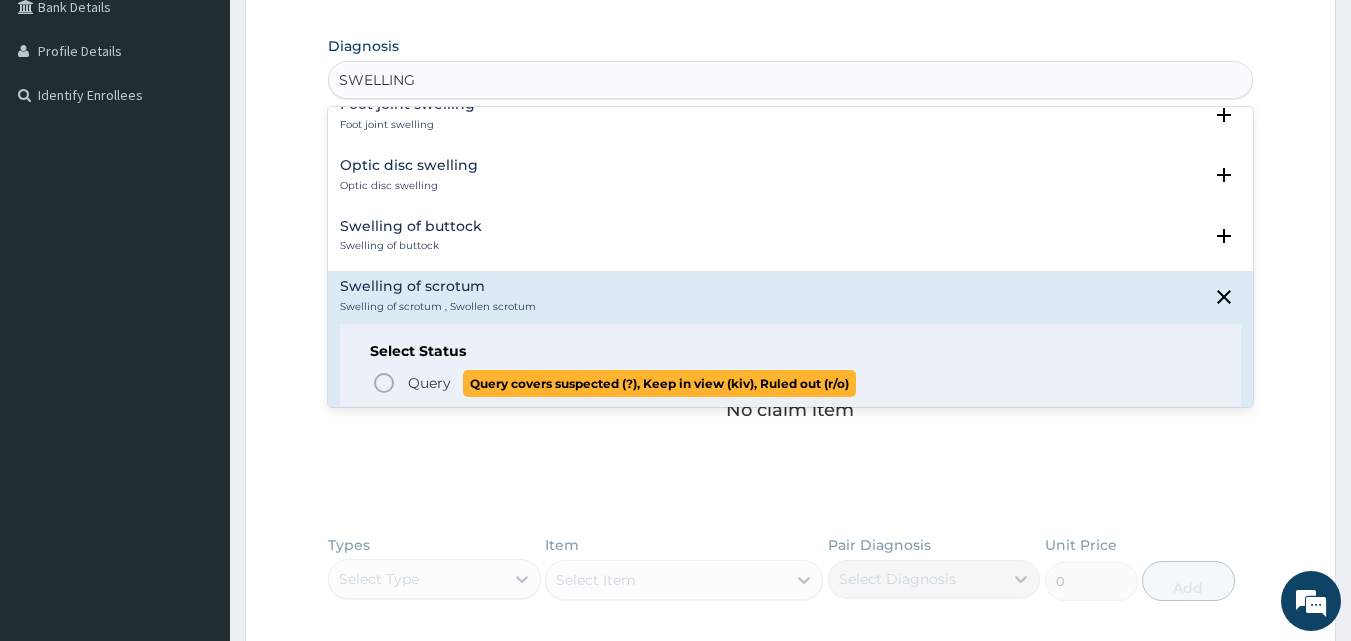 click 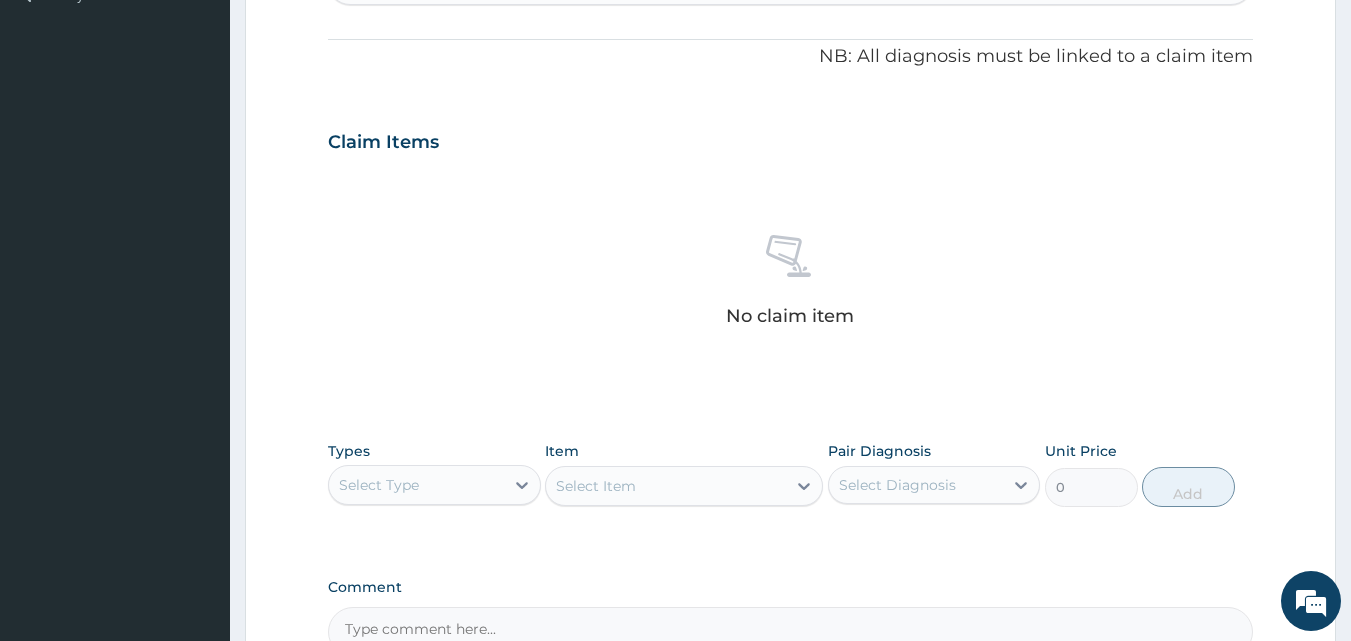 scroll, scrollTop: 622, scrollLeft: 0, axis: vertical 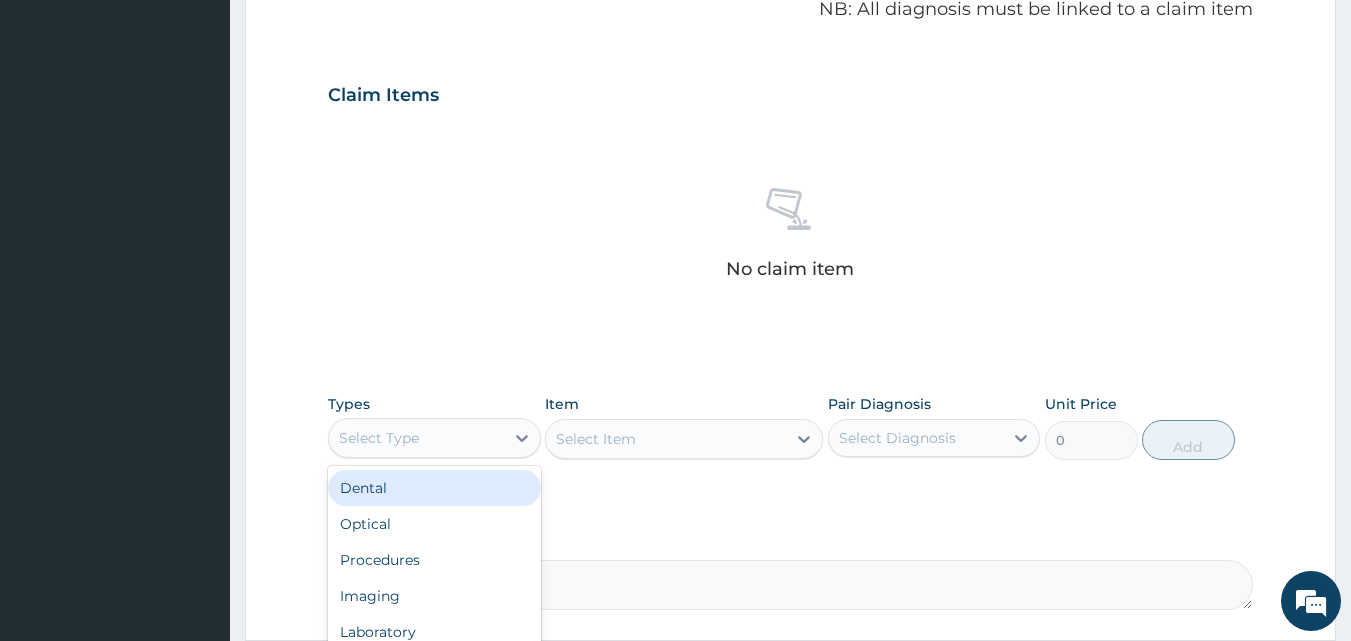 click on "Select Type" at bounding box center [416, 438] 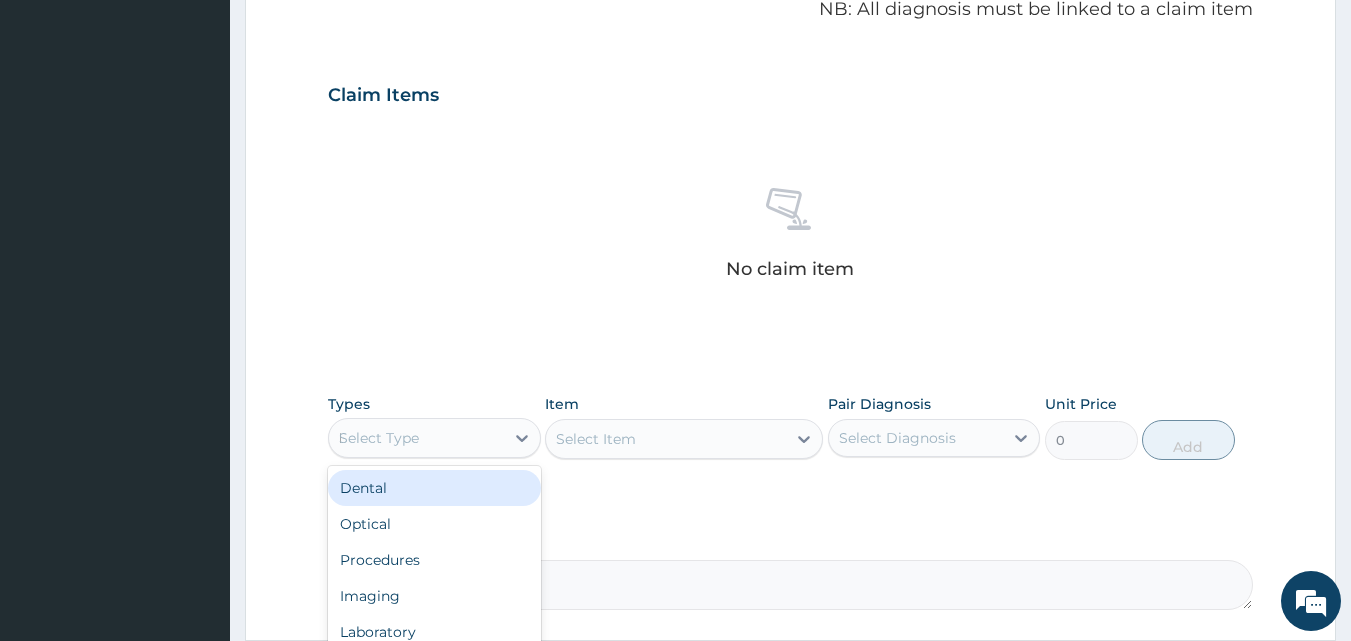 type on "PR" 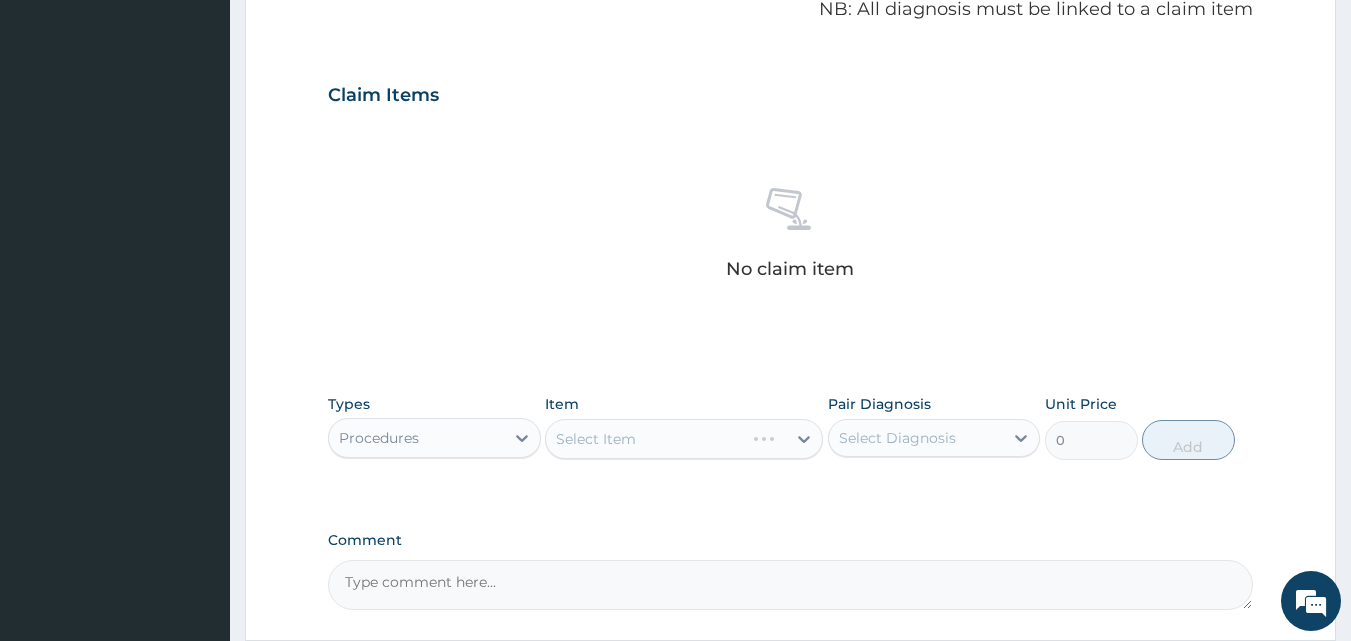 click on "Select Item" at bounding box center [684, 439] 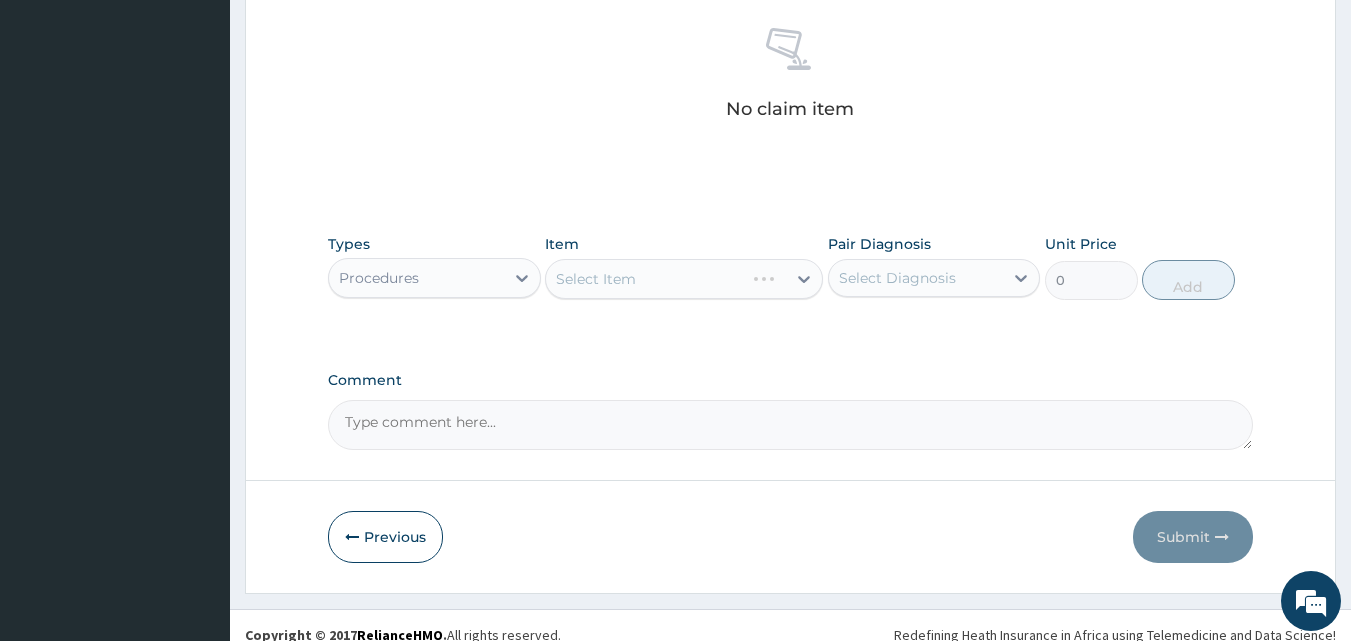 scroll, scrollTop: 801, scrollLeft: 0, axis: vertical 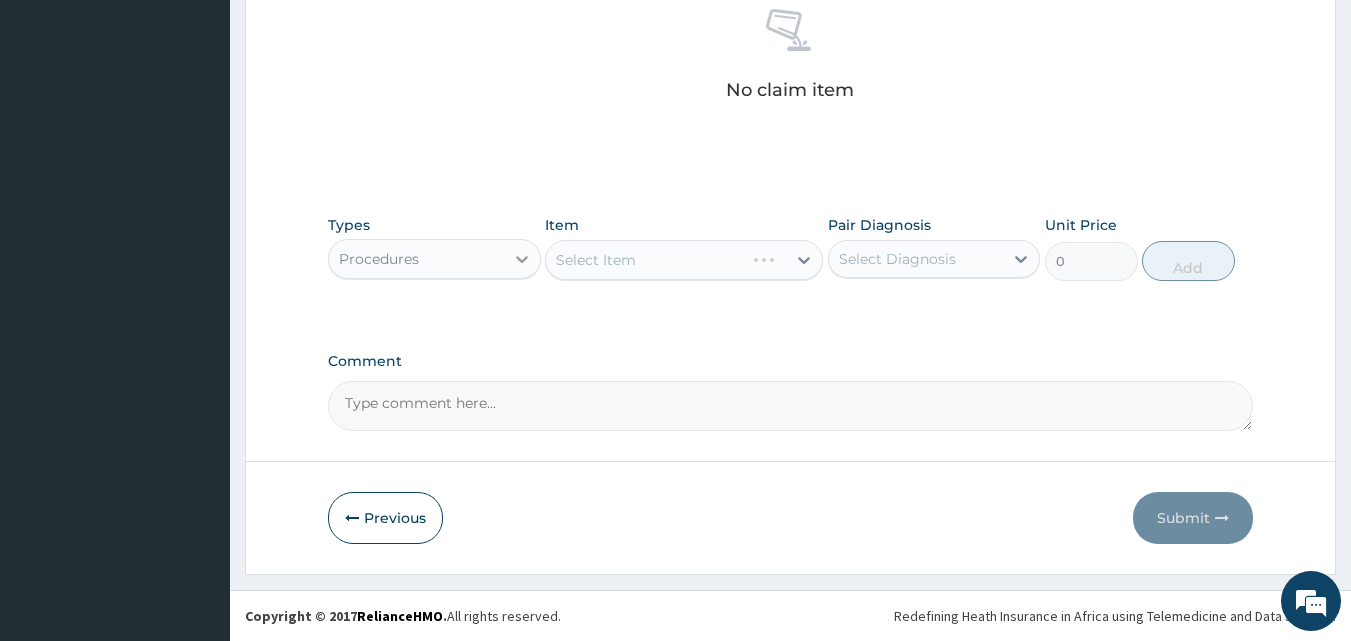 click at bounding box center [522, 259] 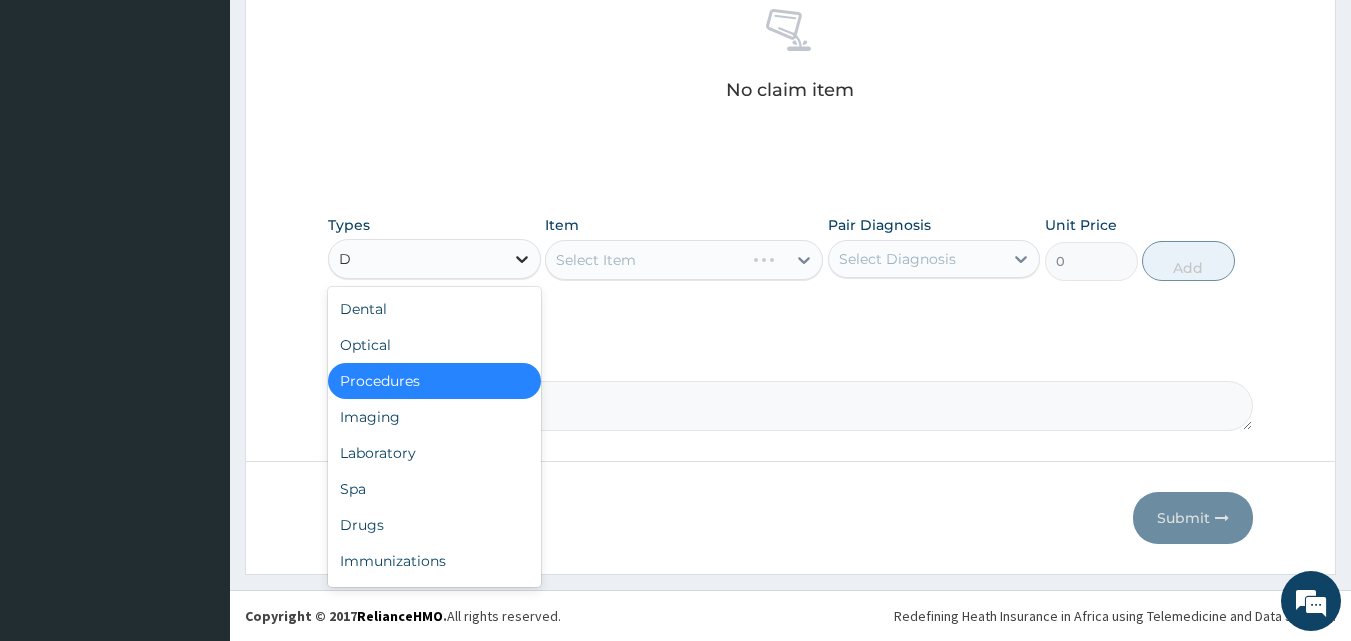 type on "DR" 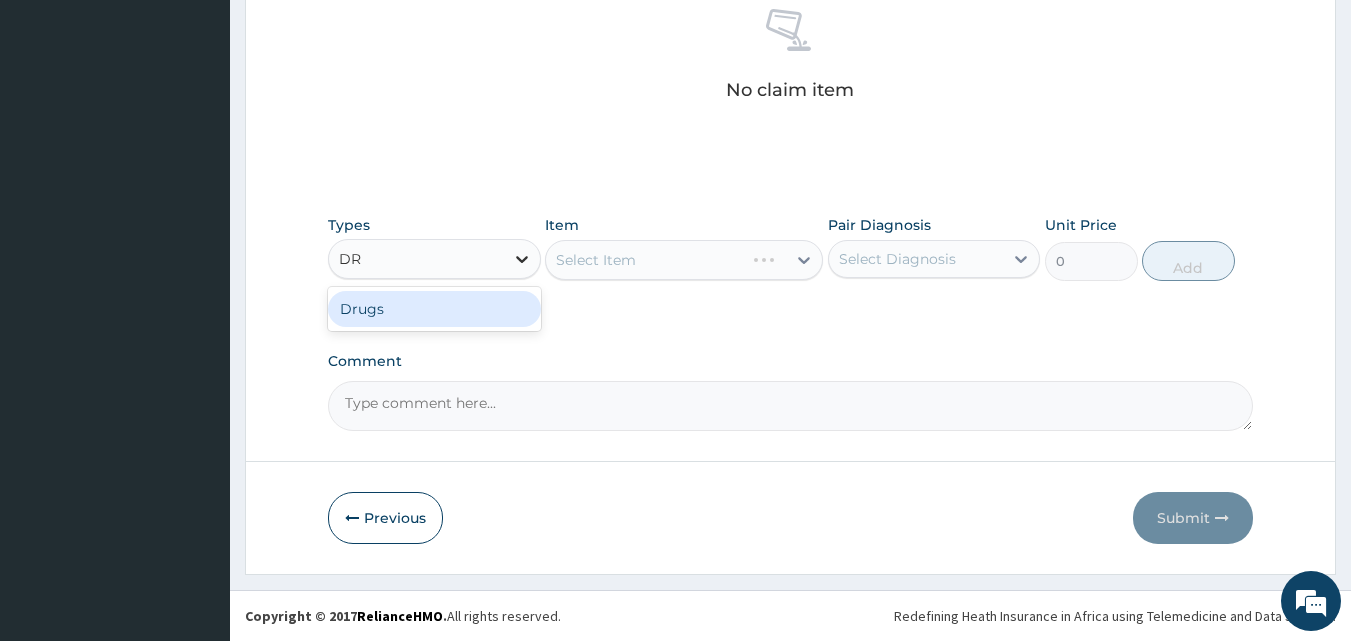 type 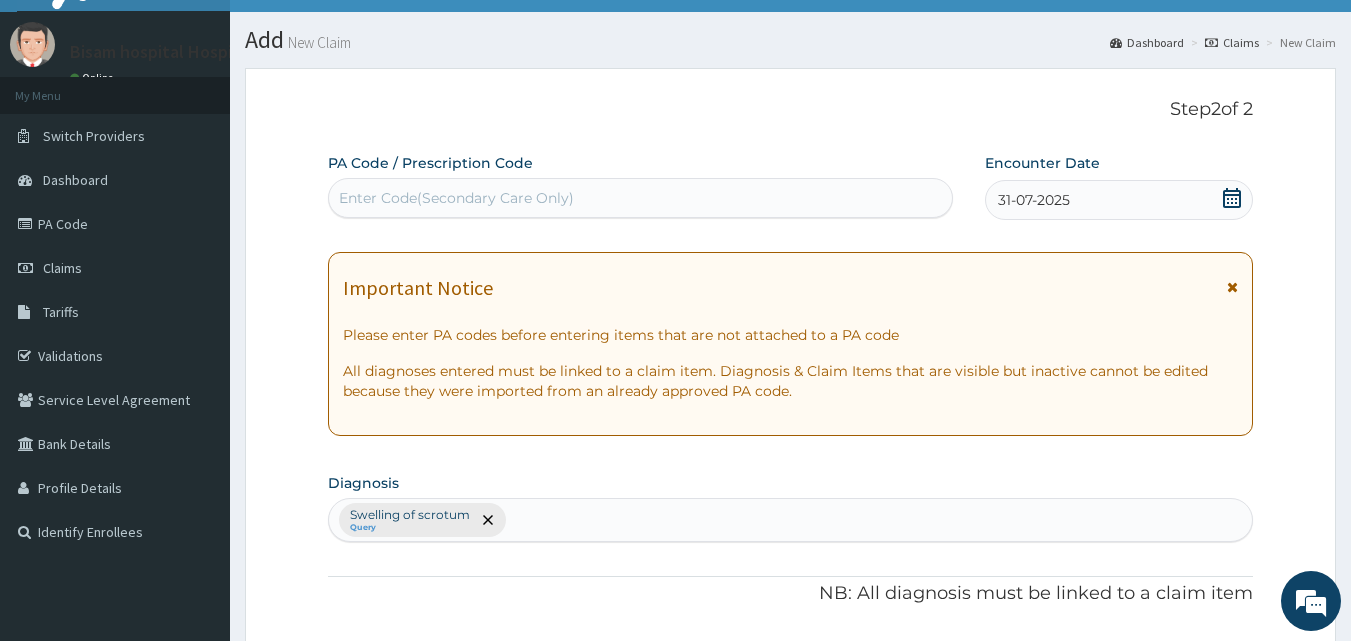 scroll, scrollTop: 0, scrollLeft: 0, axis: both 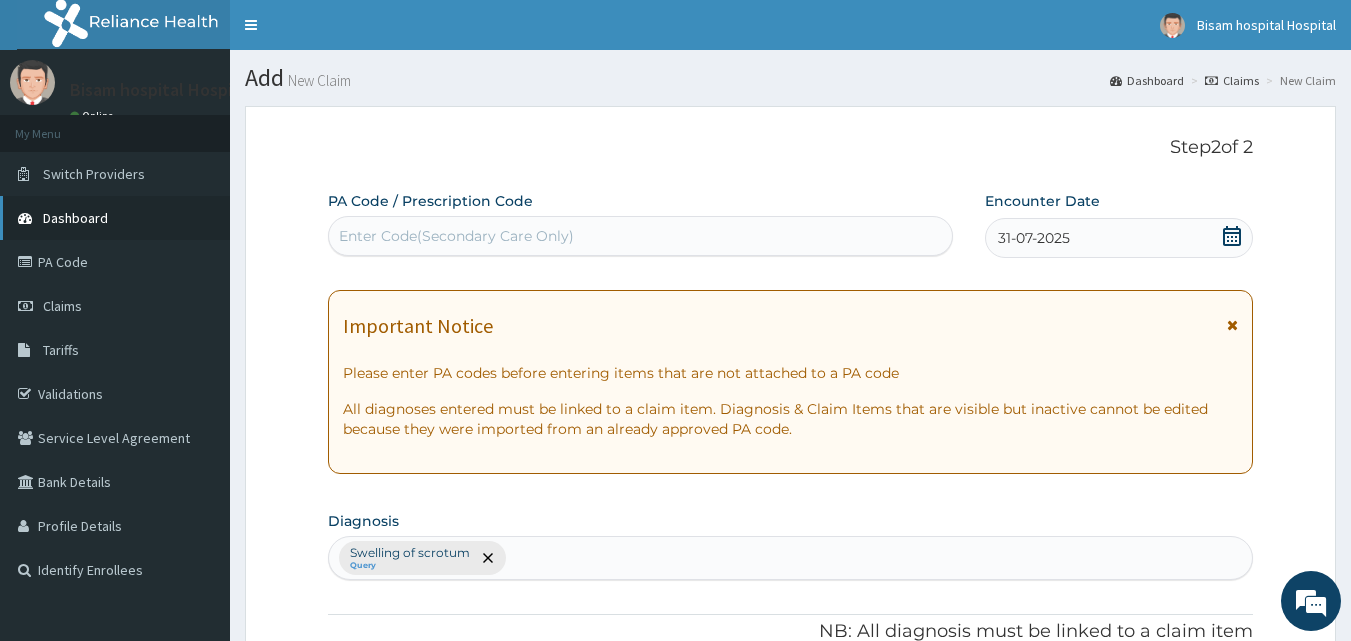 click on "Dashboard" at bounding box center [75, 218] 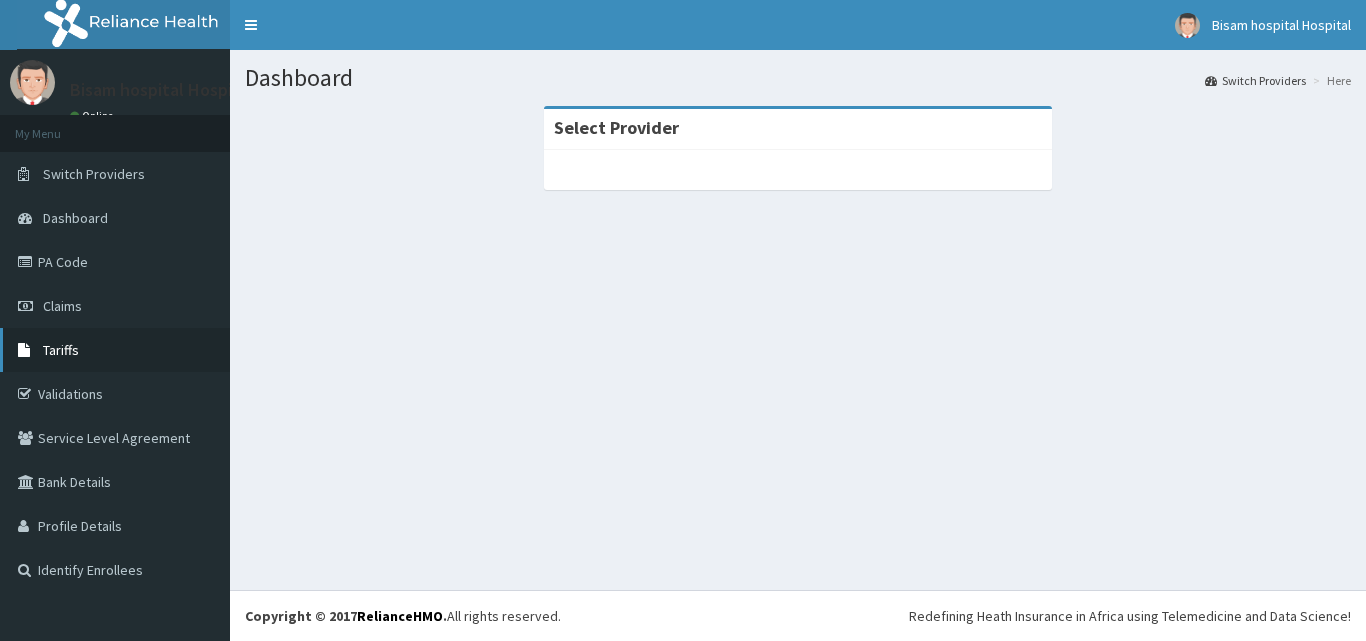 scroll, scrollTop: 0, scrollLeft: 0, axis: both 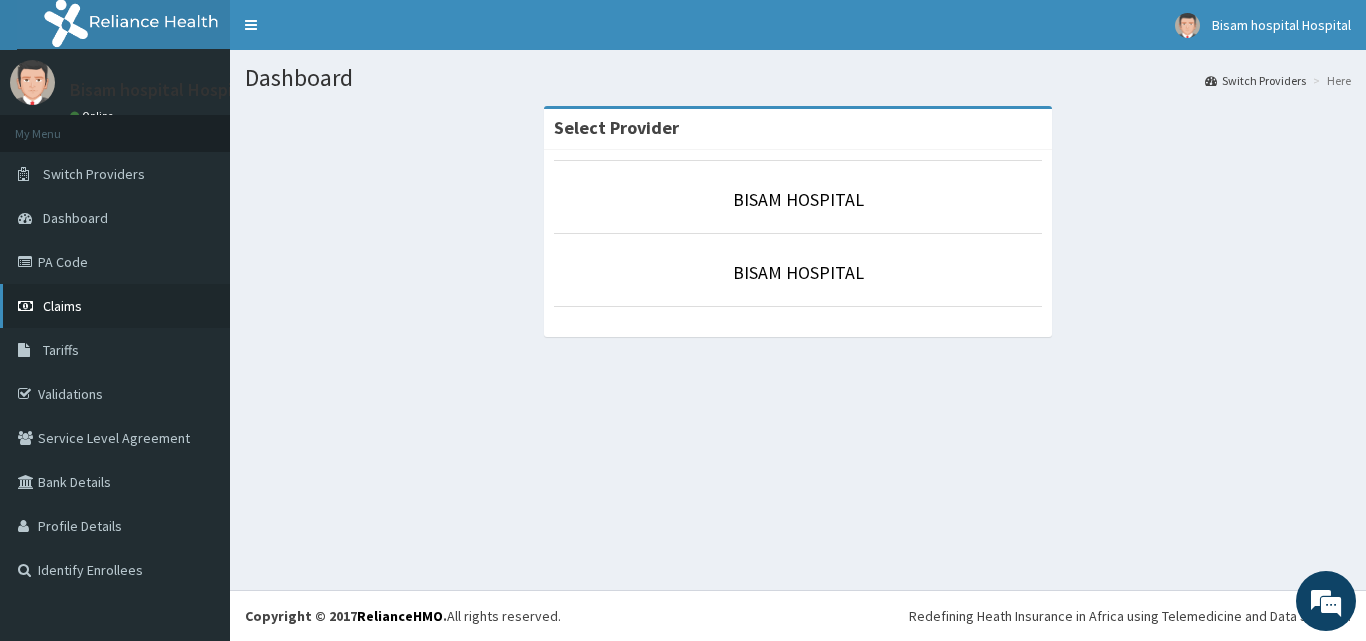click on "Claims" at bounding box center [115, 306] 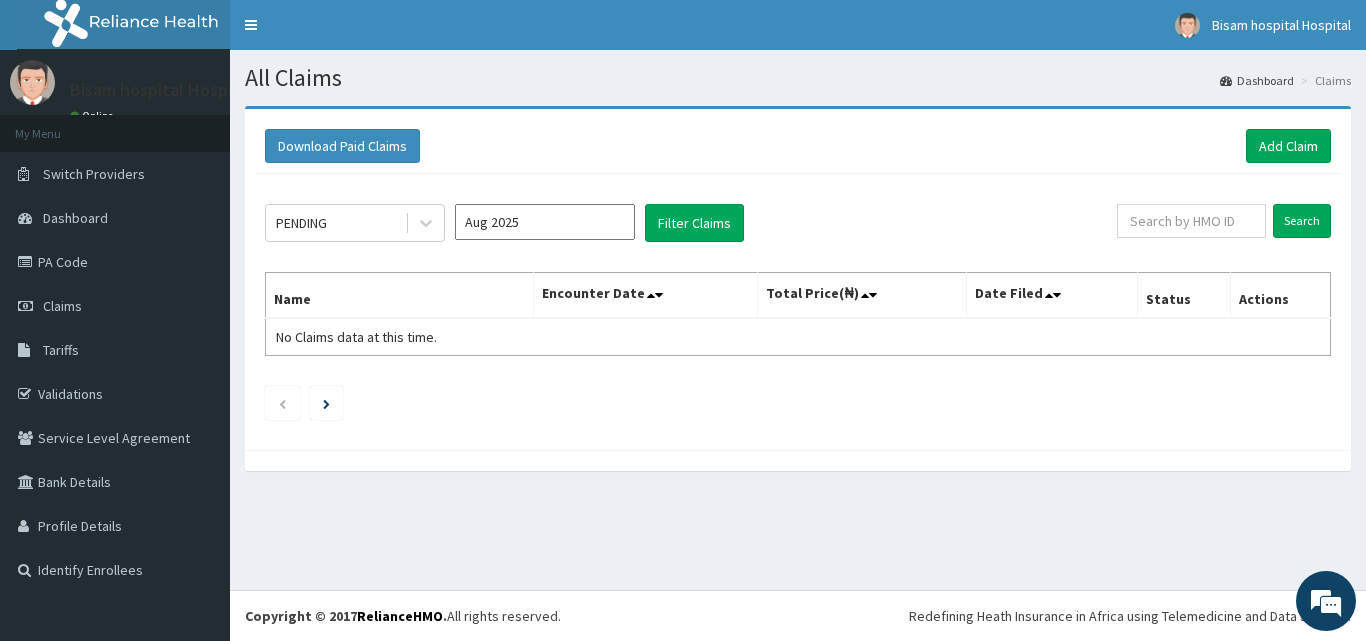 scroll, scrollTop: 0, scrollLeft: 0, axis: both 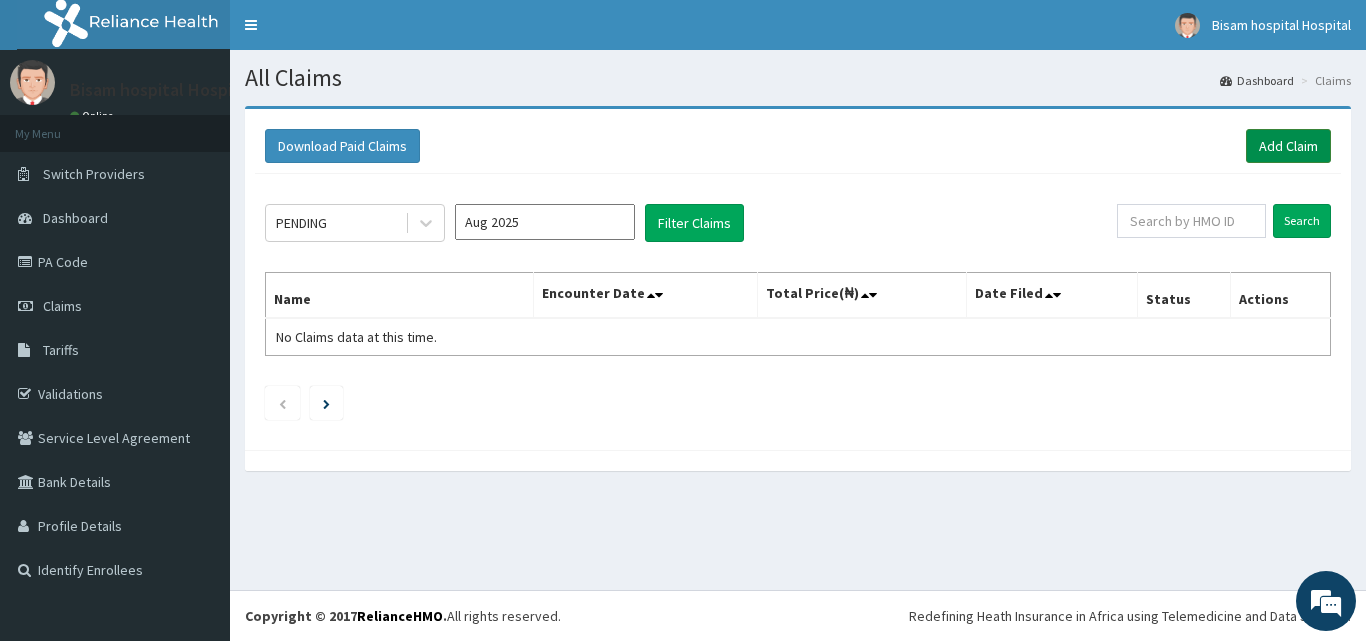 click on "Add Claim" at bounding box center (1288, 146) 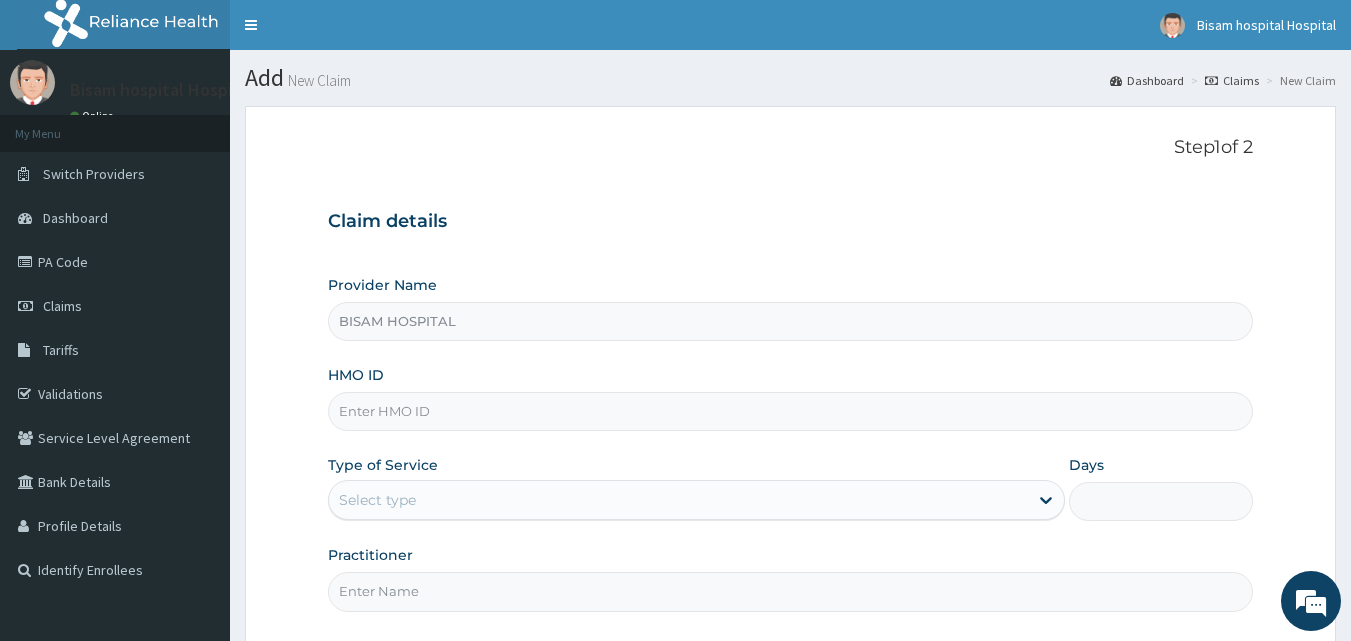 type on "BISAM HOSPITAL" 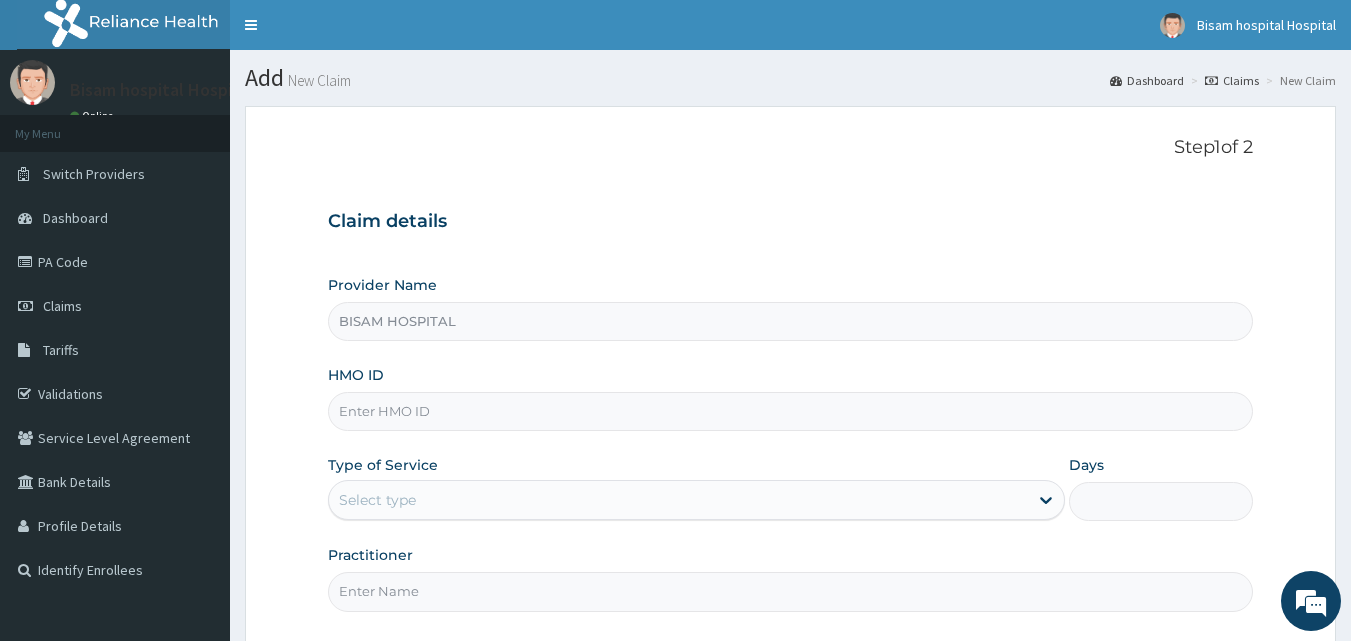 scroll, scrollTop: 0, scrollLeft: 0, axis: both 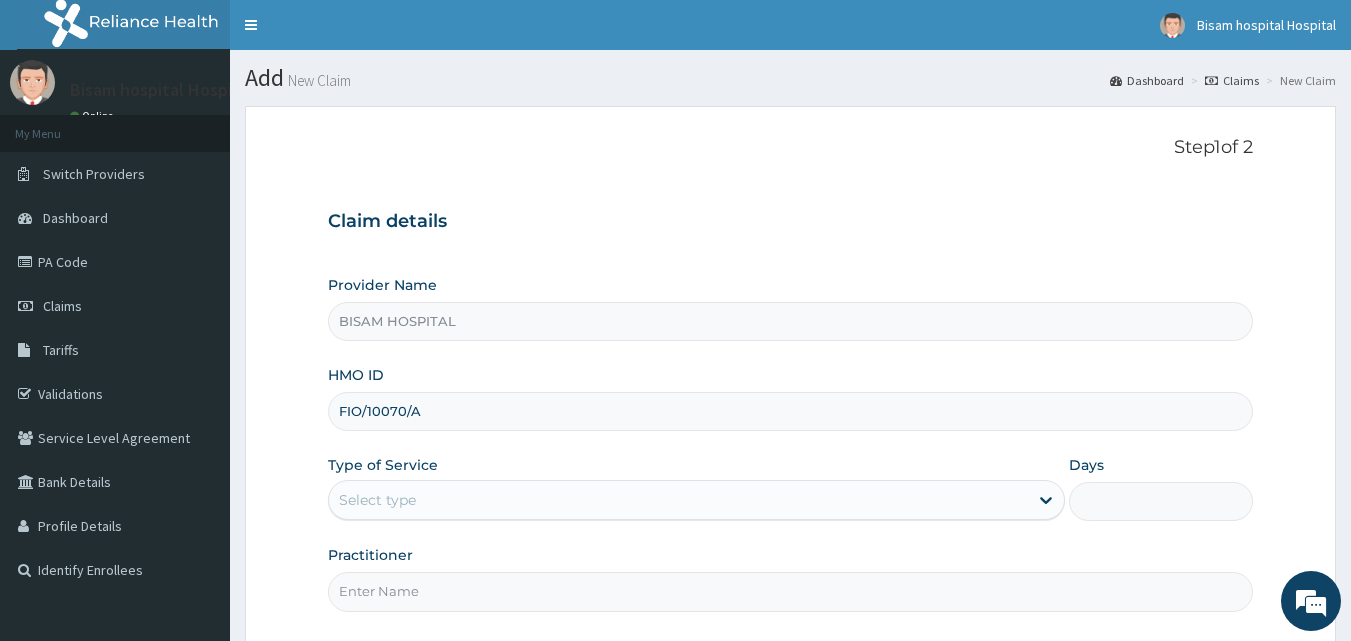 type on "FIO/10070/A" 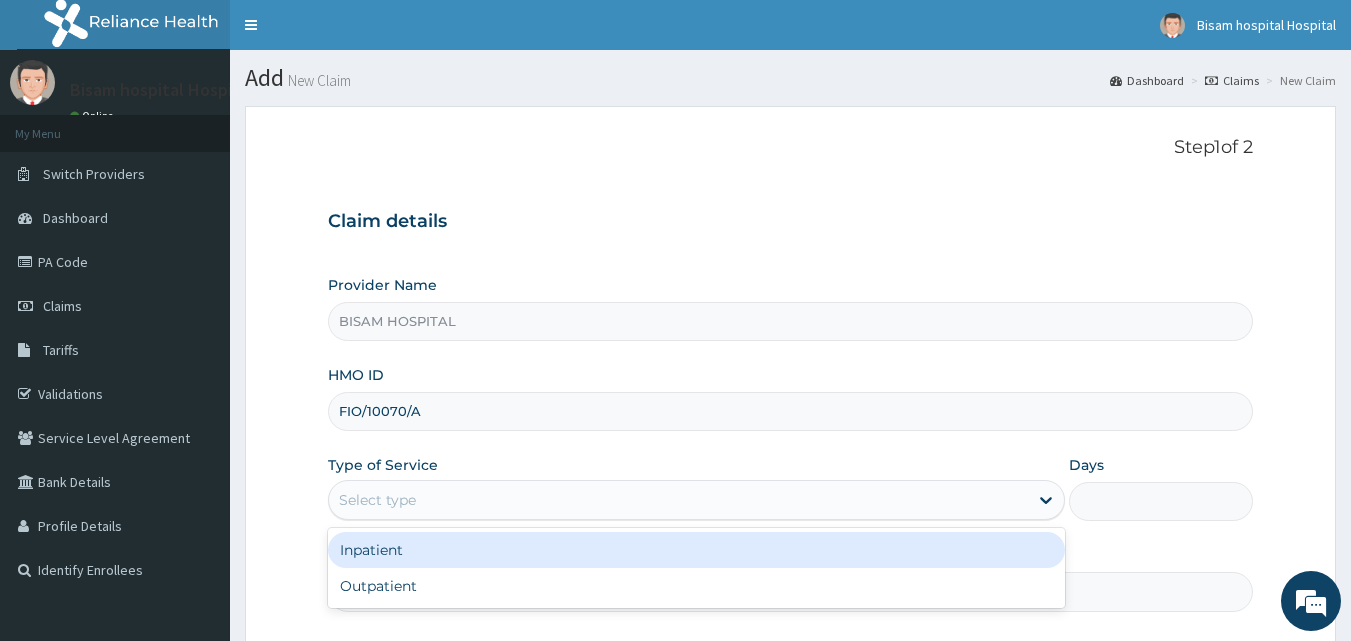 click on "Select type" at bounding box center [678, 500] 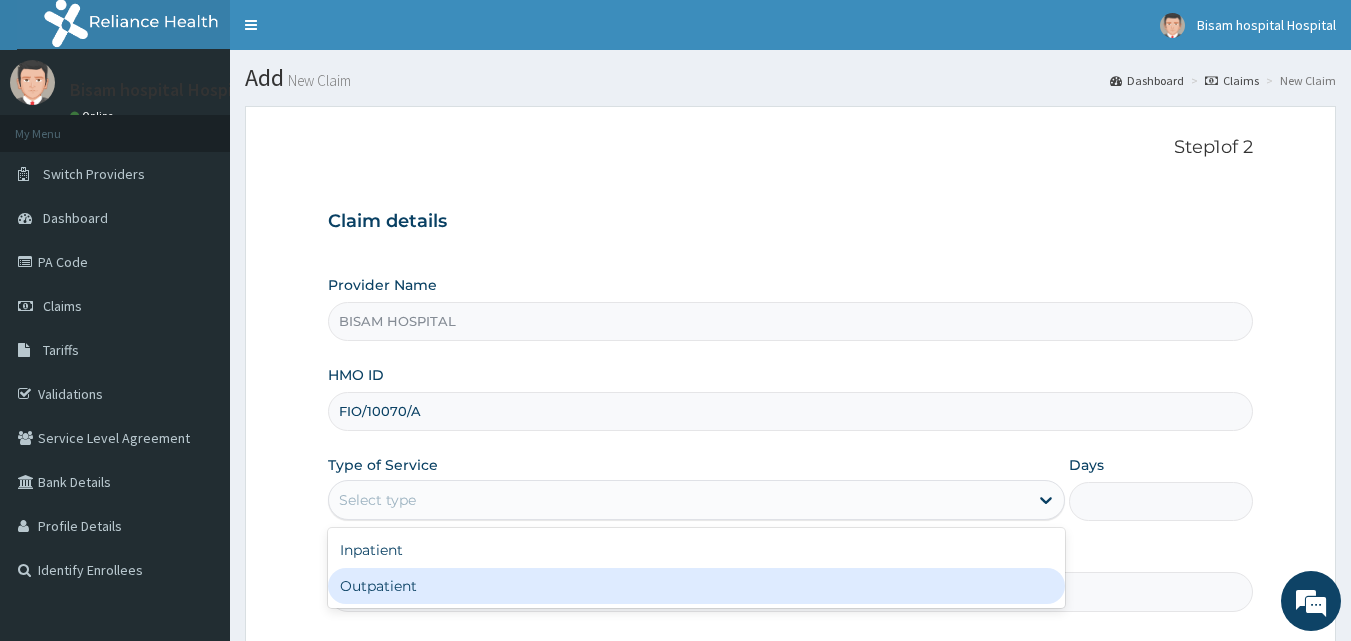 click on "Outpatient" at bounding box center (696, 586) 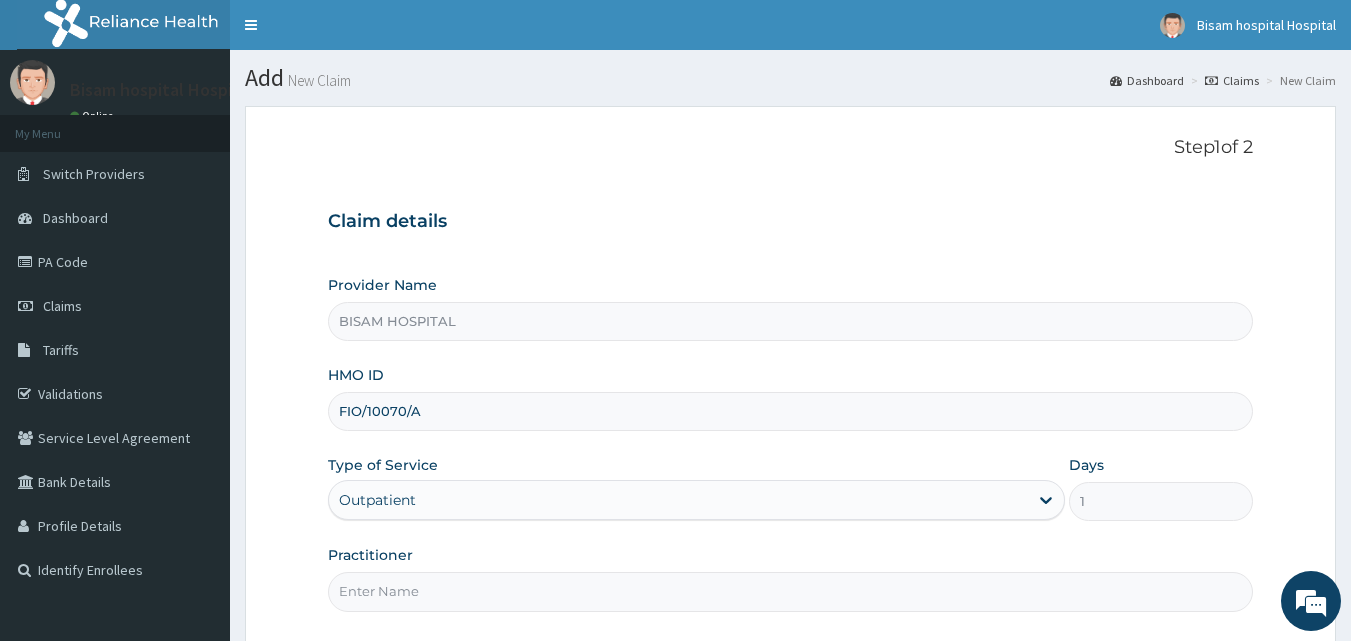 scroll, scrollTop: 0, scrollLeft: 0, axis: both 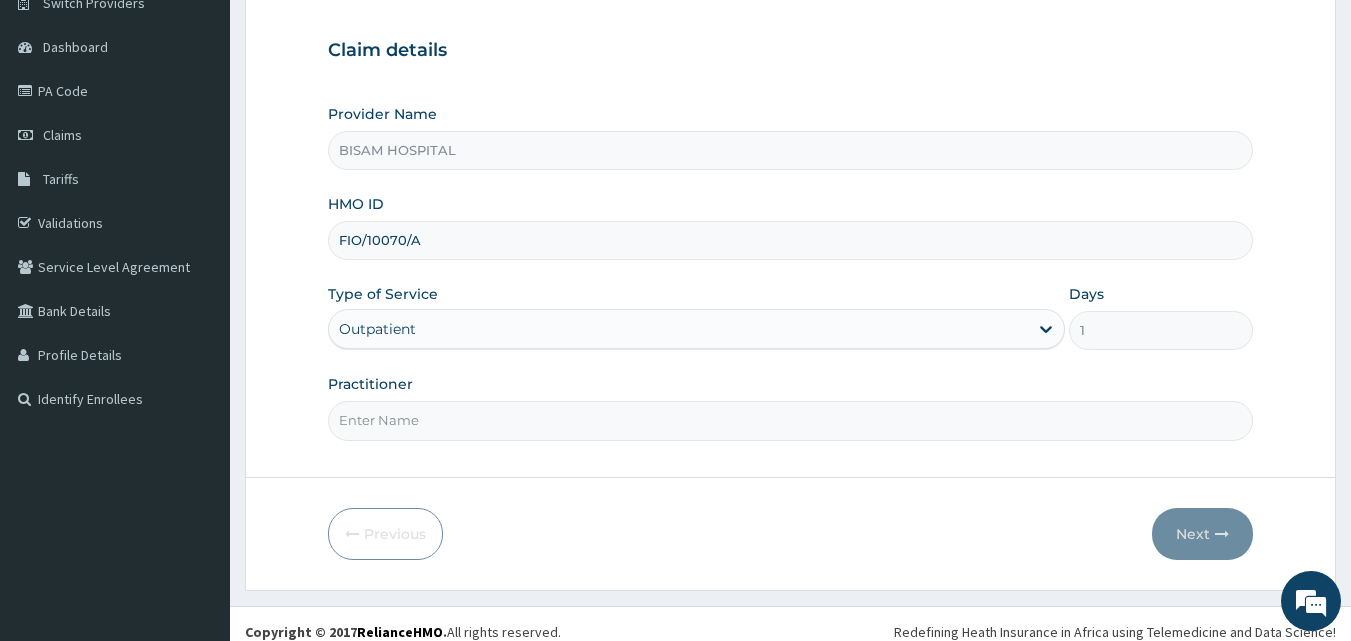 click on "Practitioner" at bounding box center [791, 420] 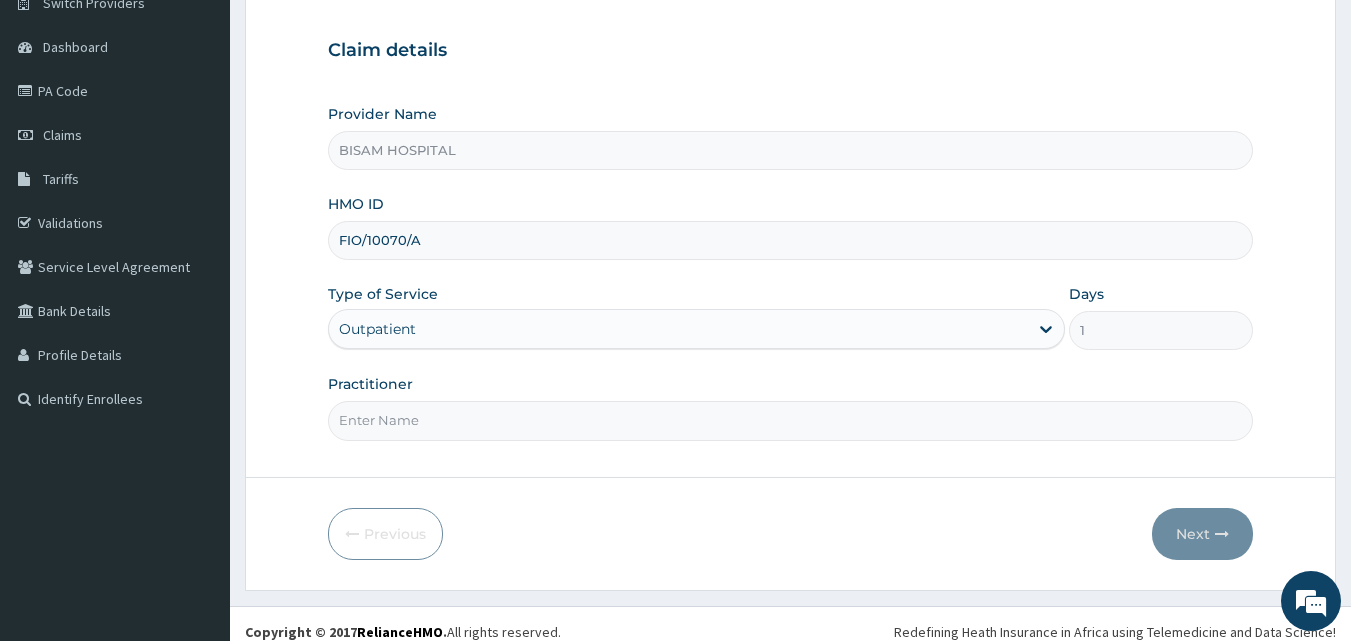 type on "DR [LAST] [LAST]" 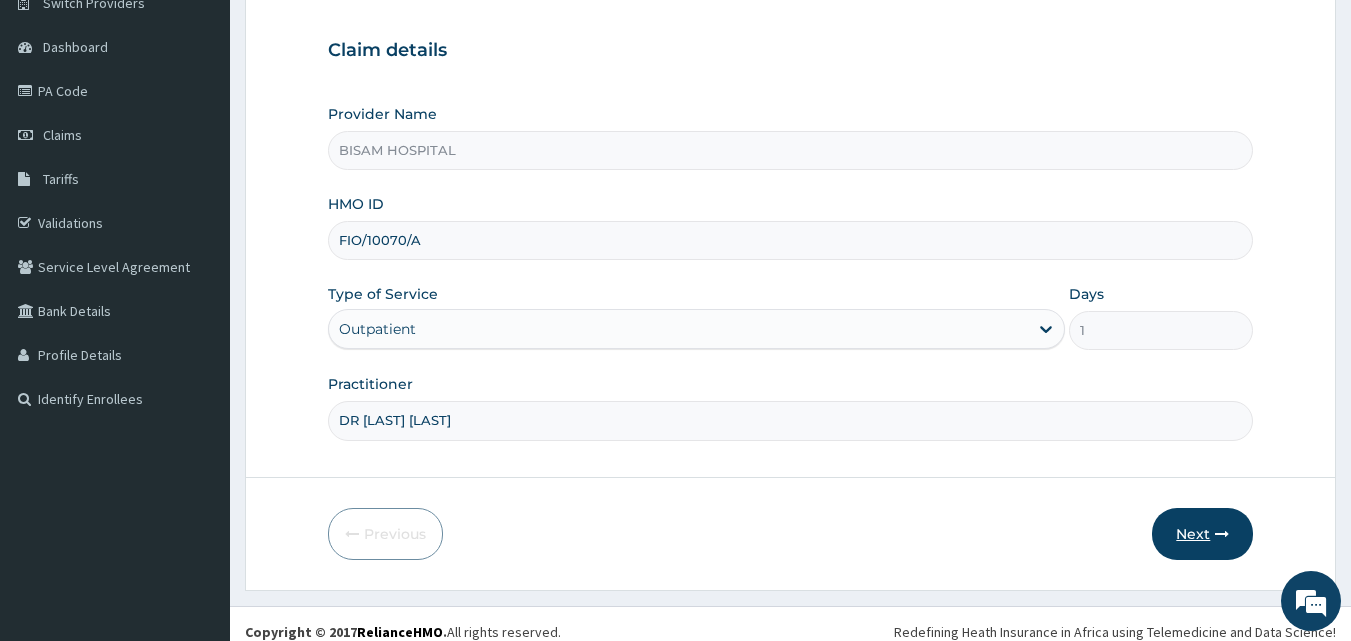 click on "Next" at bounding box center [1202, 534] 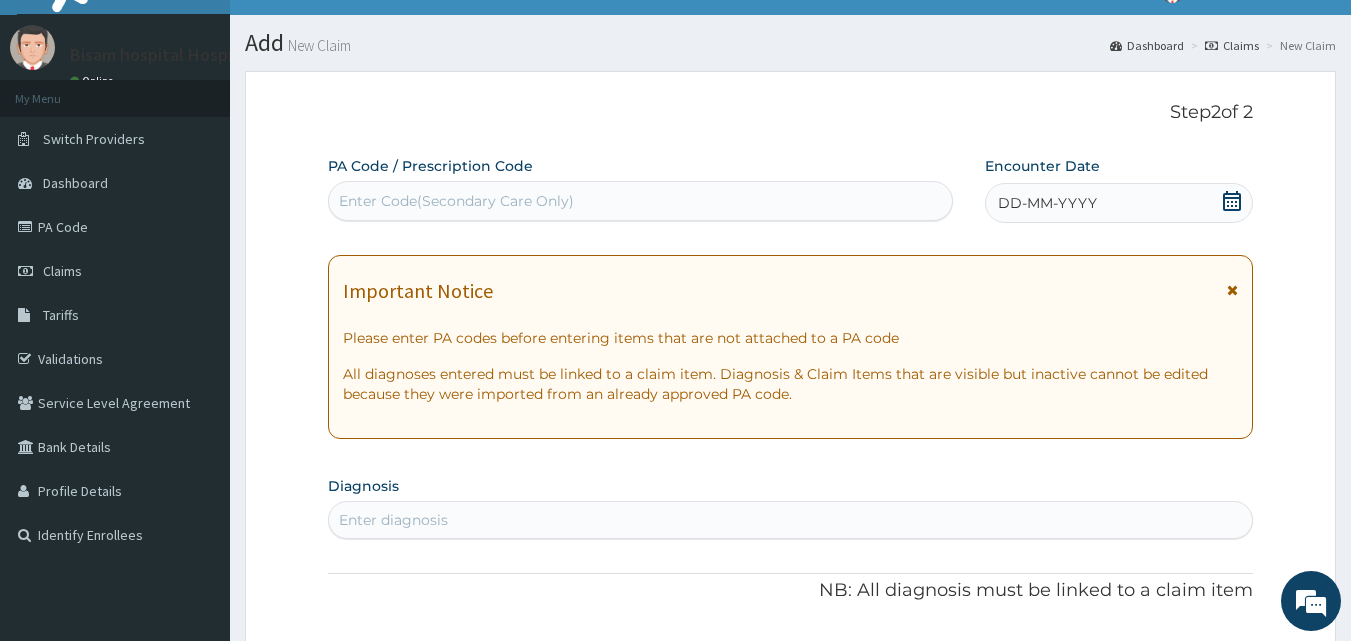 scroll, scrollTop: 0, scrollLeft: 0, axis: both 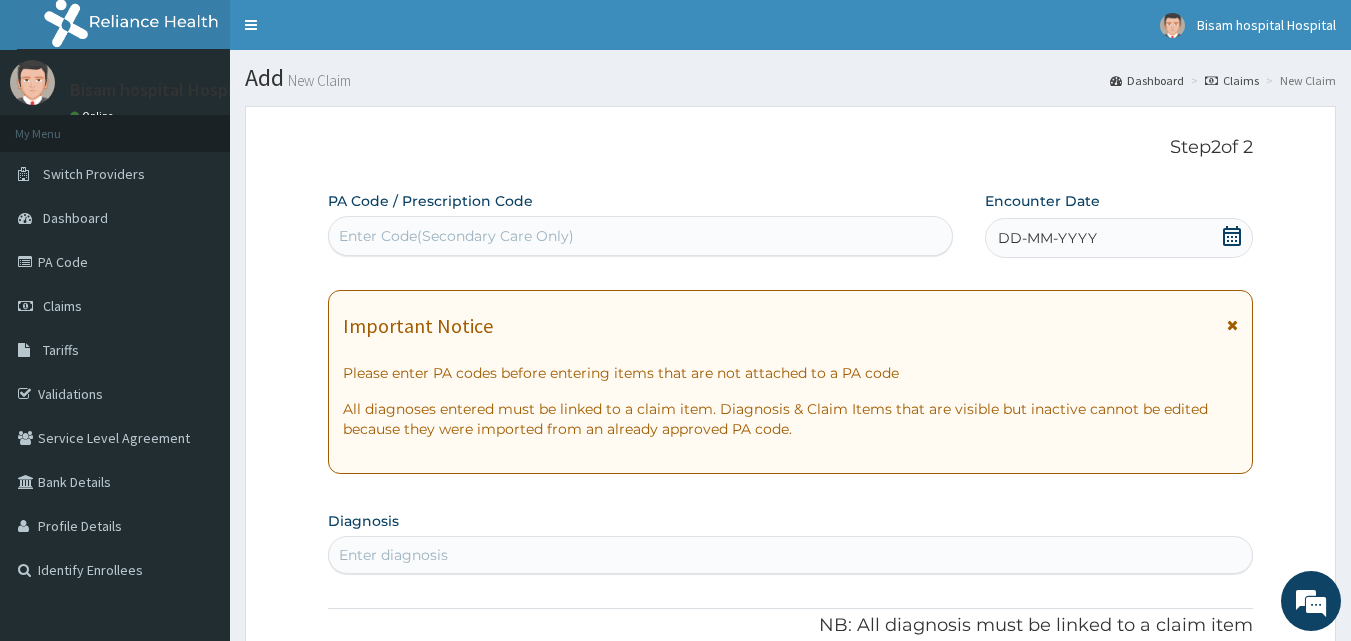 click 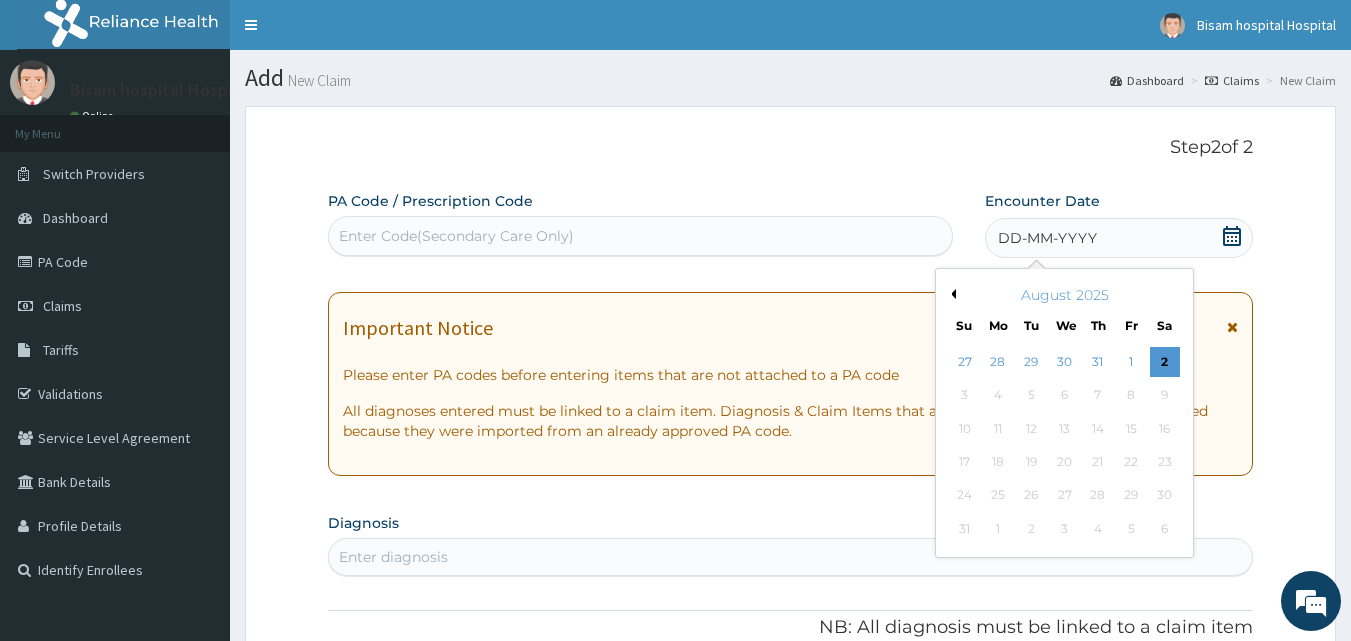 click on "Previous Month" at bounding box center [951, 294] 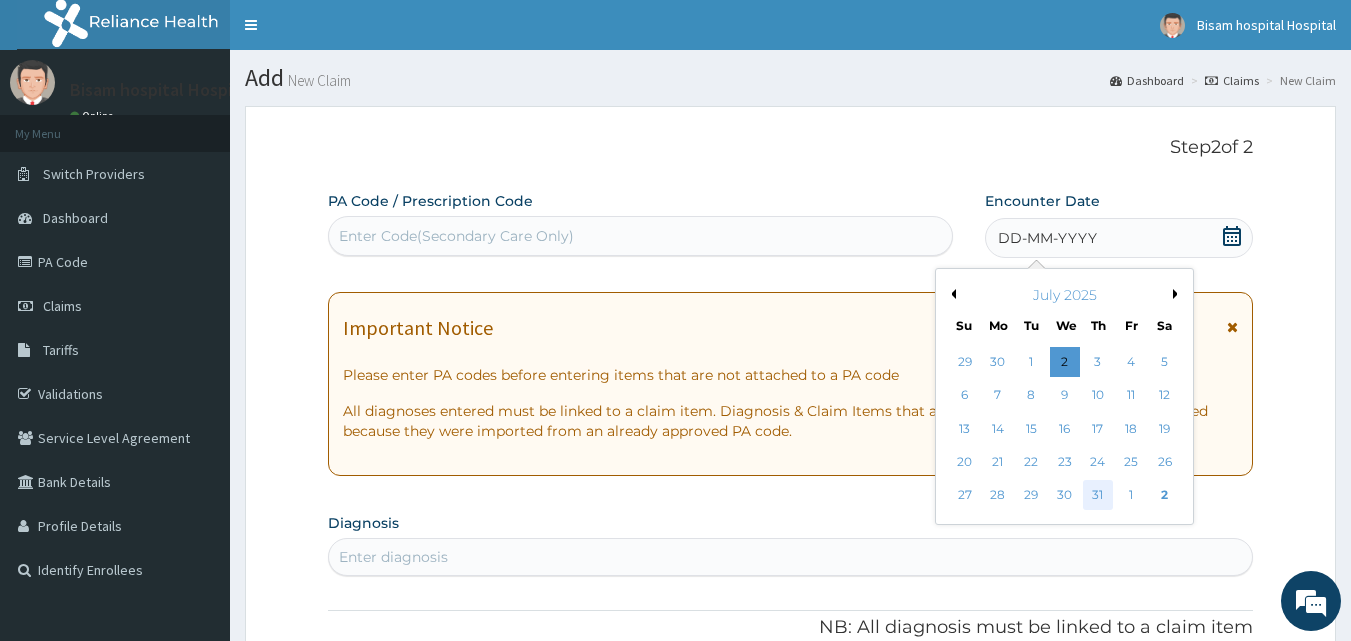 click on "31" at bounding box center (1098, 496) 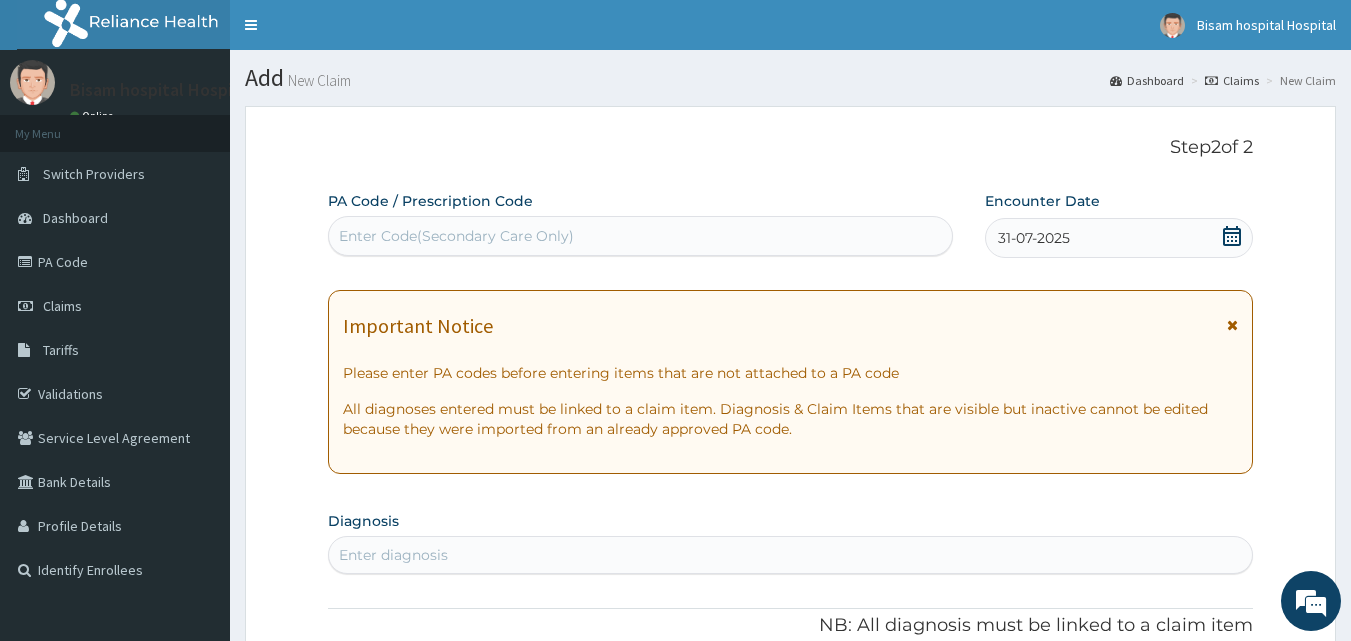 click on "Enter Code(Secondary Care Only)" at bounding box center [641, 236] 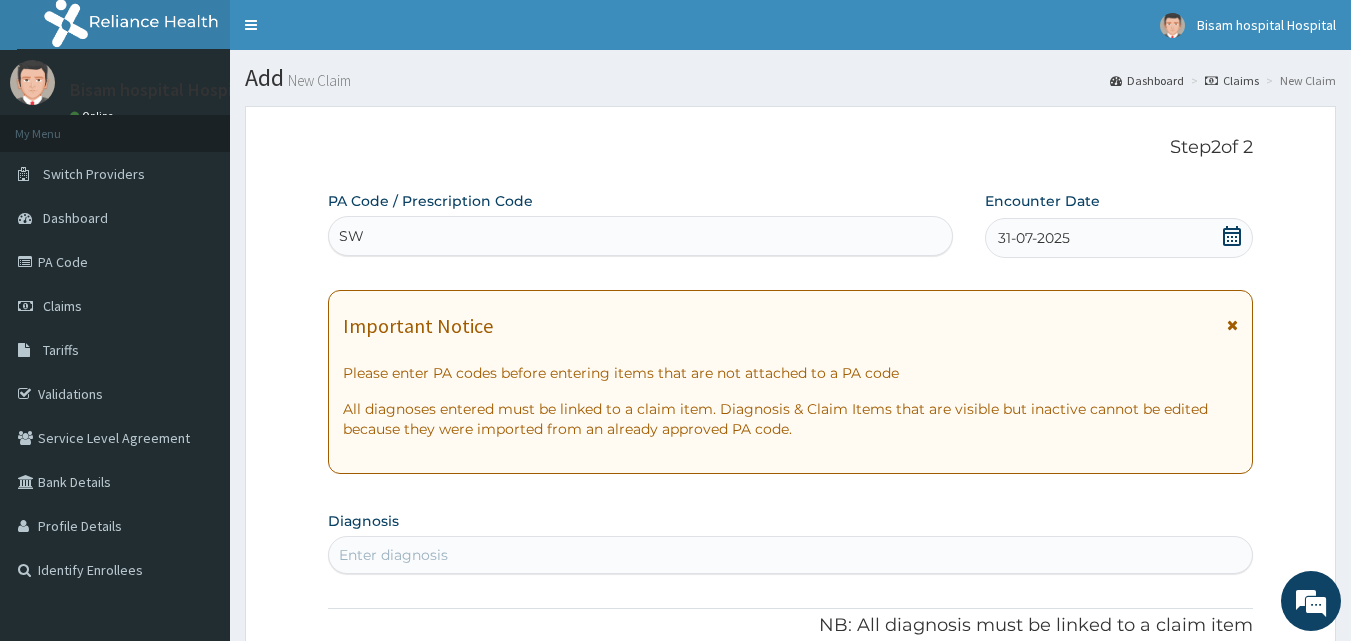 type on "S" 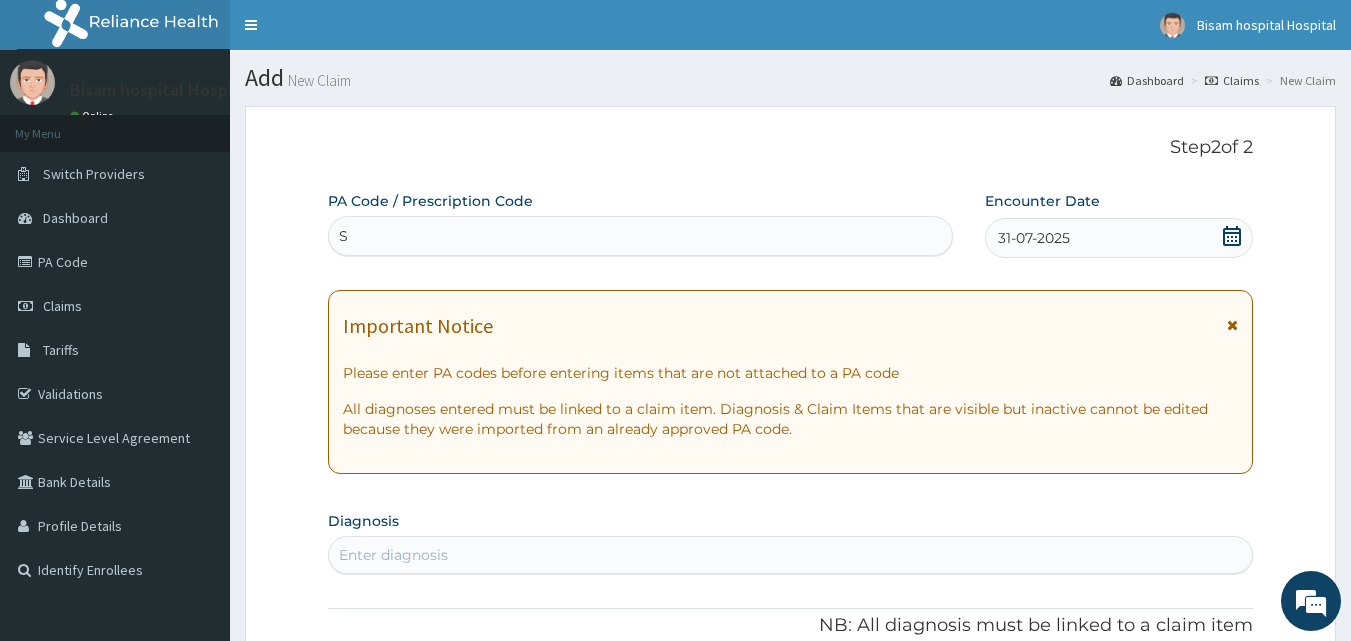 type 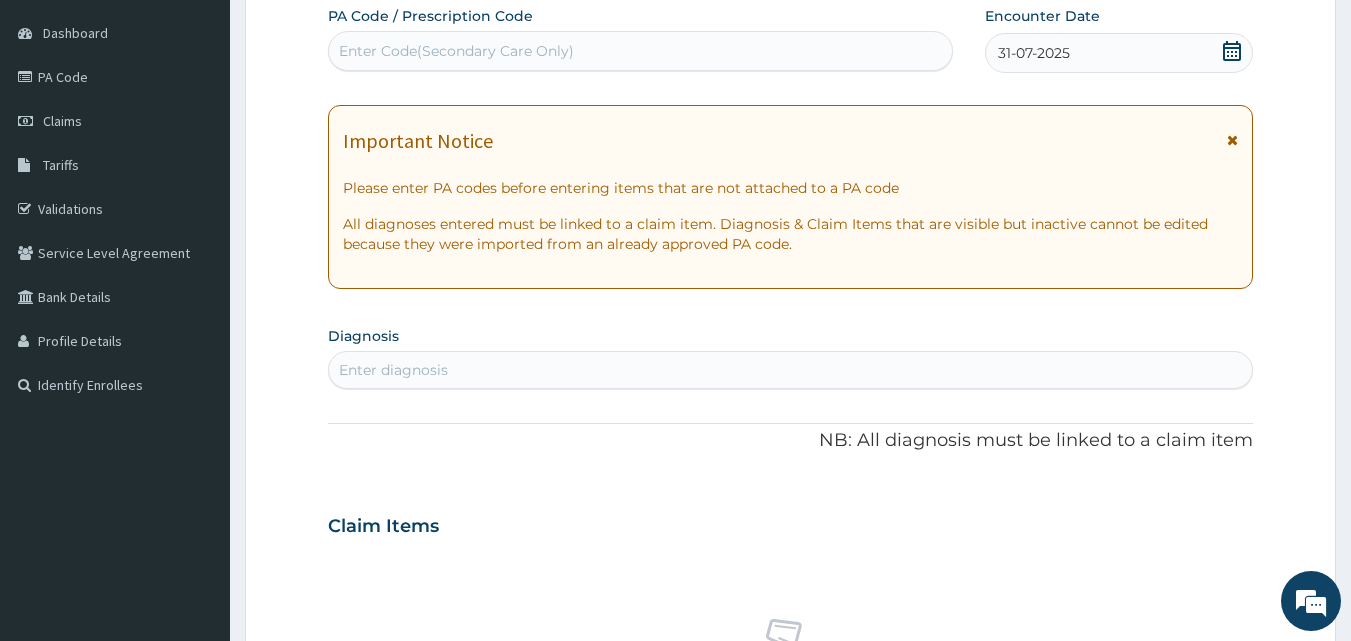 scroll, scrollTop: 311, scrollLeft: 0, axis: vertical 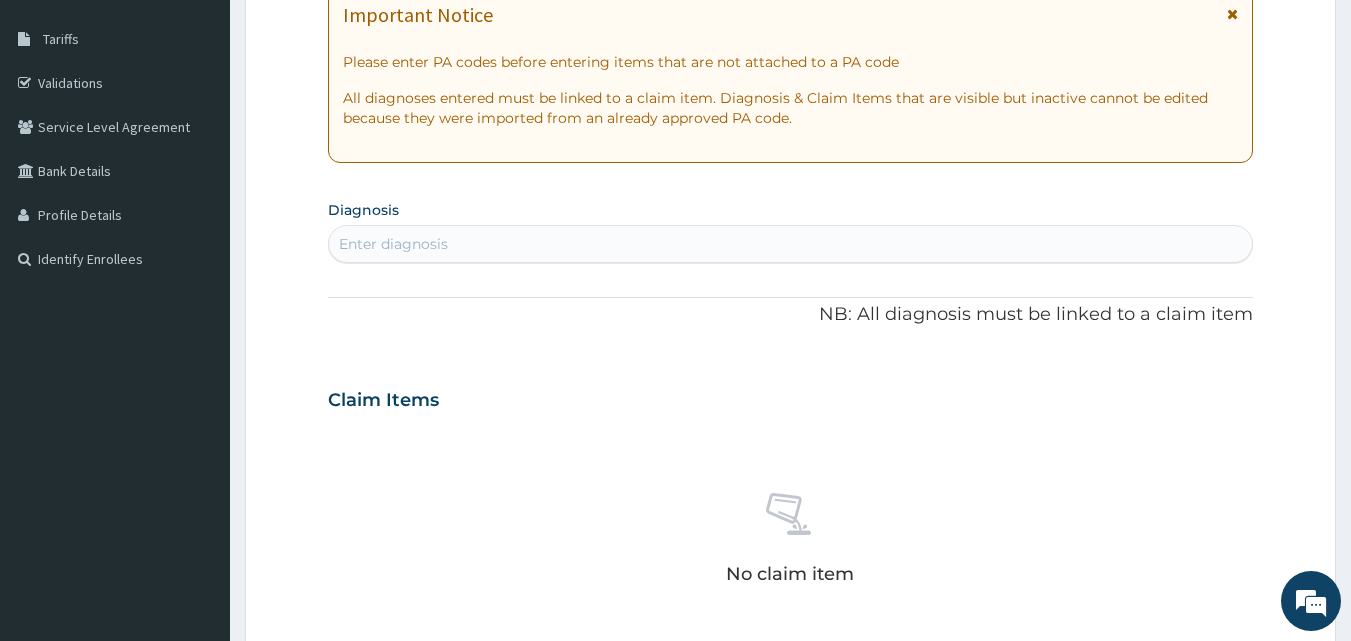 click on "Enter diagnosis" at bounding box center [791, 244] 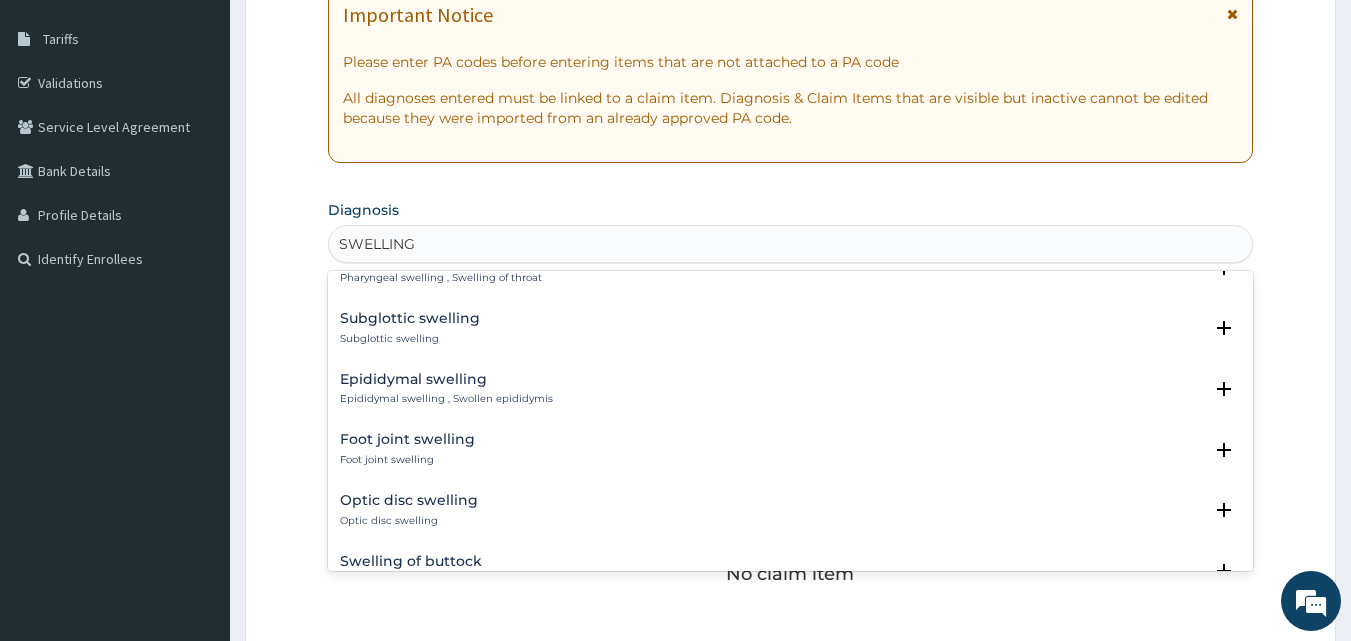 scroll, scrollTop: 2572, scrollLeft: 0, axis: vertical 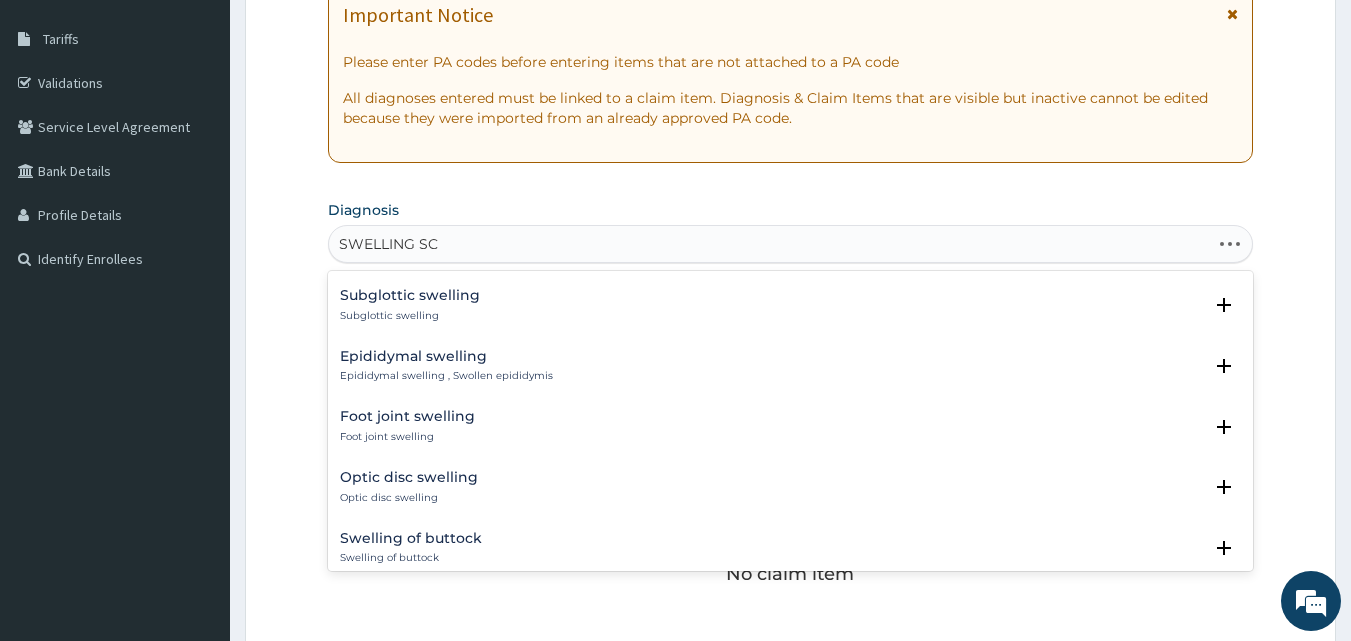 type on "SWELLING SCR" 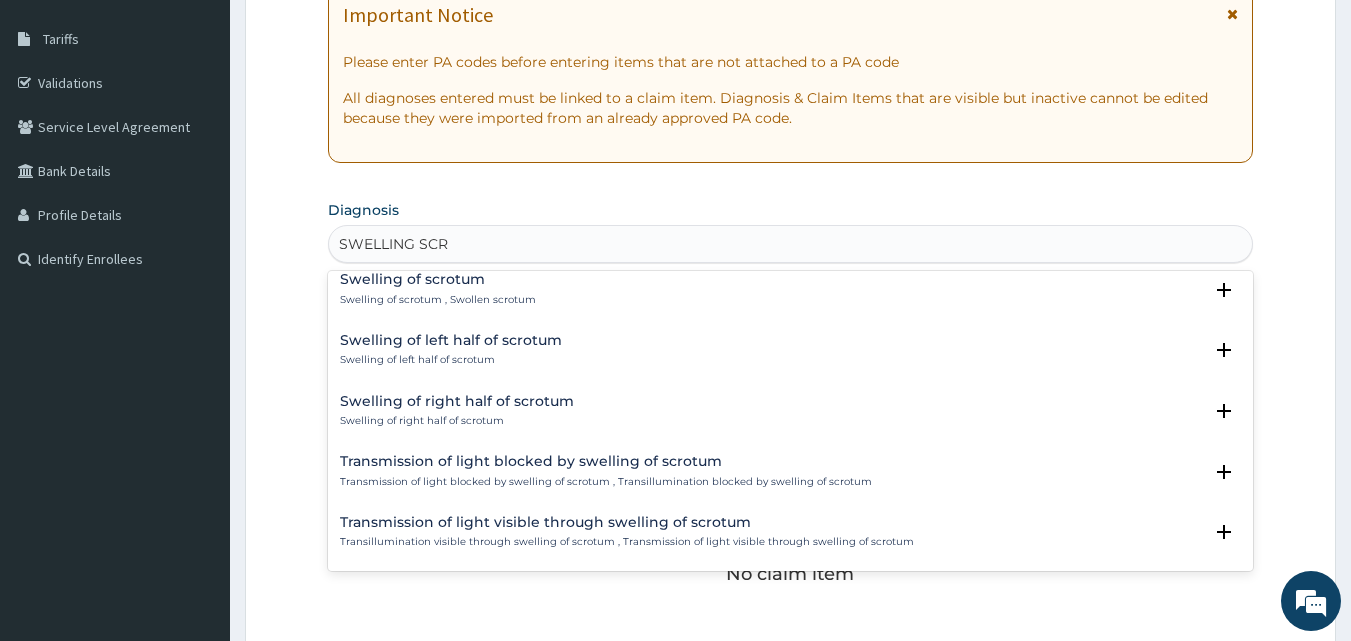 scroll, scrollTop: 11, scrollLeft: 0, axis: vertical 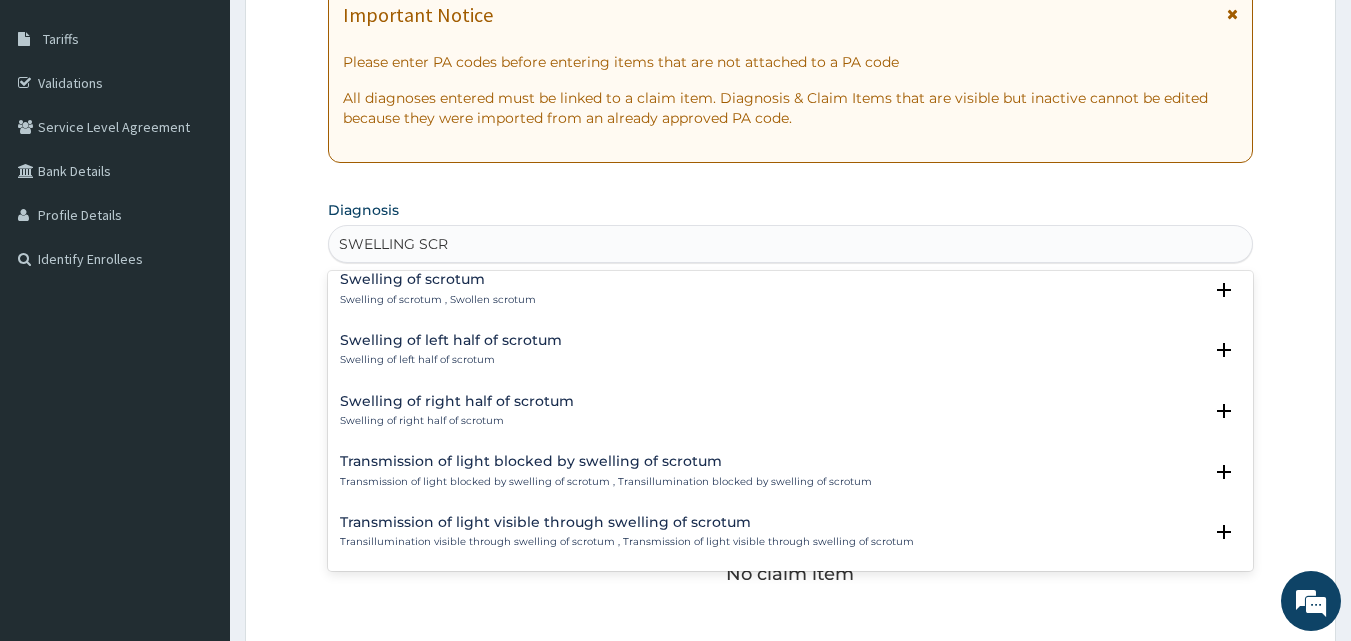 click on "Swelling of scrotum , Swollen scrotum" at bounding box center (438, 300) 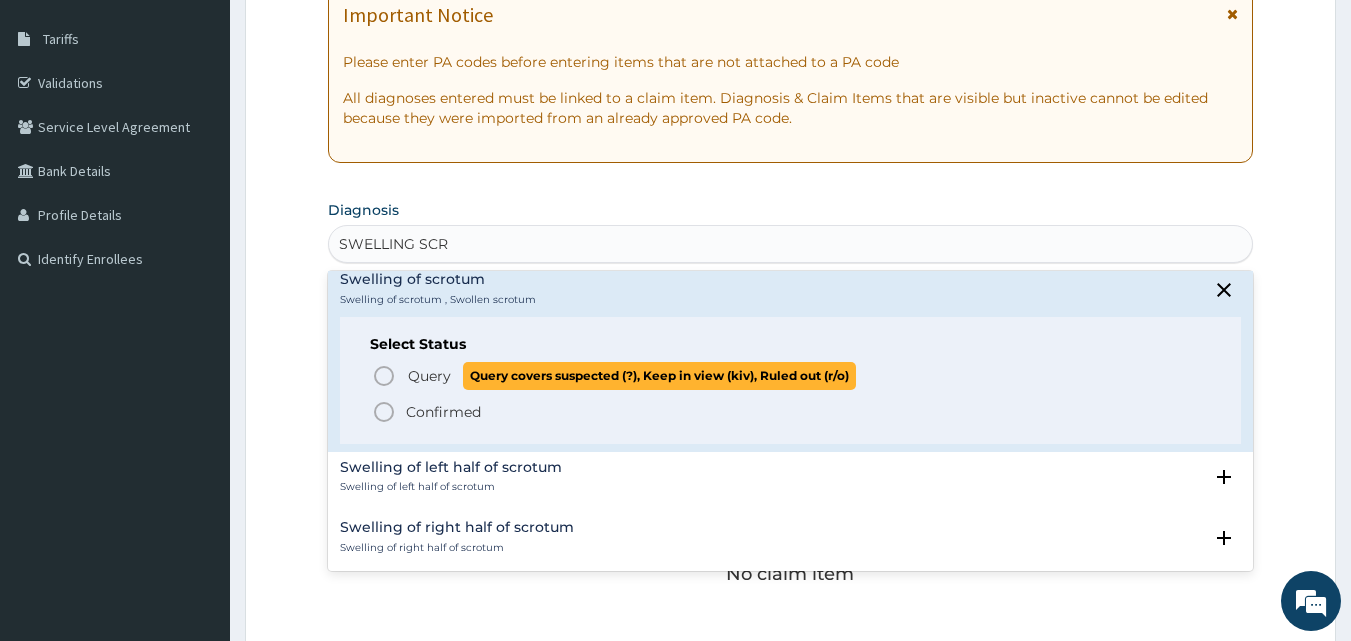 click 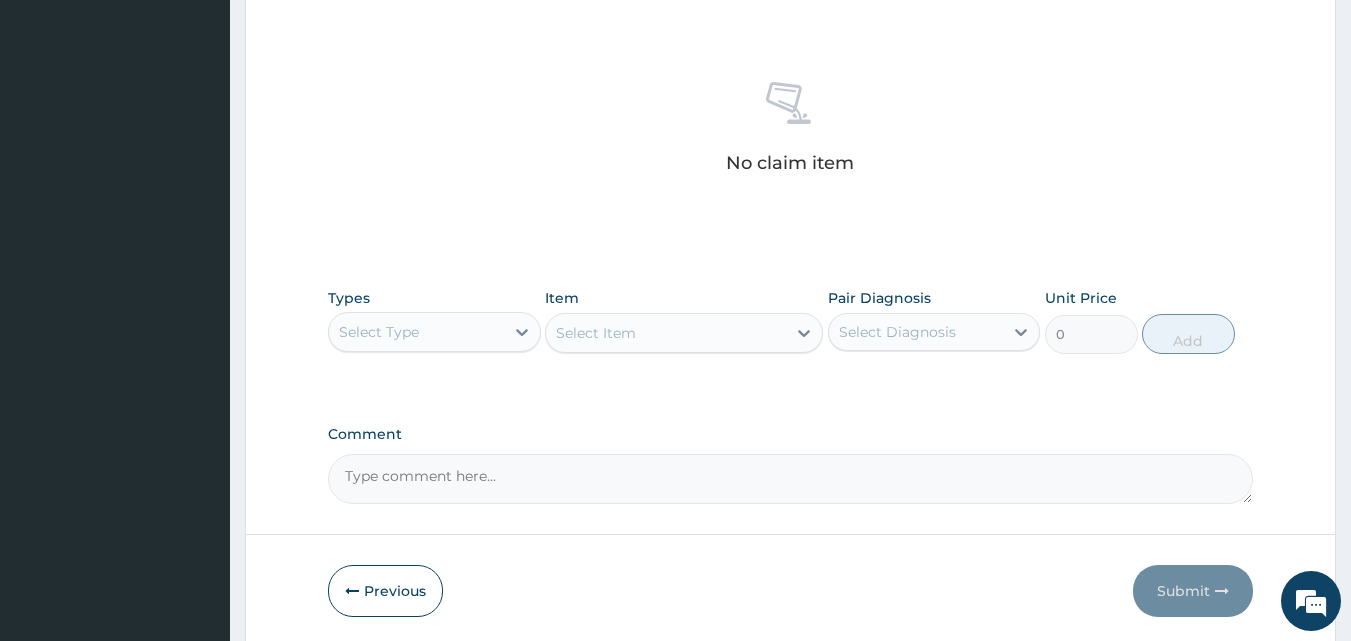 scroll, scrollTop: 795, scrollLeft: 0, axis: vertical 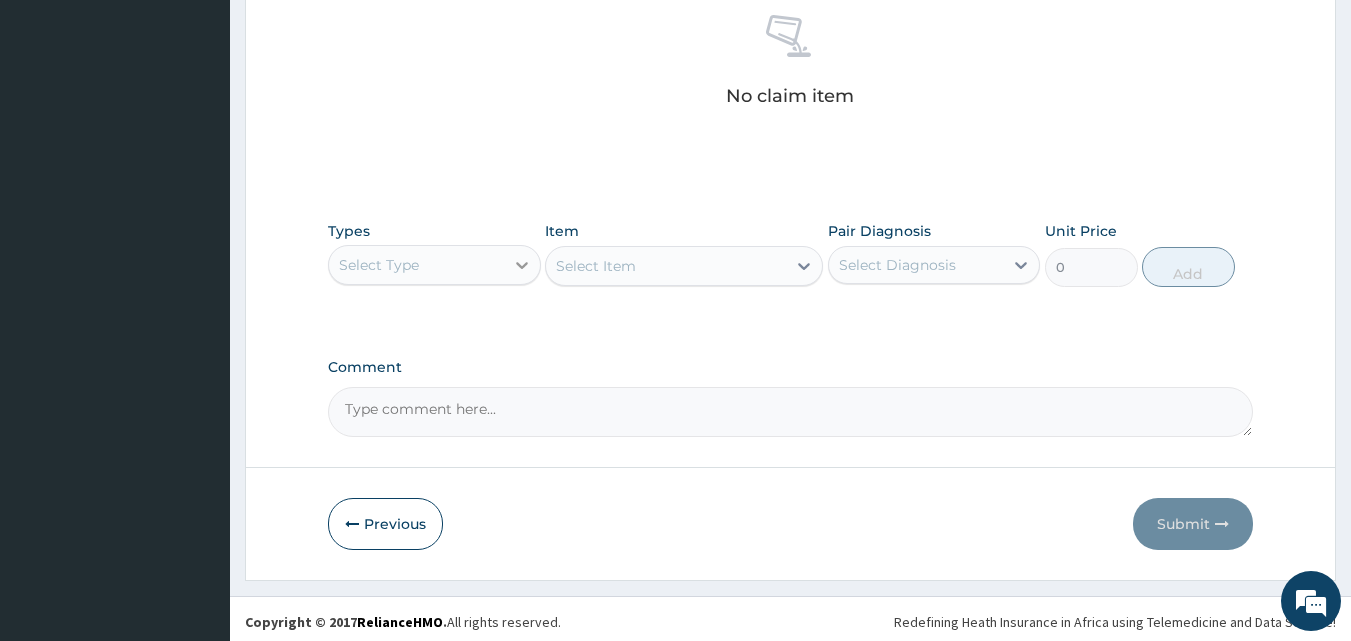 click 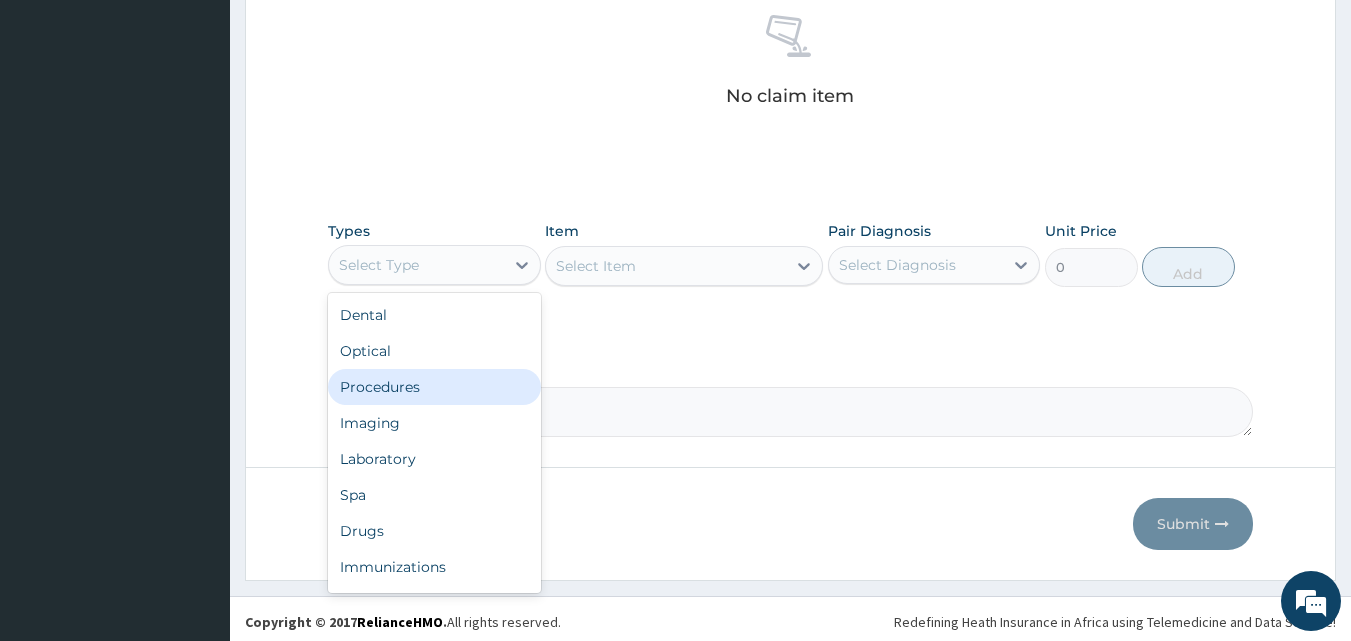 click on "Procedures" at bounding box center (434, 387) 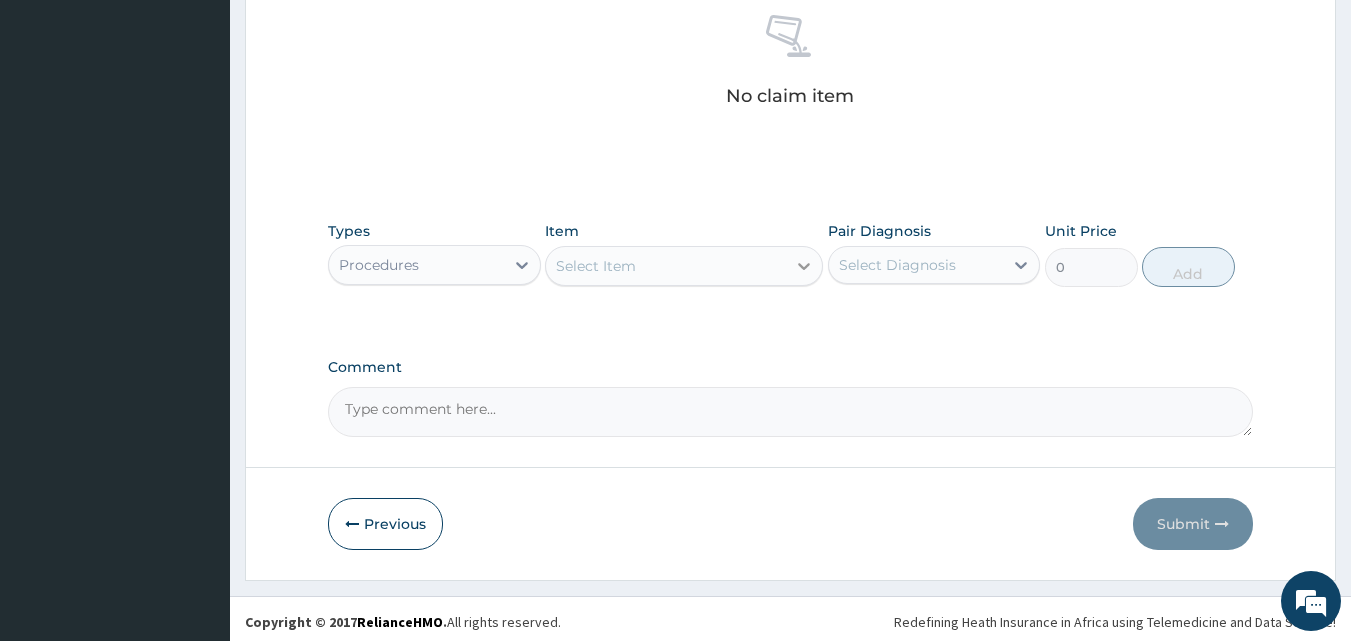 click 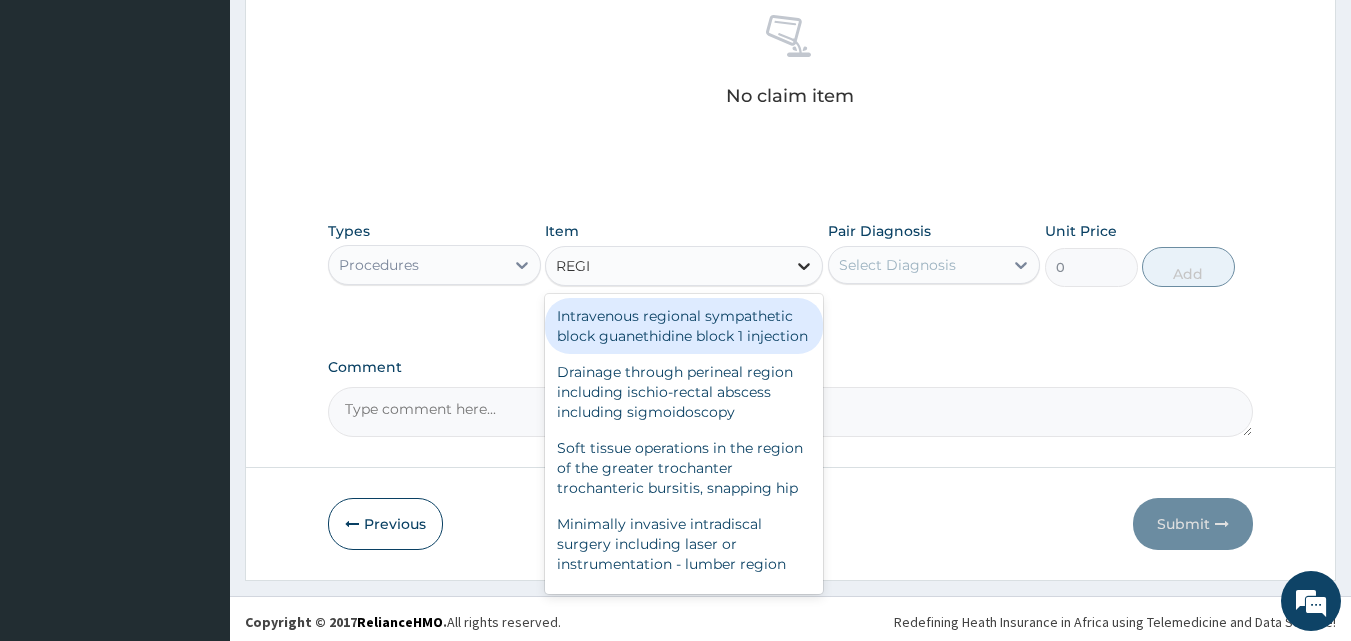type on "REGIS" 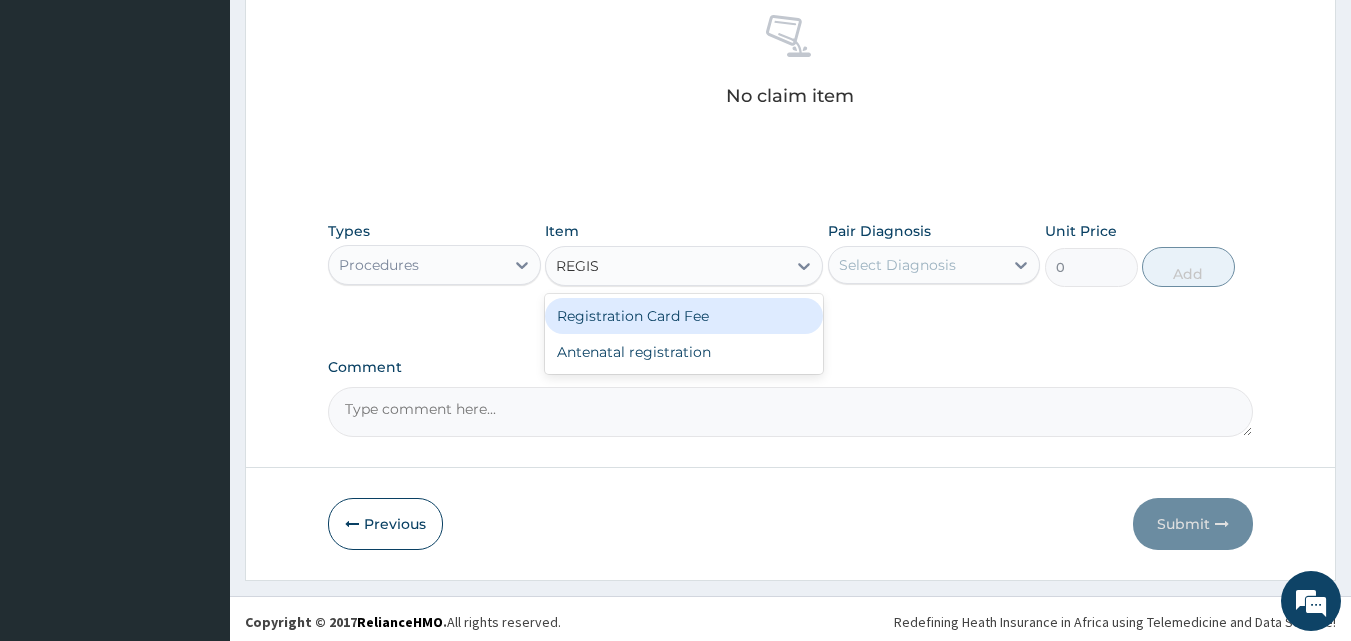 click on "Registration Card Fee" at bounding box center [684, 316] 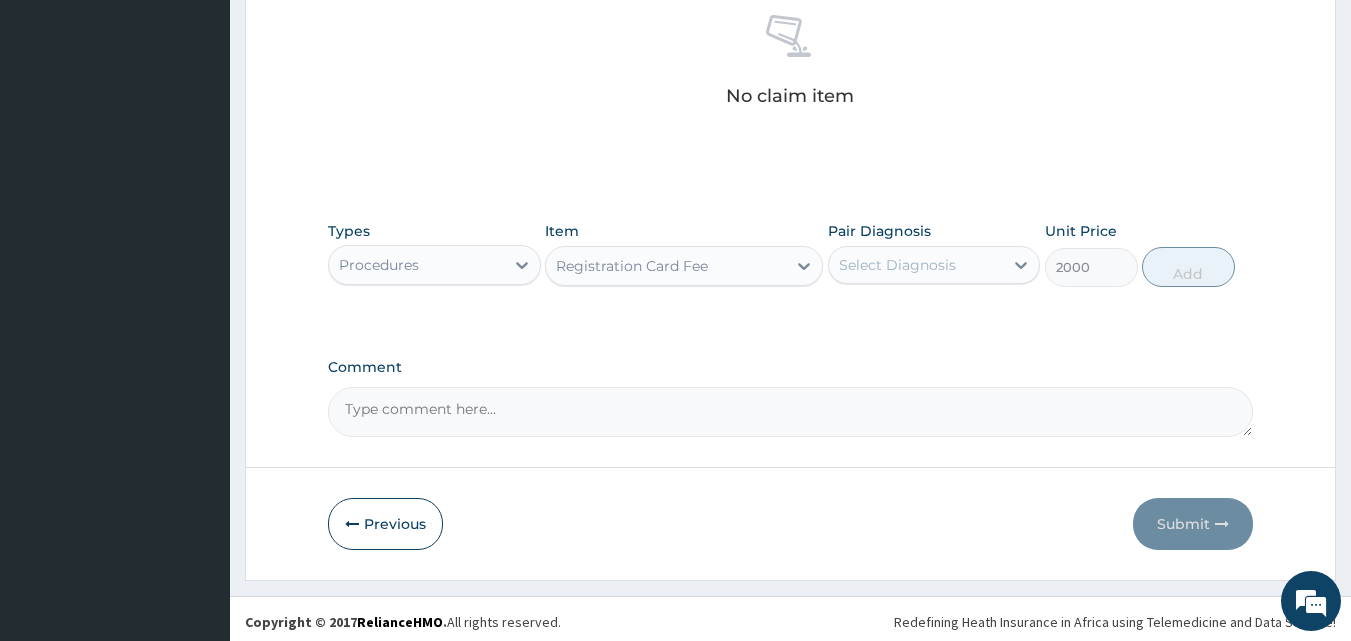 click on "Select Diagnosis" at bounding box center (897, 265) 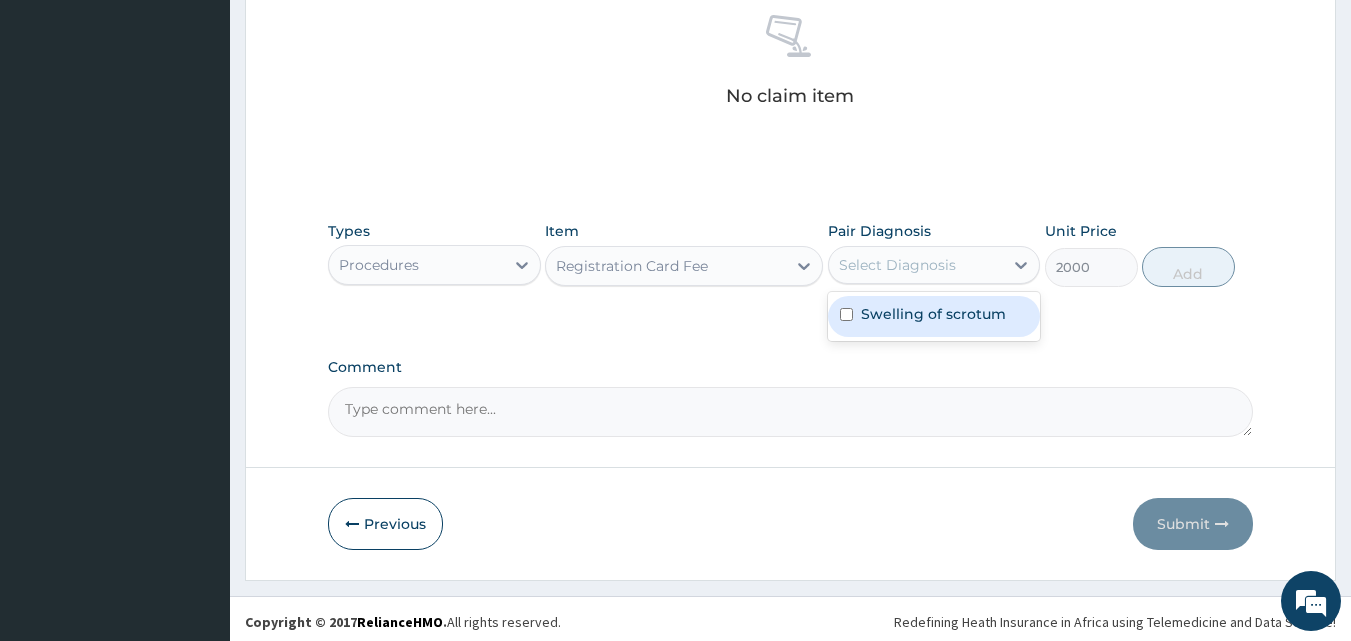 click on "Swelling of scrotum" at bounding box center (933, 314) 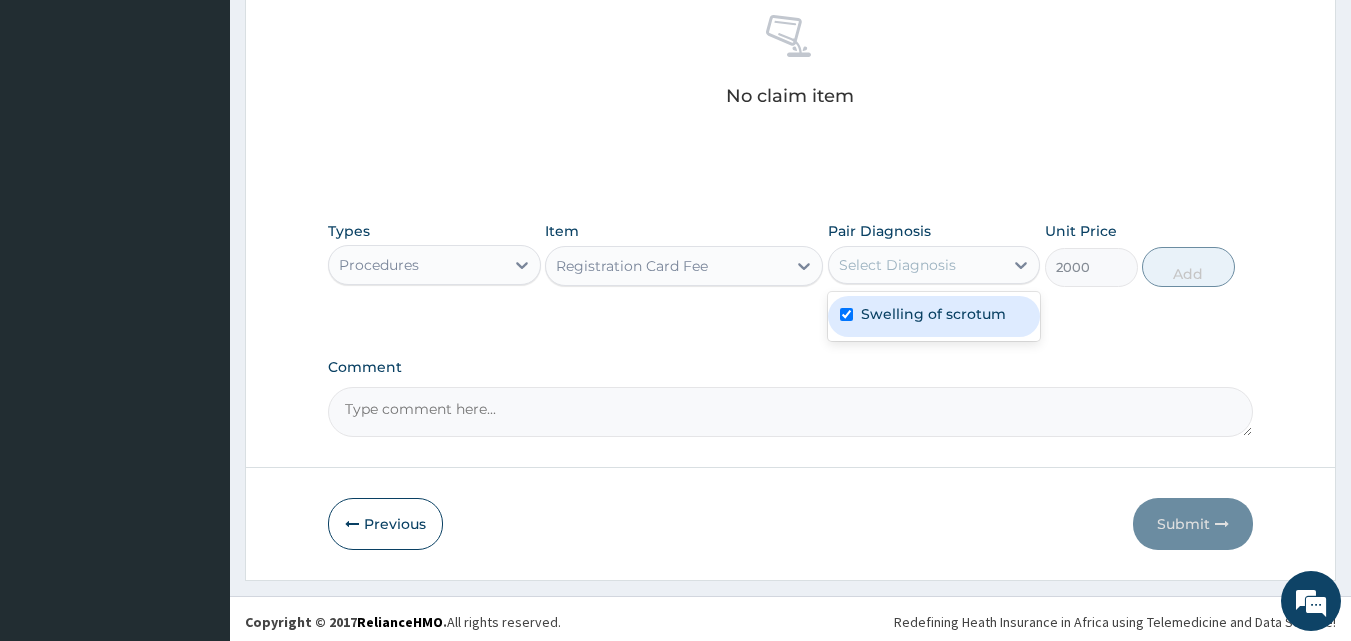 checkbox on "true" 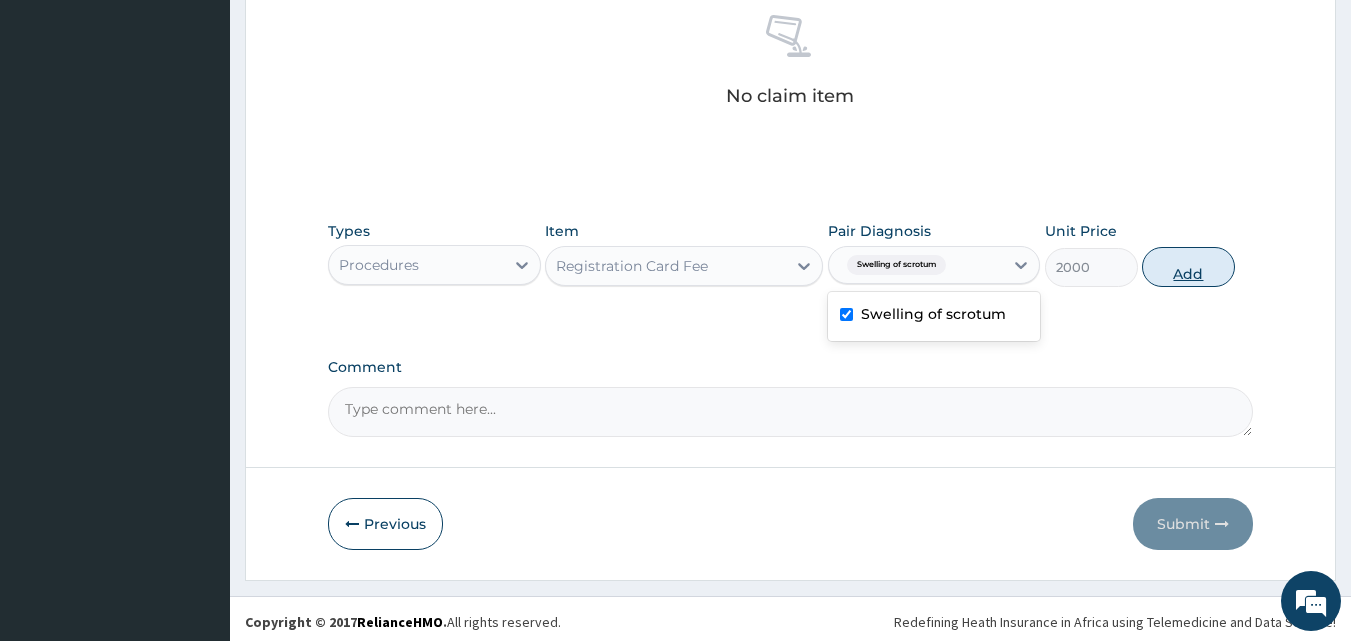 click on "Add" at bounding box center [1188, 267] 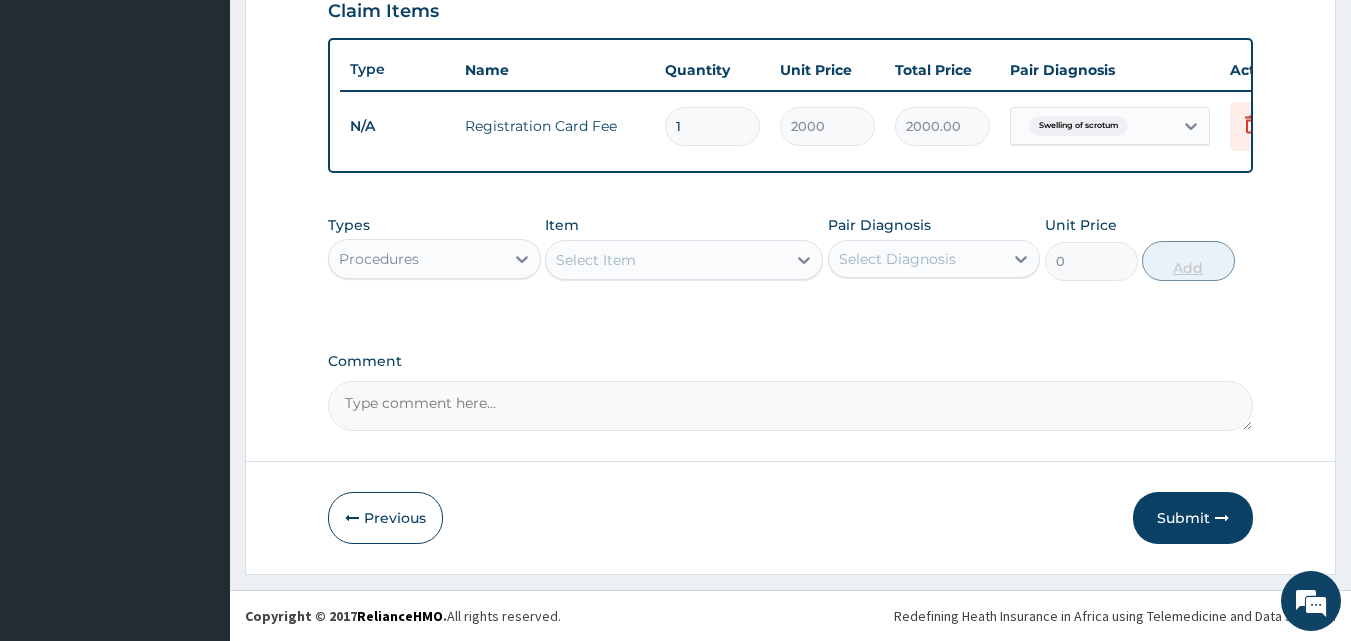 scroll, scrollTop: 721, scrollLeft: 0, axis: vertical 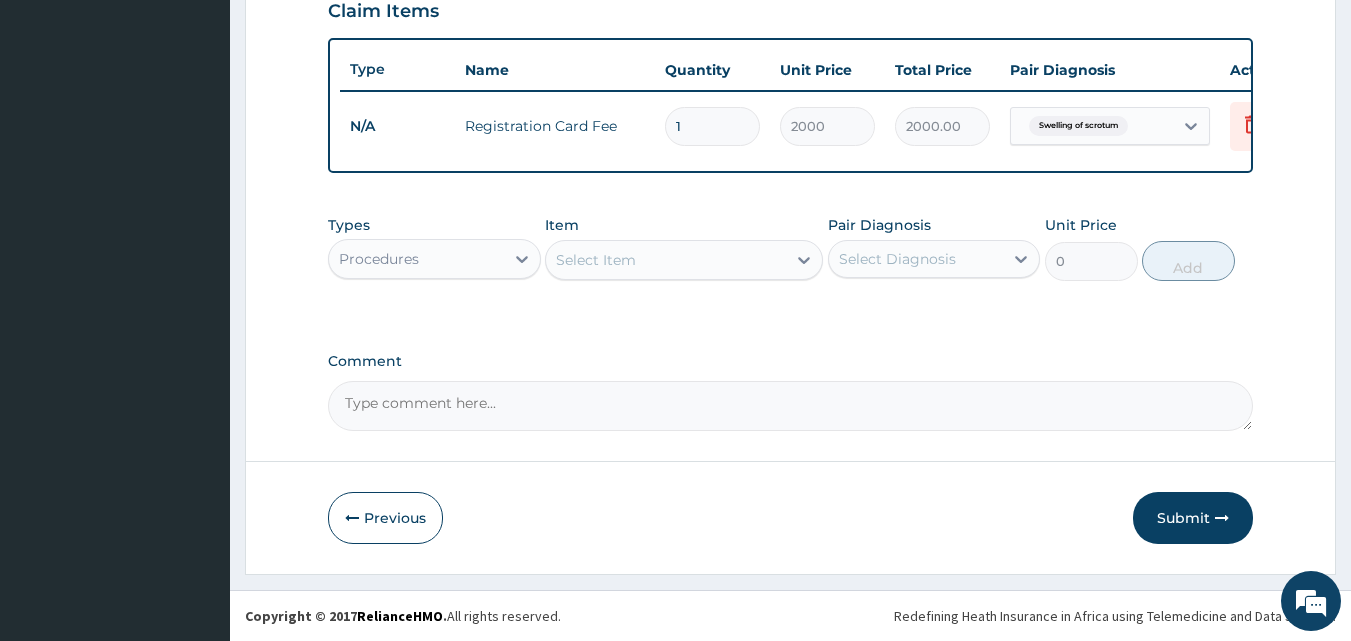 click on "Select Item" at bounding box center (666, 260) 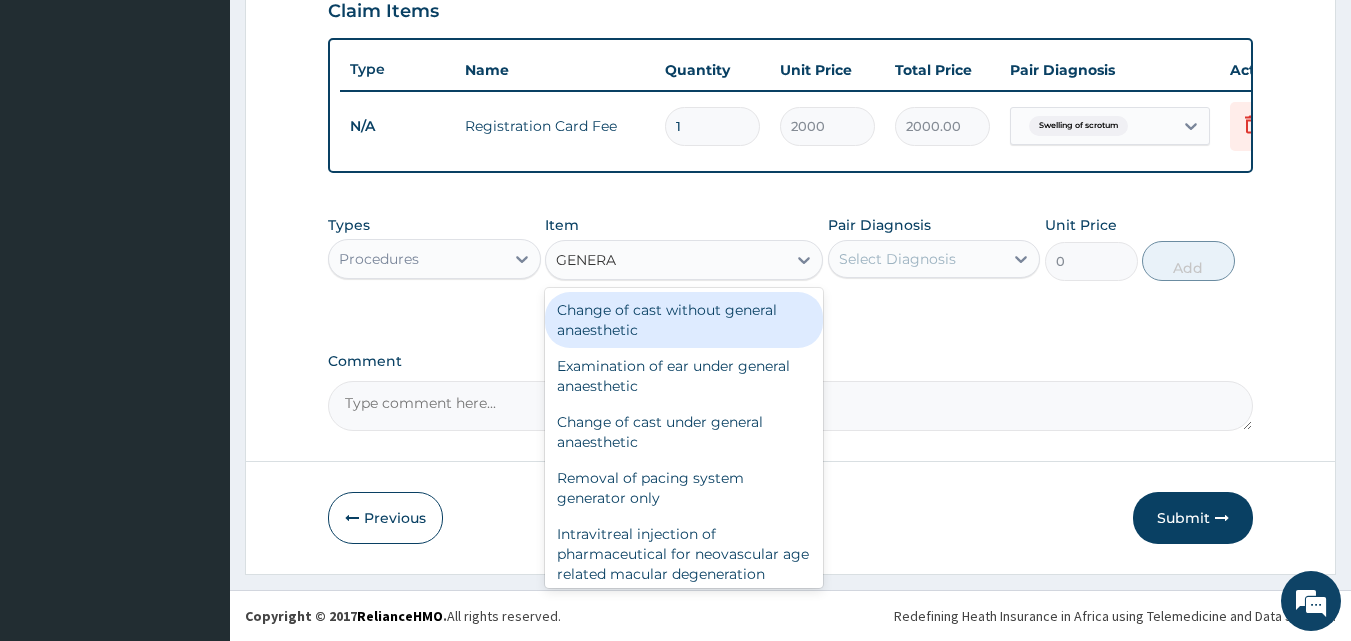 type on "GENERAL" 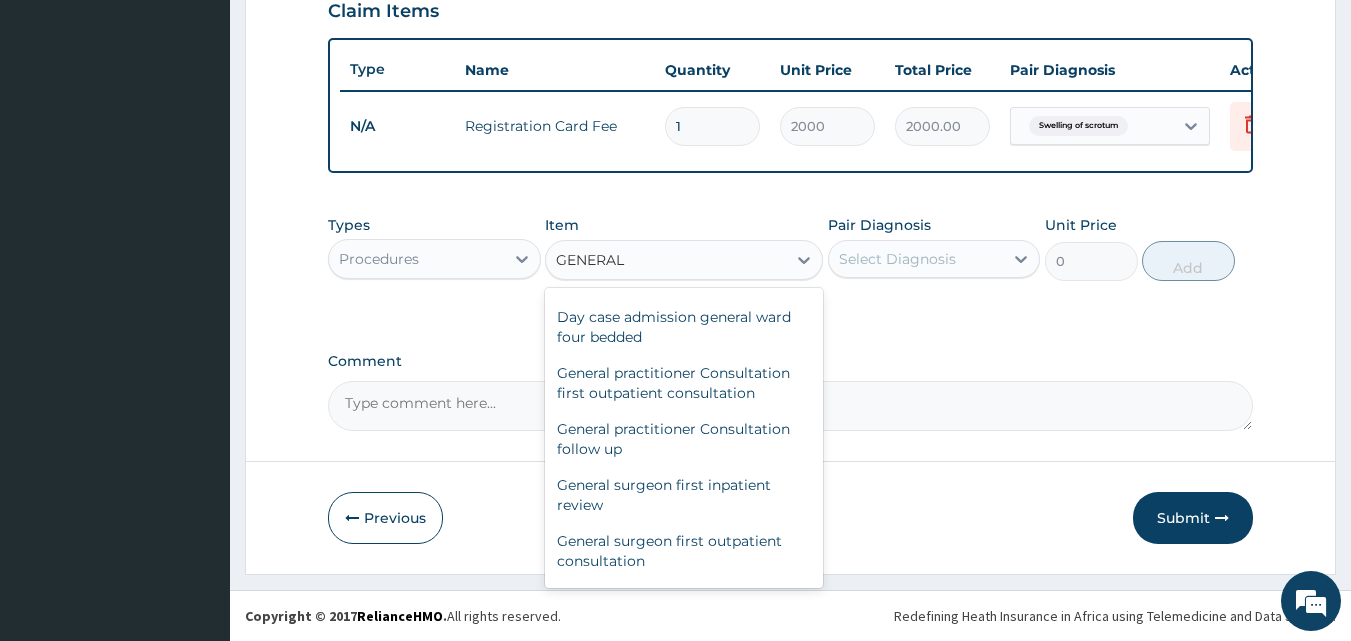 scroll, scrollTop: 199, scrollLeft: 0, axis: vertical 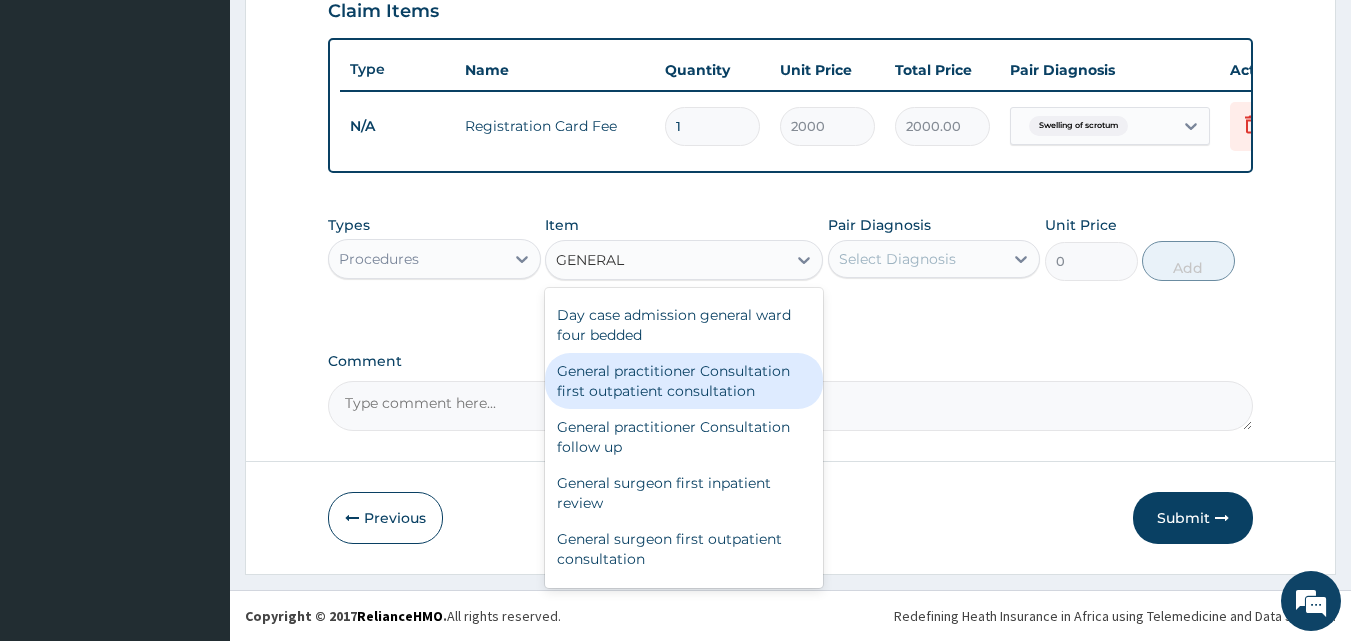 click on "General practitioner Consultation first outpatient consultation" at bounding box center [684, 381] 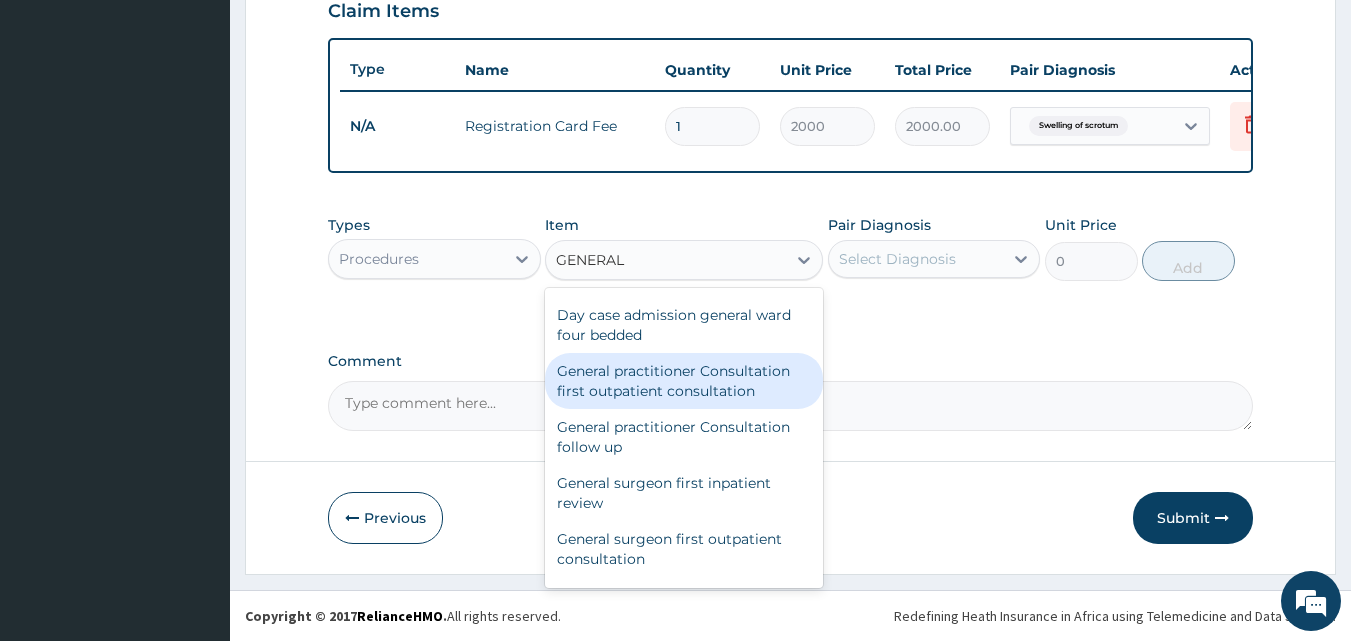 type 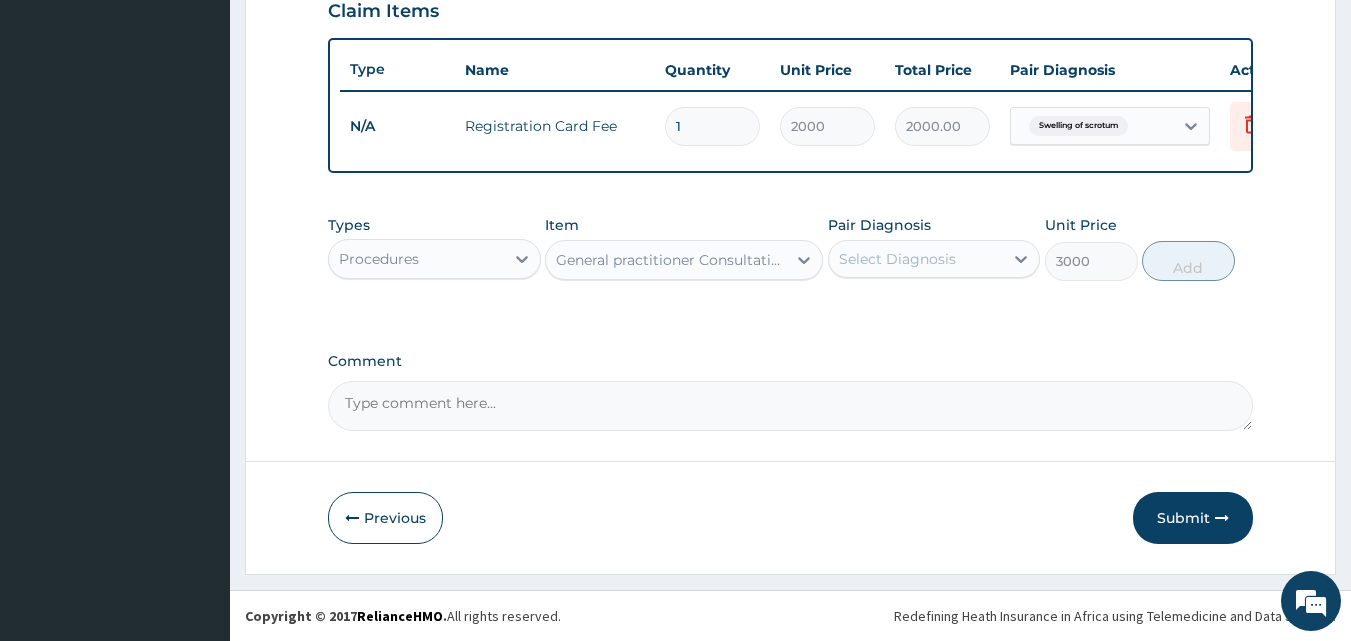 click on "Select Diagnosis" at bounding box center (934, 259) 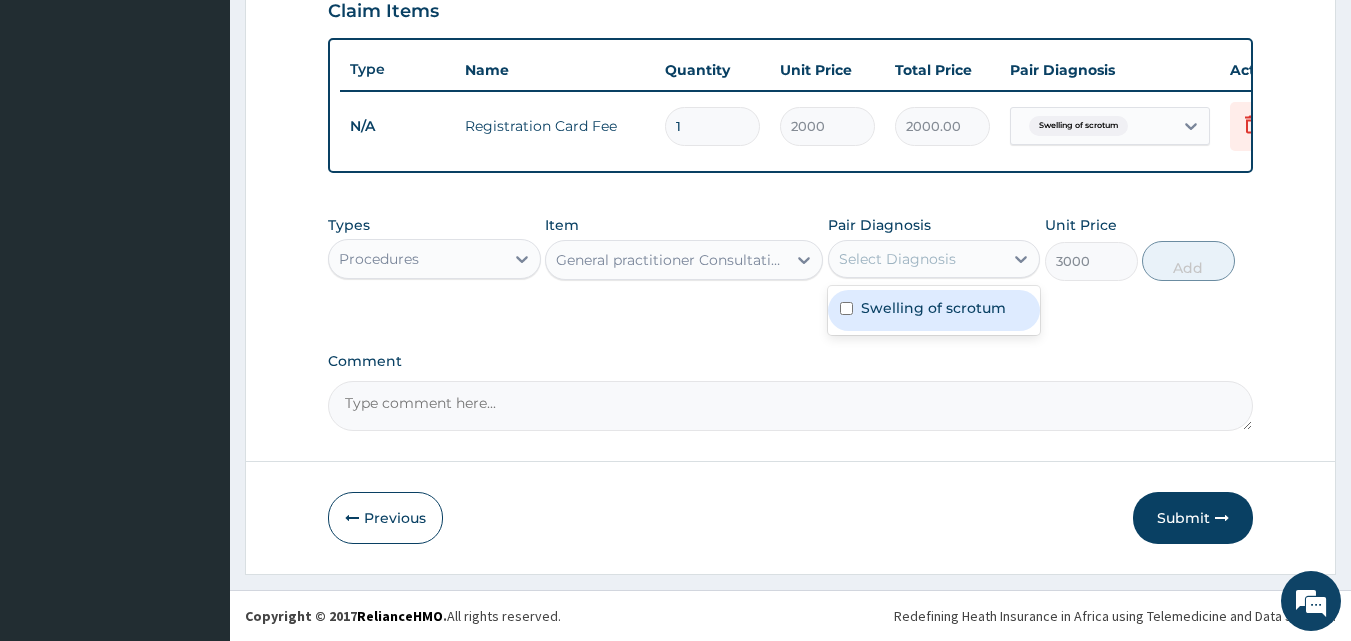 click on "Swelling of scrotum" at bounding box center (933, 308) 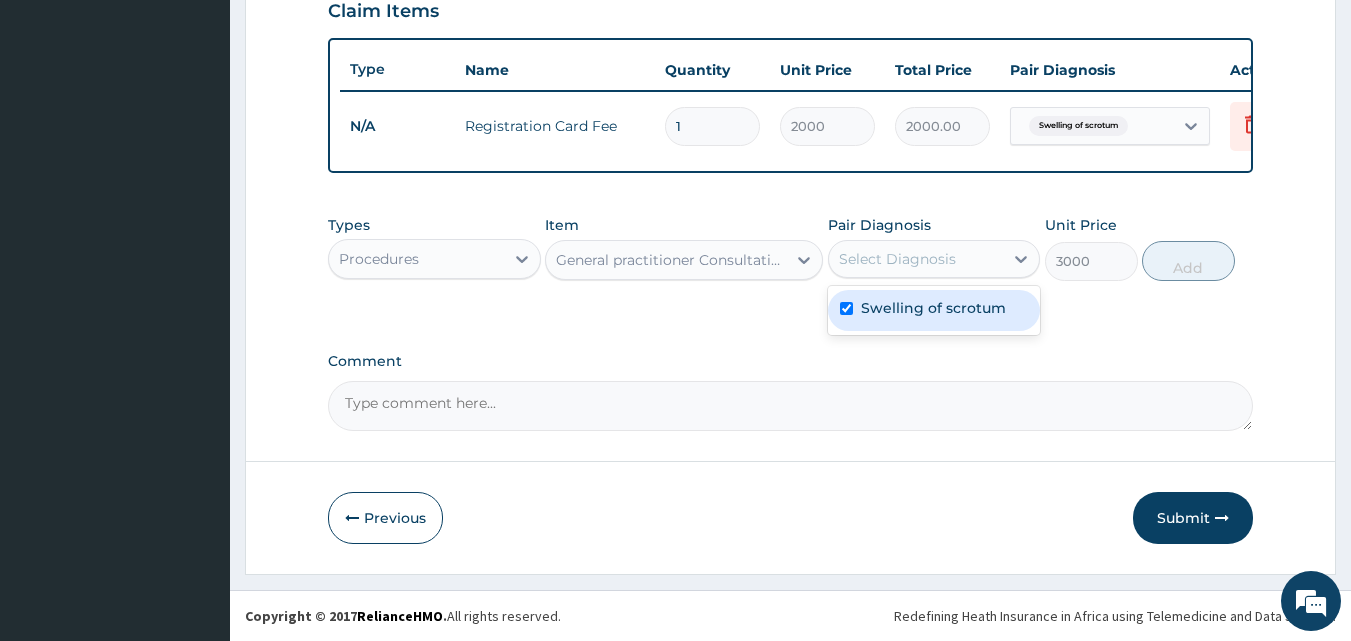 checkbox on "true" 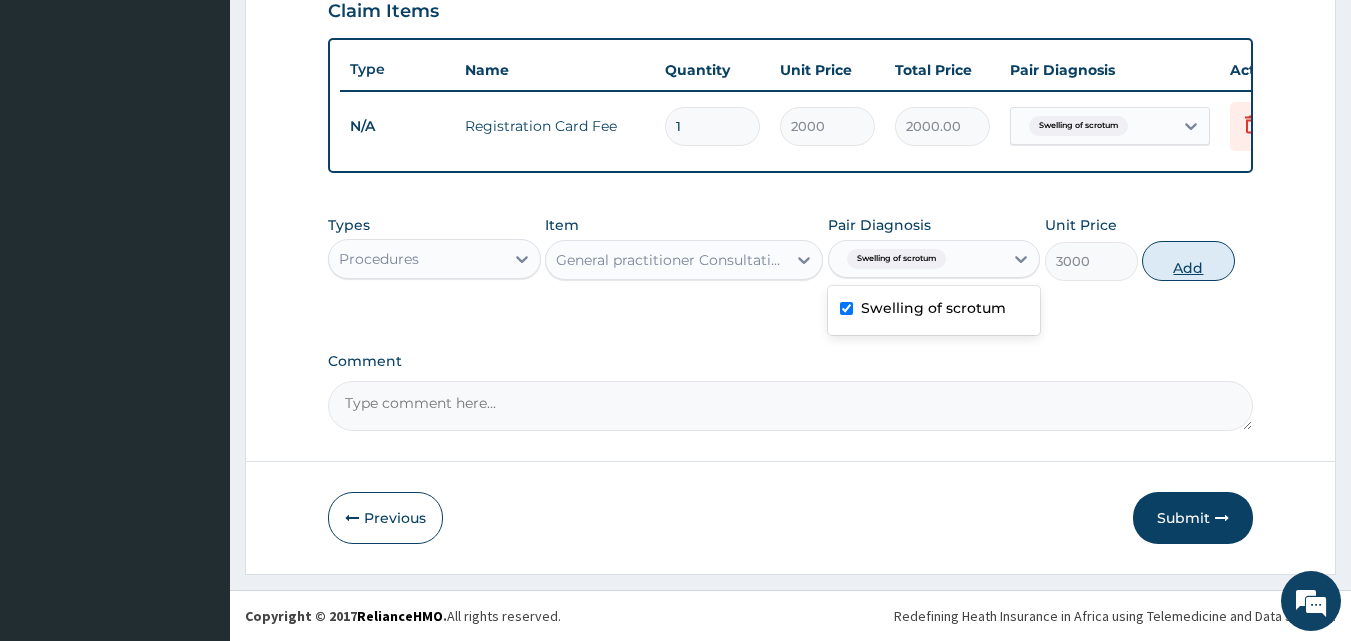 click on "Add" at bounding box center (1188, 261) 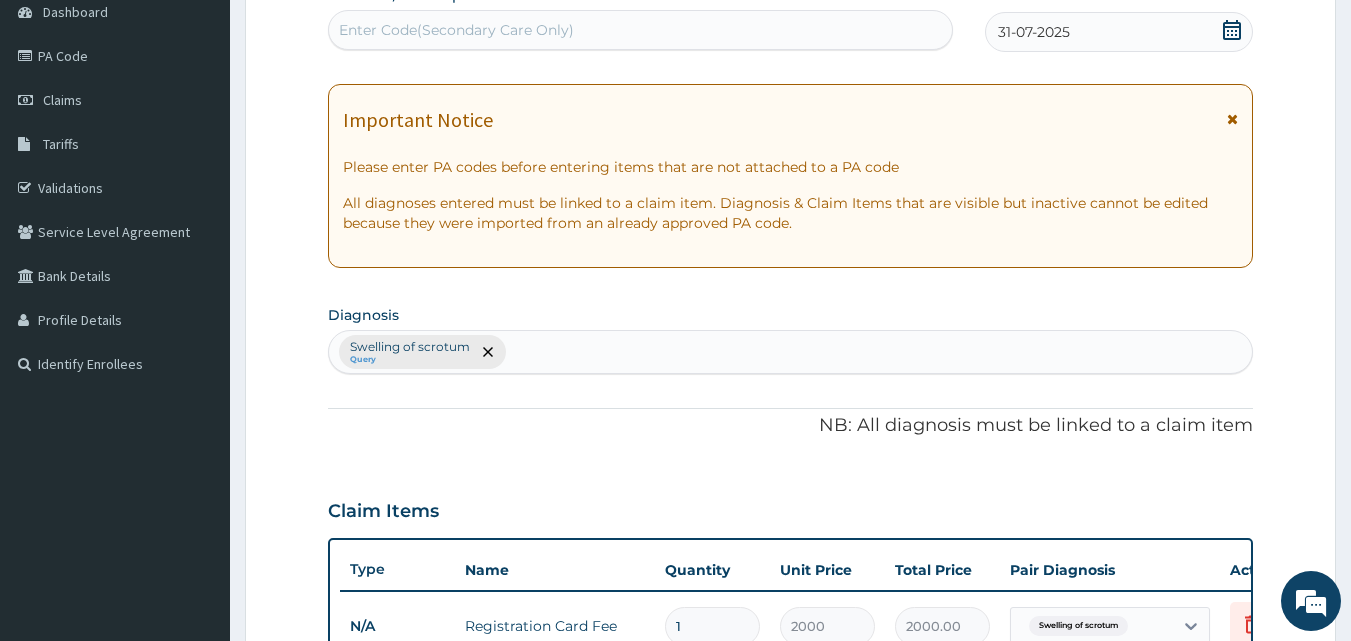 scroll, scrollTop: 218, scrollLeft: 0, axis: vertical 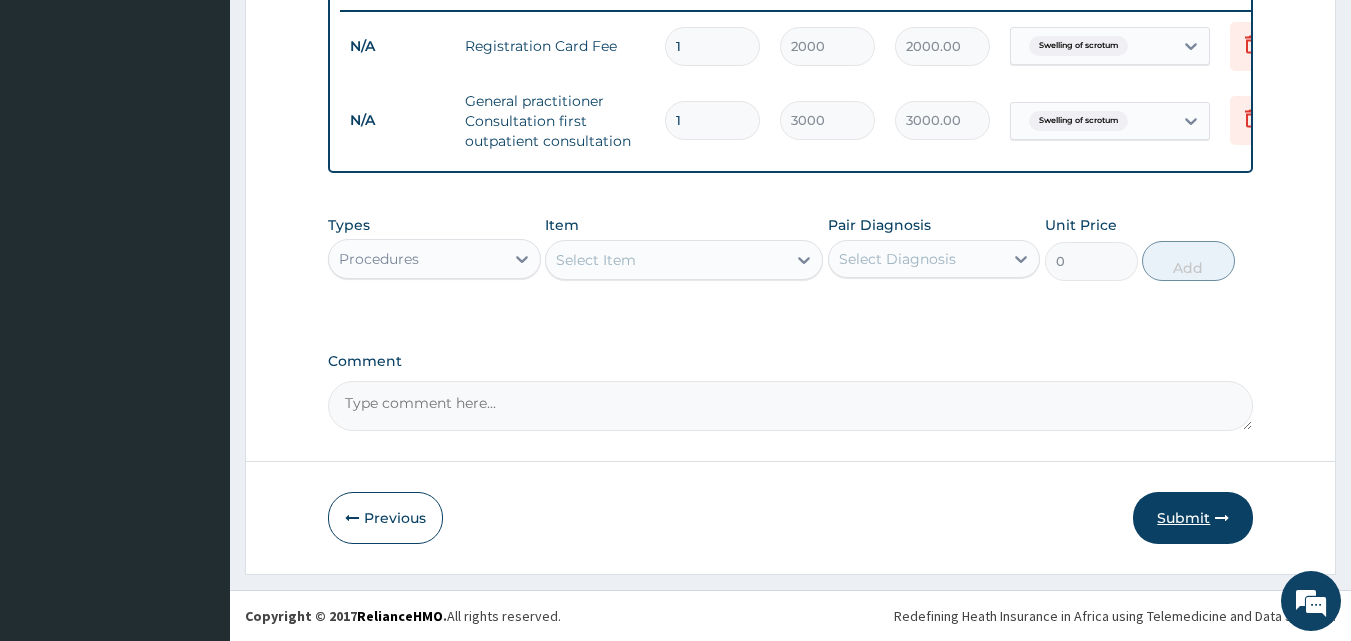 click on "Submit" at bounding box center (1193, 518) 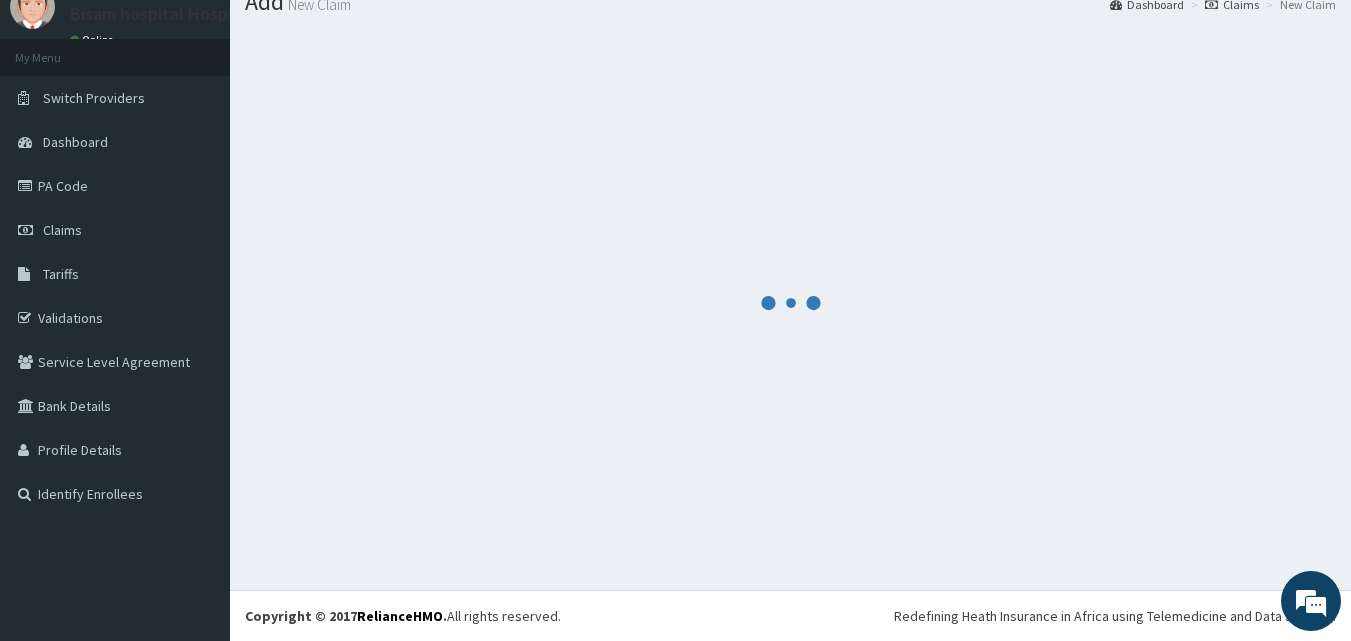 scroll, scrollTop: 801, scrollLeft: 0, axis: vertical 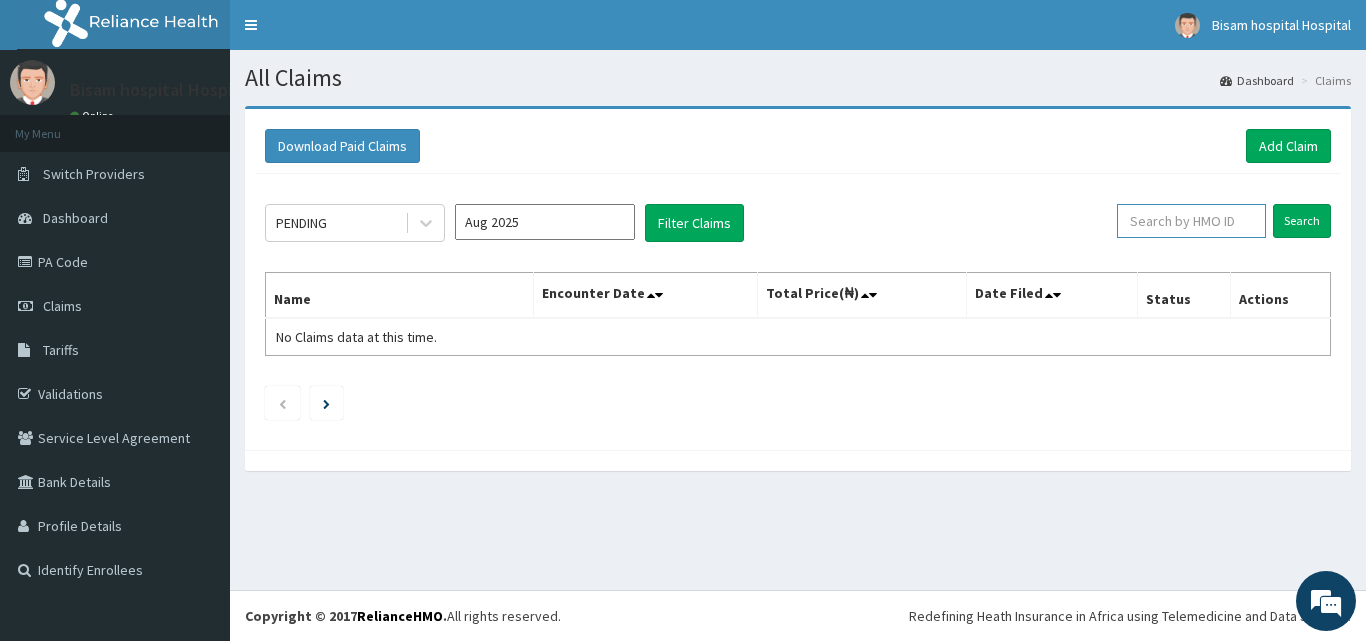 click at bounding box center (1191, 221) 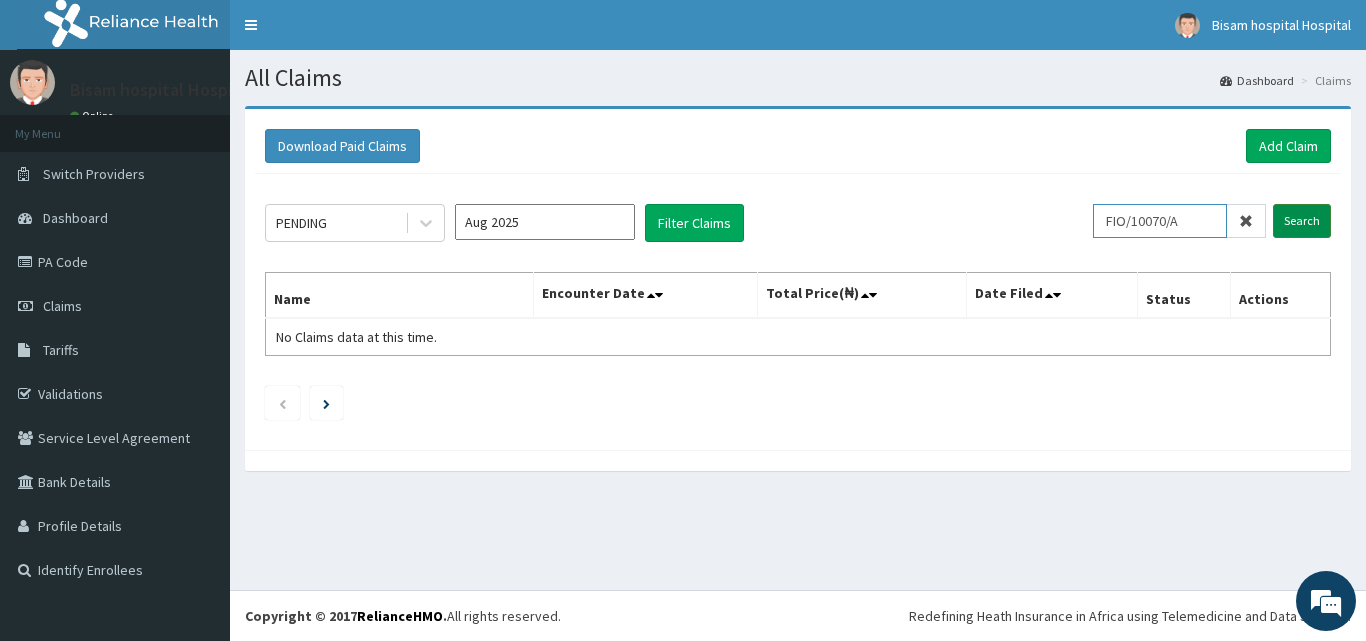type on "FIO/10070/A" 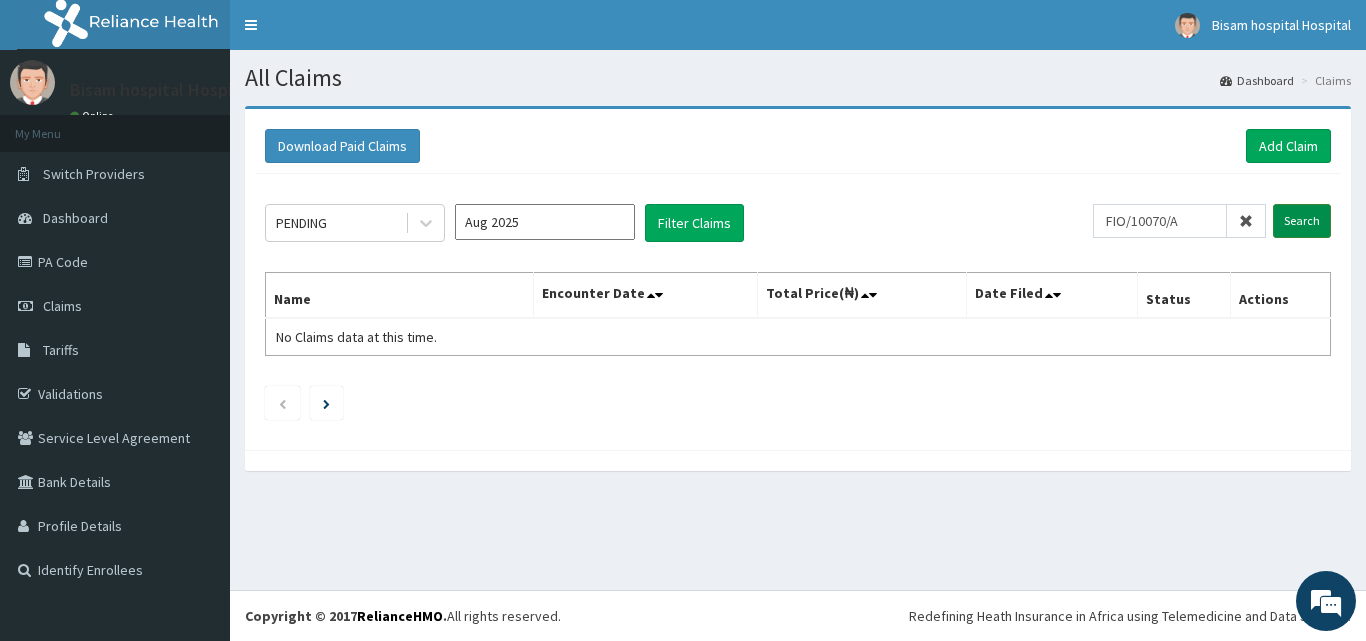 click on "Search" at bounding box center (1302, 221) 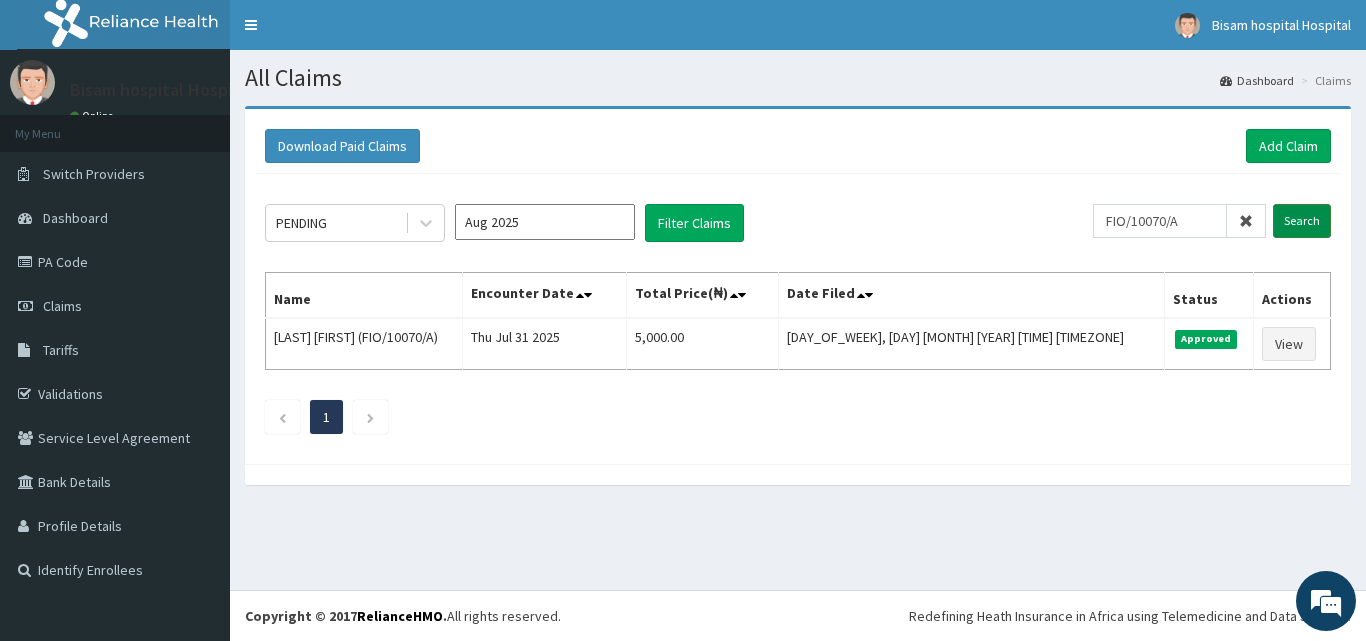 scroll, scrollTop: 0, scrollLeft: 0, axis: both 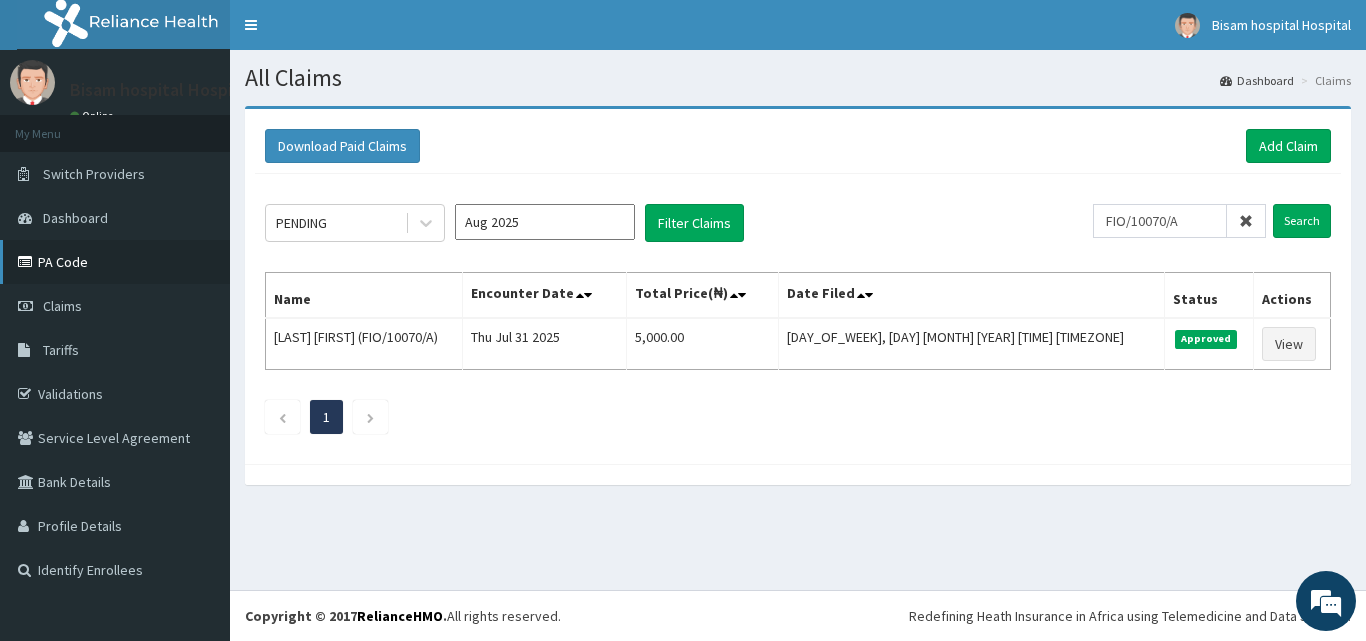 click on "PA Code" at bounding box center (115, 262) 